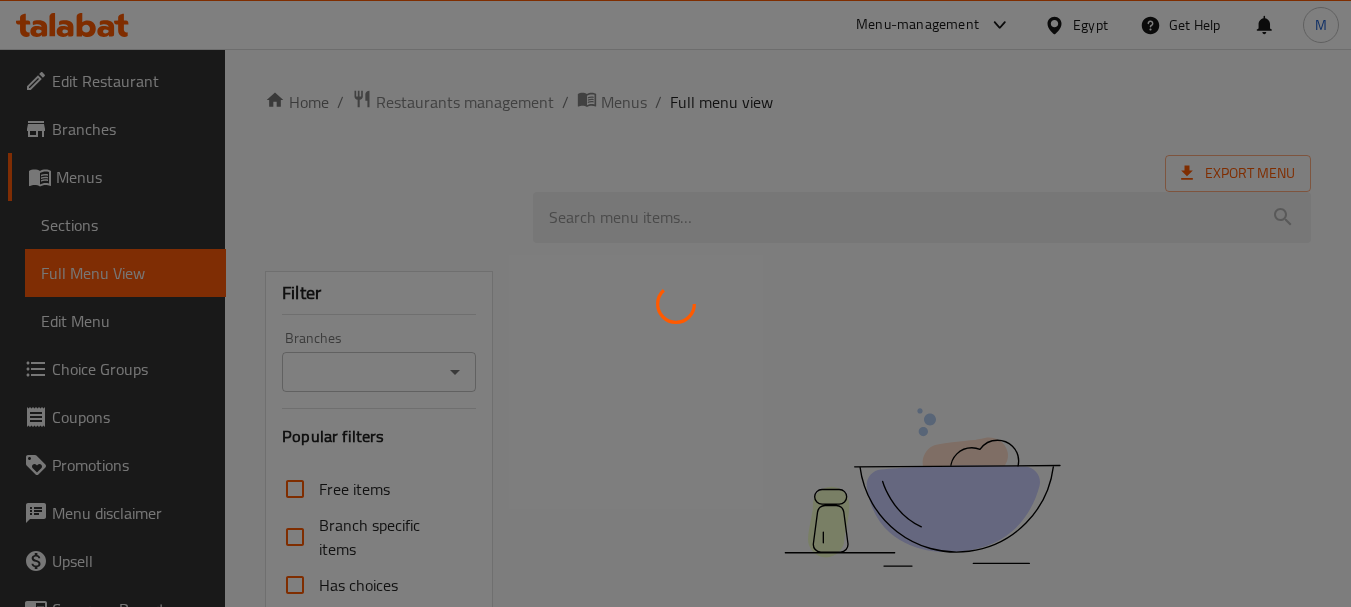 scroll, scrollTop: 0, scrollLeft: 0, axis: both 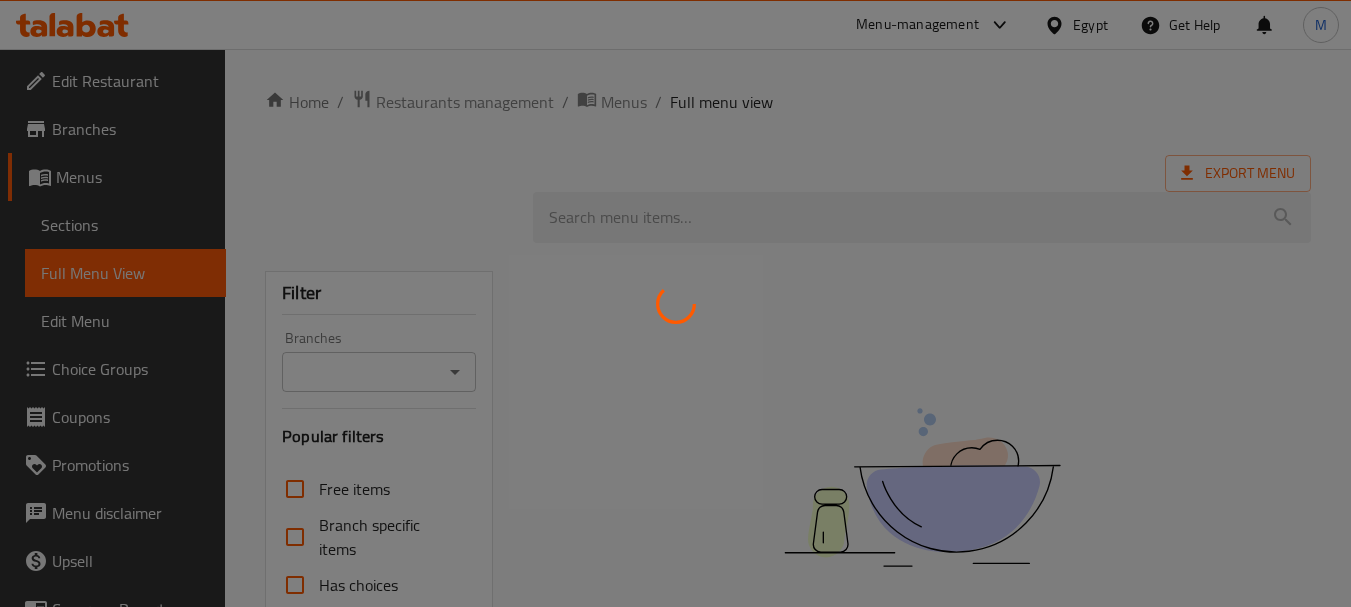 click at bounding box center (675, 303) 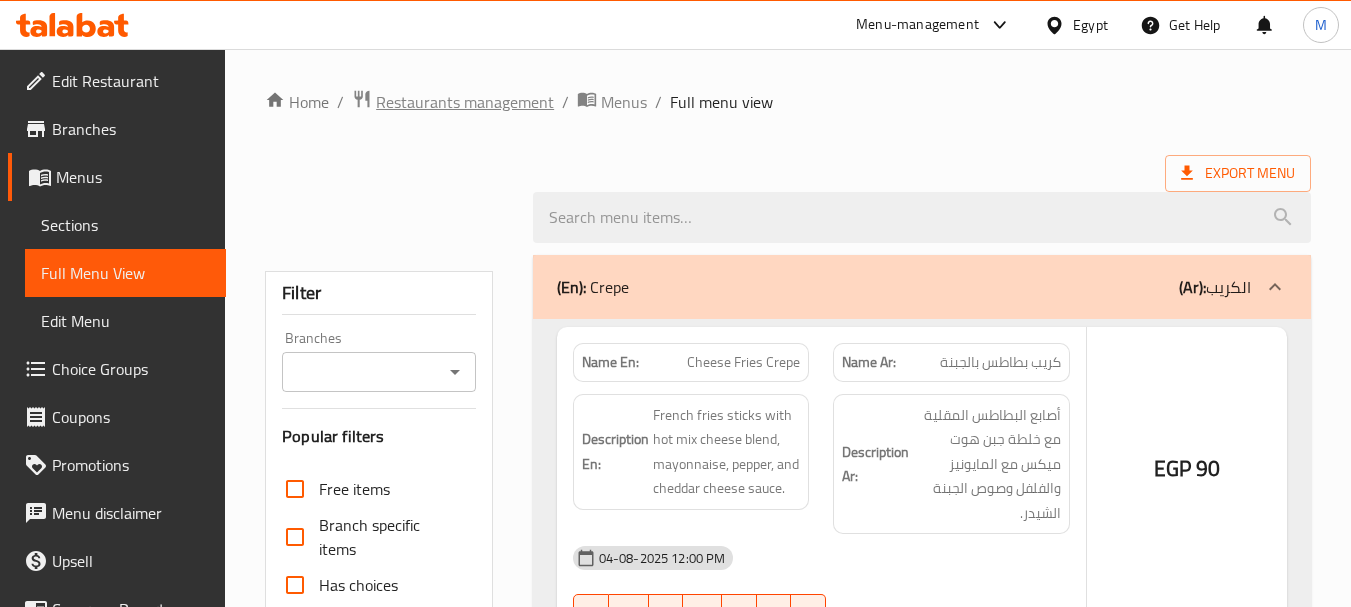 click on "Home / Restaurants management / Menus / Full menu view Export Menu Filter Branches Branches Popular filters Free items Branch specific items Has choices Upsell items Availability filters Available Not available View filters Collapse sections Collapse categories Collapse Choices (En):   Crepe (Ar): الكريب Name En: Cheese Fries Crepe Name Ar: كريب بطاطس بالجبنة Description En: French fries sticks with hot mix cheese blend, mayonnaise, pepper, and cheddar cheese sauce. Description Ar: أصابع البطاطس المقلية مع خلطة جبن هوت ميكس مع المايونيز والفلفل وصوص الجبنة الشيدر. 04-08-2025 12:00 PM SU MO TU WE TH FR SA EGP 90 Name En: Grilled Sausage Crepe Name Ar: كريب سجق مشوي Description En: 300g of charcoal-grilled sausage fingers with onions and vegetables marinated in soy and barbecue sauce with pomegranate molasses and tahini. Description Ar: 04-08-2025 12:00 PM SU MO TU WE TH FR SA EGP 110 Name En: Name Ar: SU MO TU" at bounding box center (788, 10466) 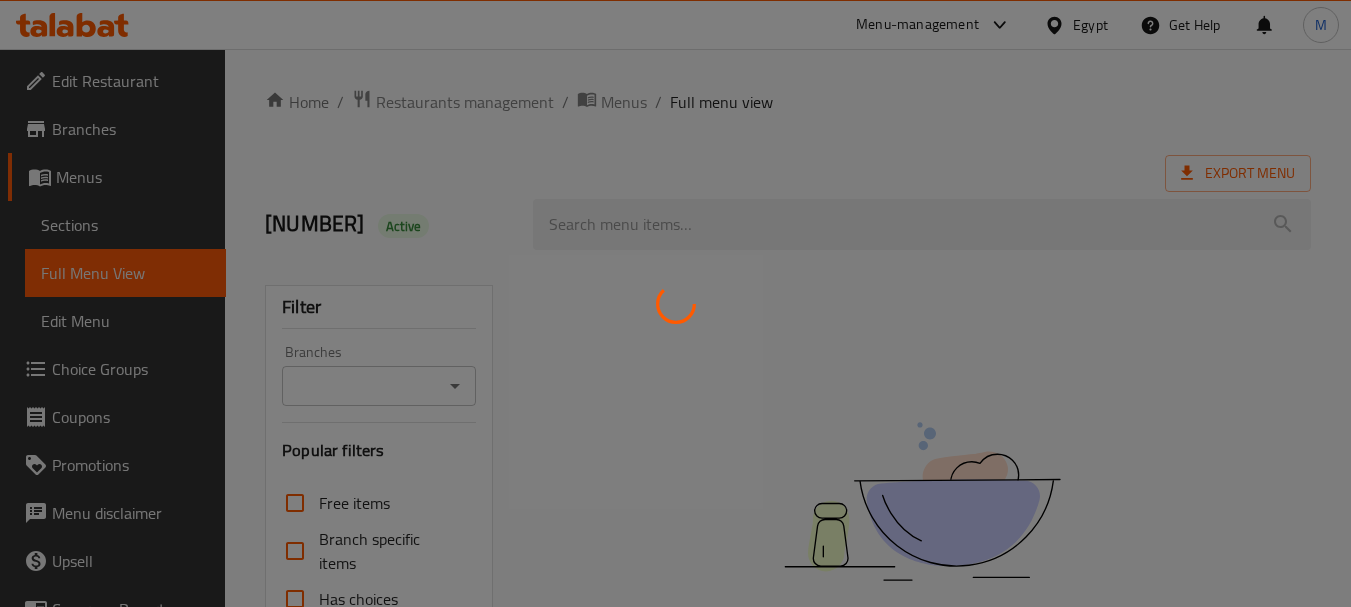scroll, scrollTop: 0, scrollLeft: 0, axis: both 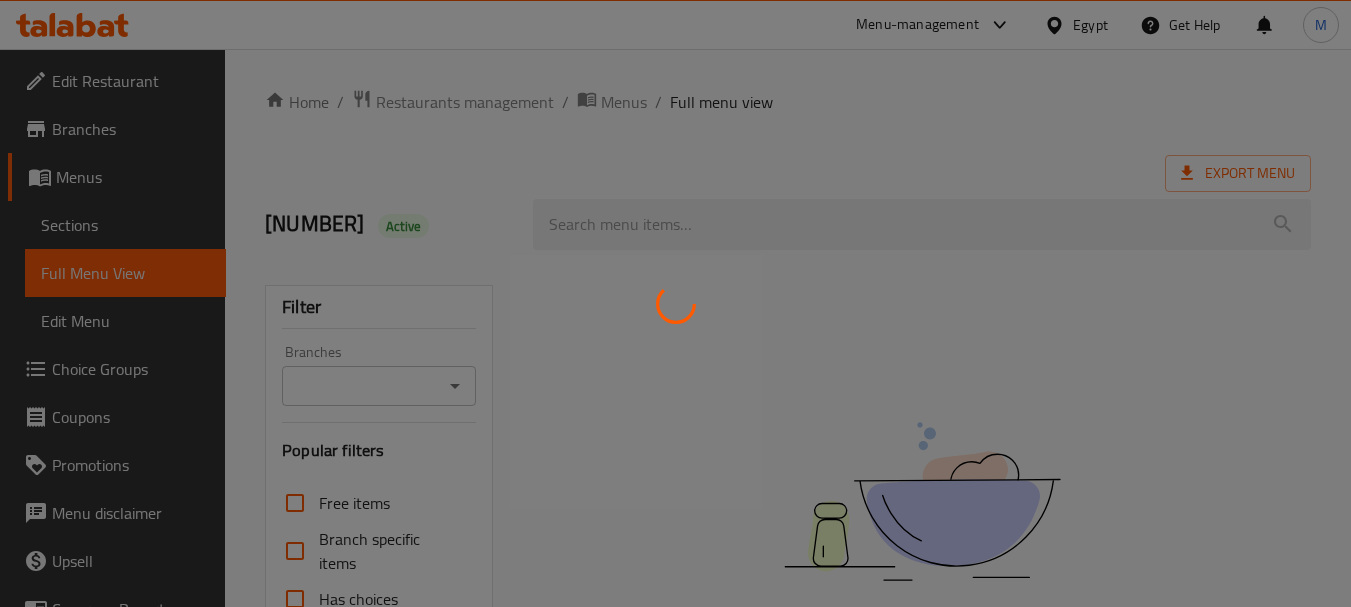 click at bounding box center (675, 303) 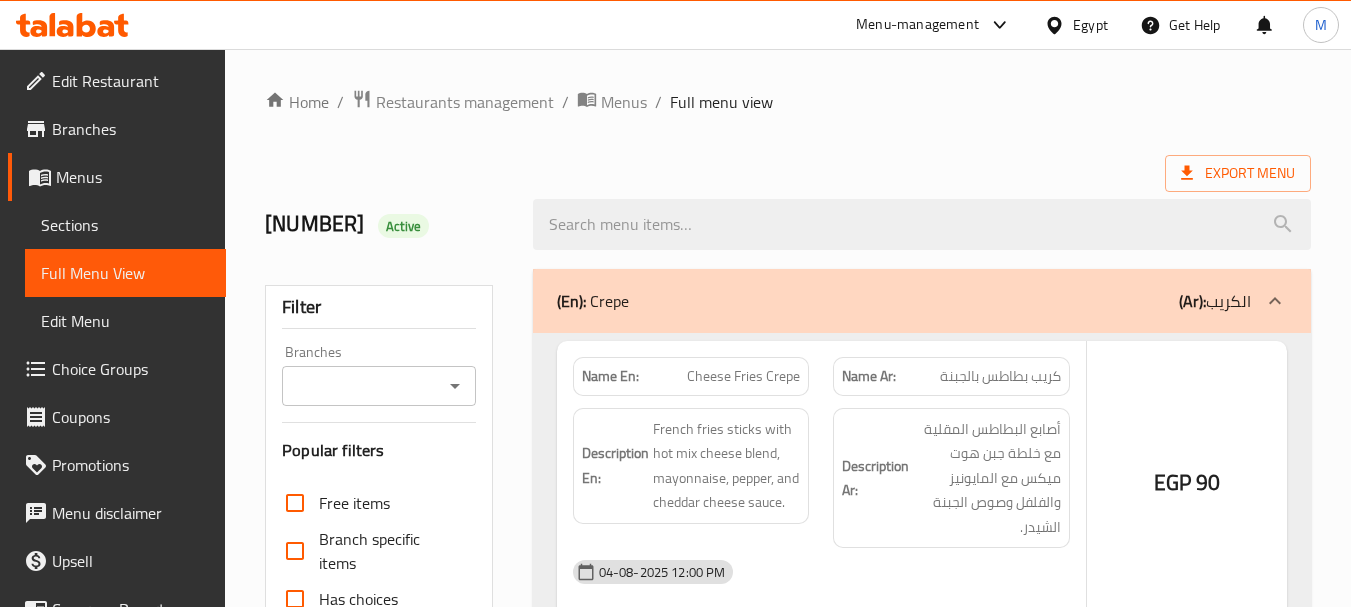 click on "Restaurants management" at bounding box center (465, 102) 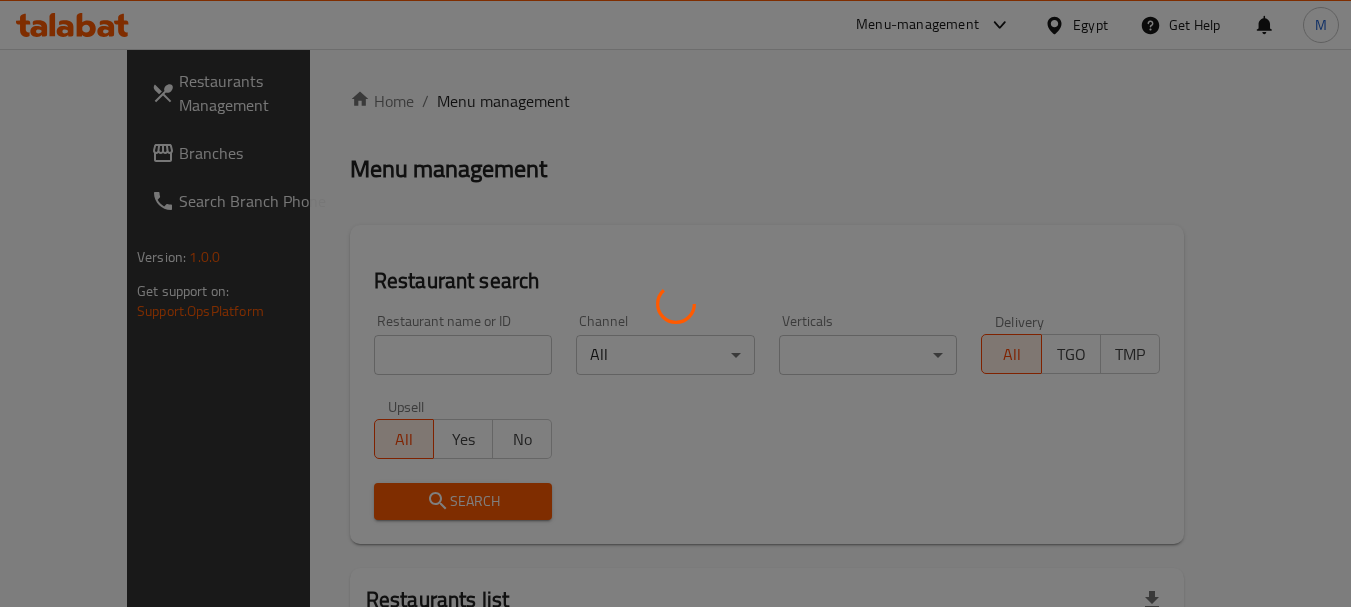 click at bounding box center (675, 303) 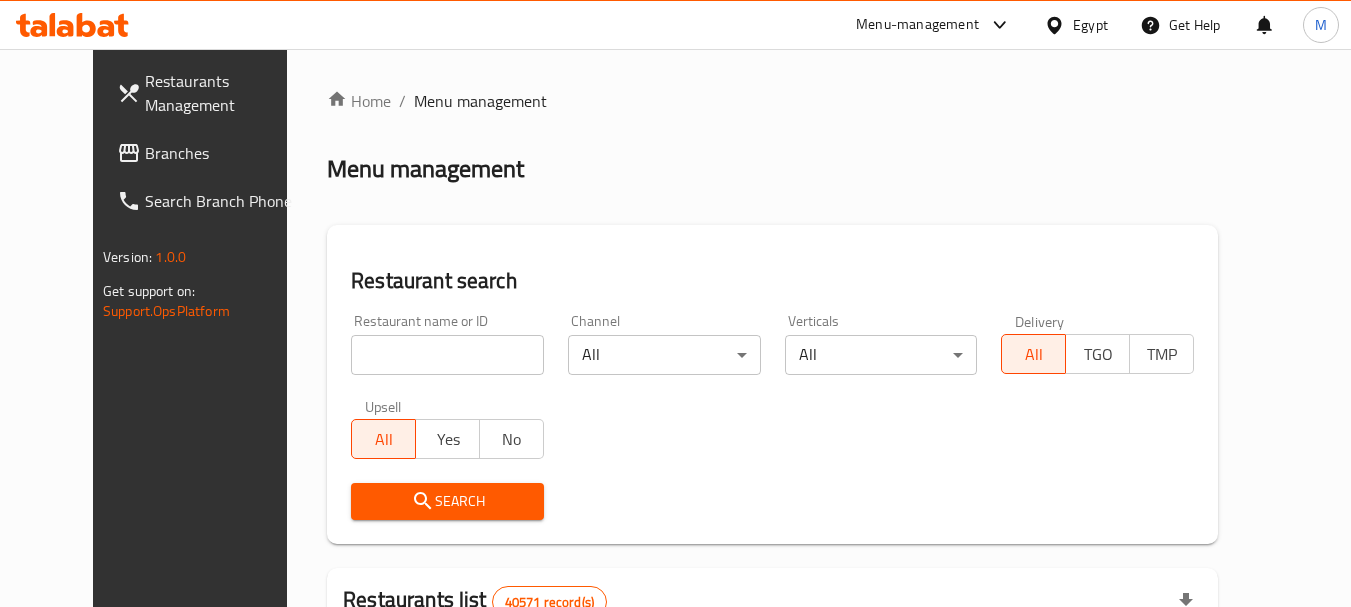 drag, startPoint x: 435, startPoint y: 345, endPoint x: 415, endPoint y: 424, distance: 81.49233 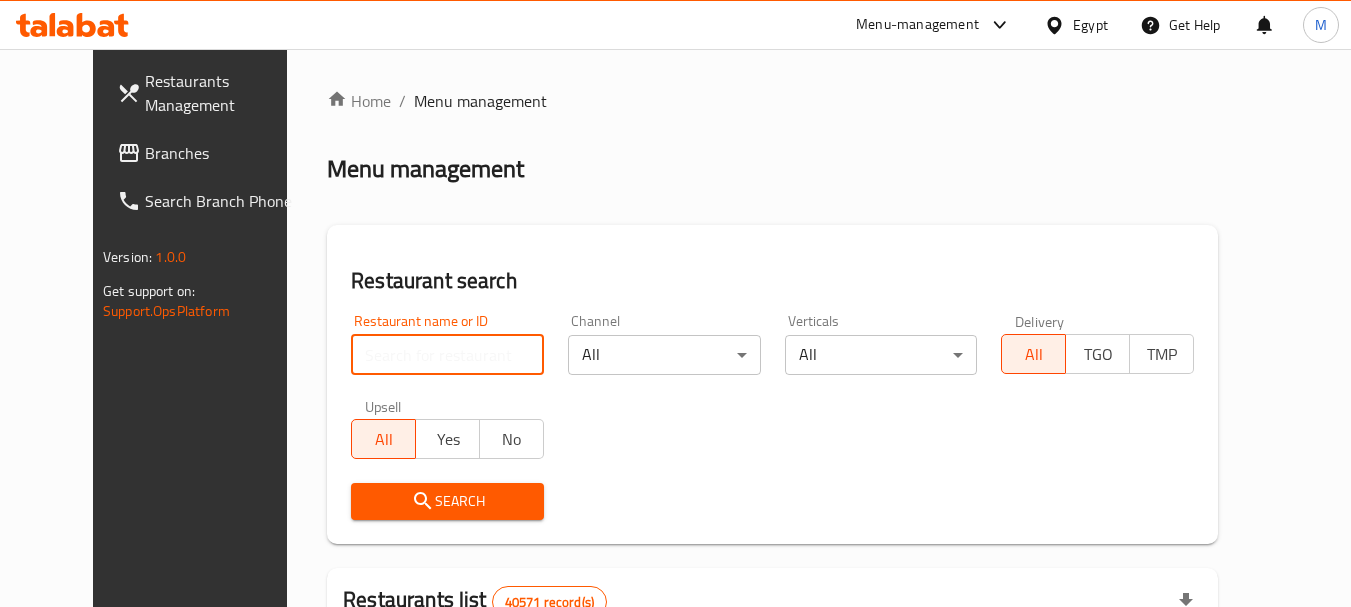 paste on "703203" 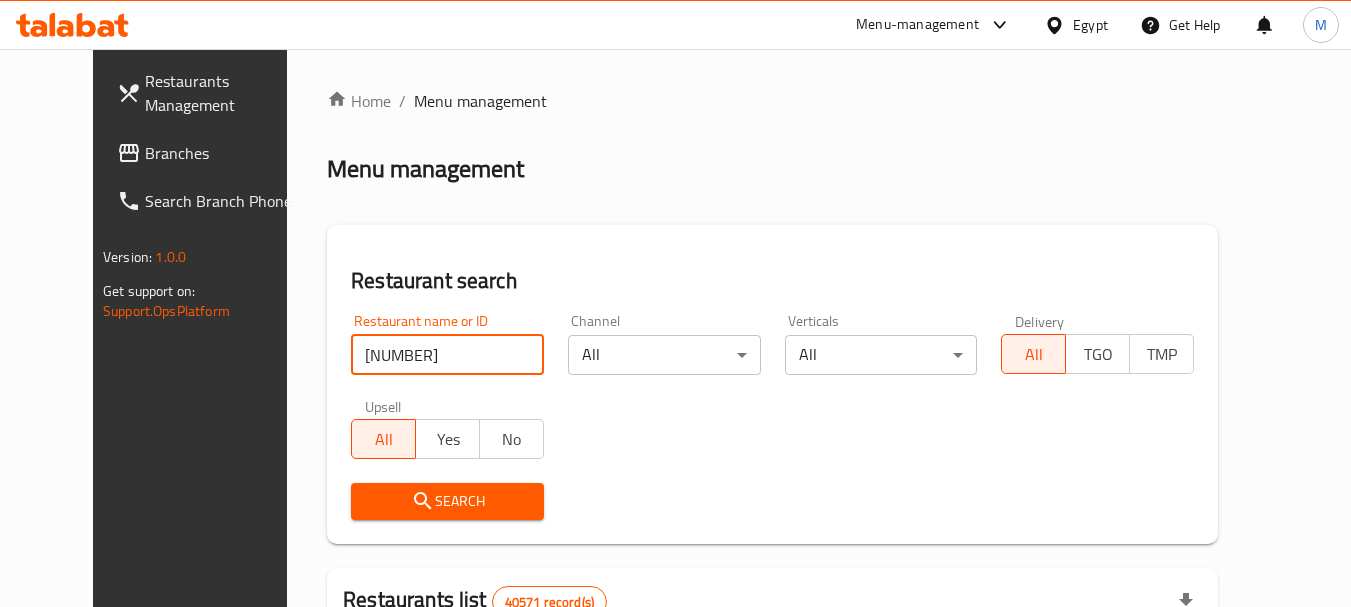 type on "703203" 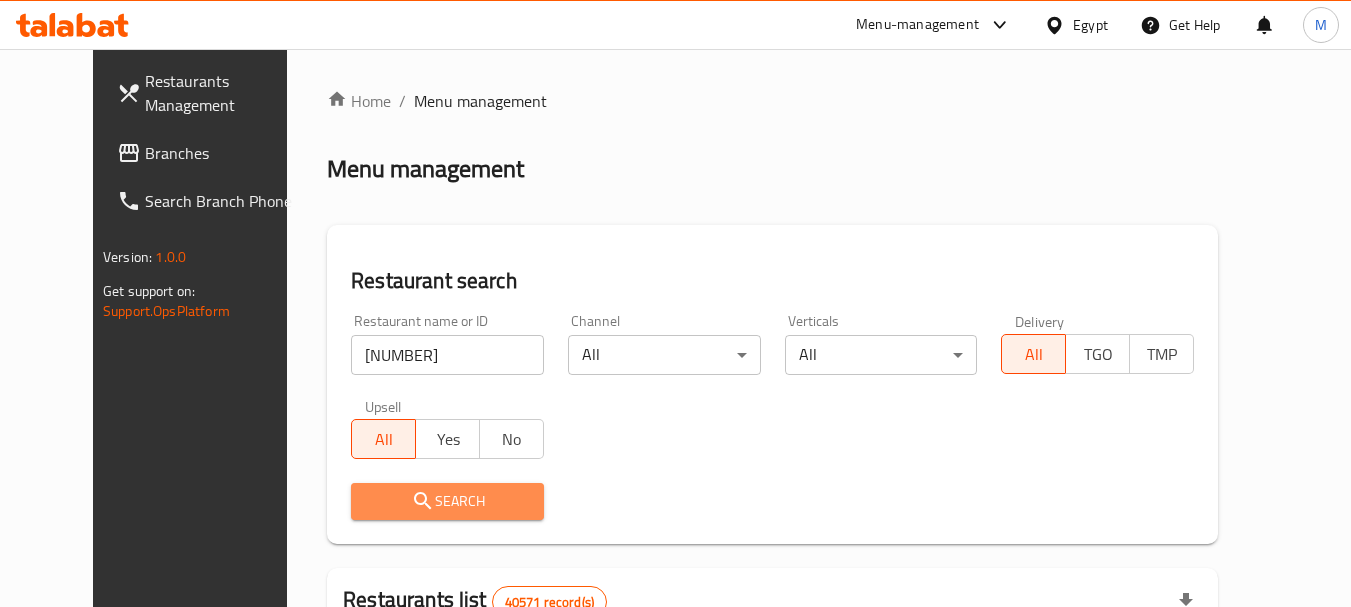 click on "Search" at bounding box center (447, 501) 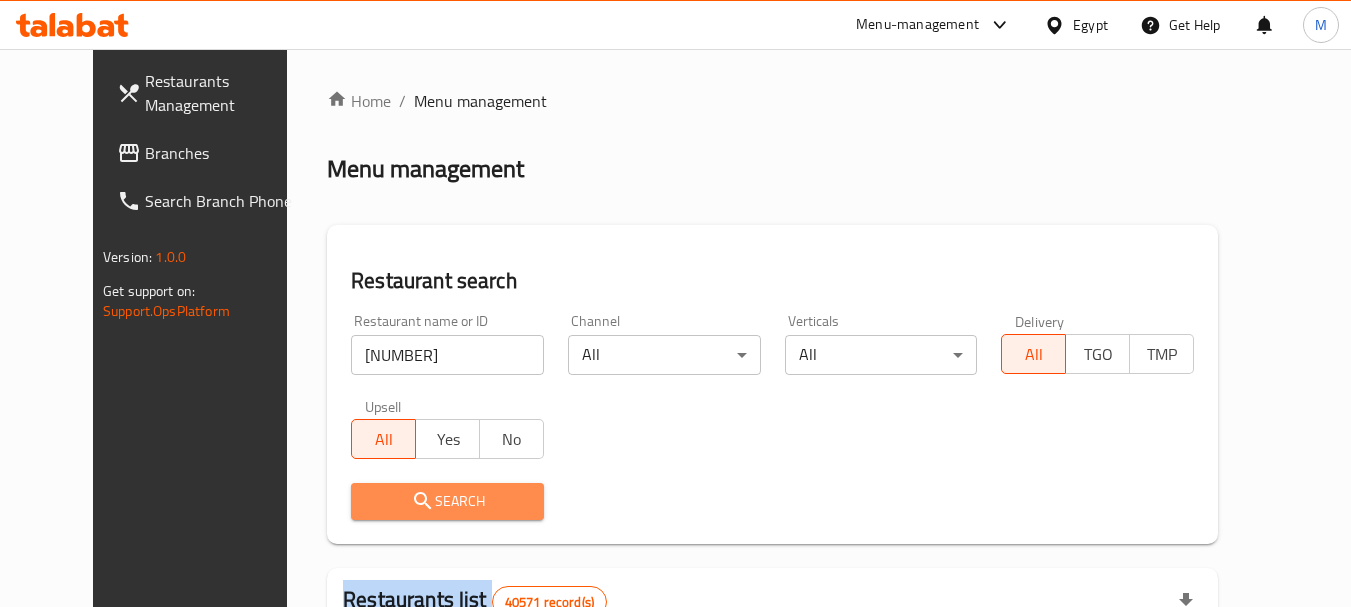 click at bounding box center (675, 303) 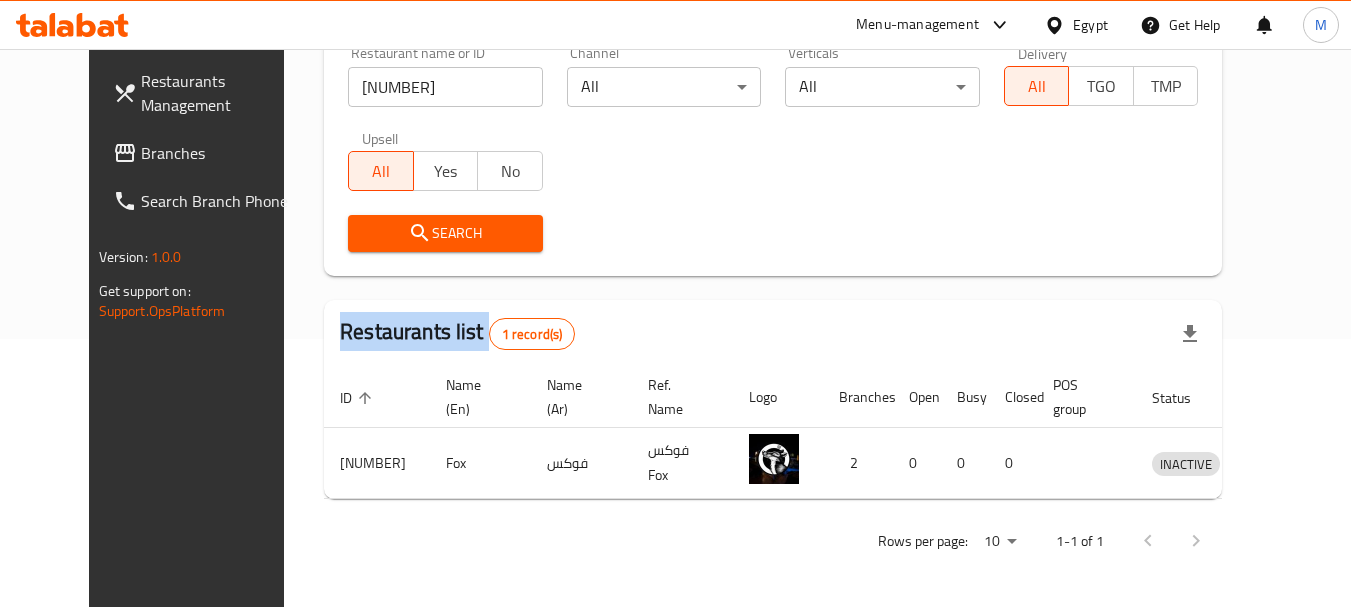 scroll, scrollTop: 268, scrollLeft: 0, axis: vertical 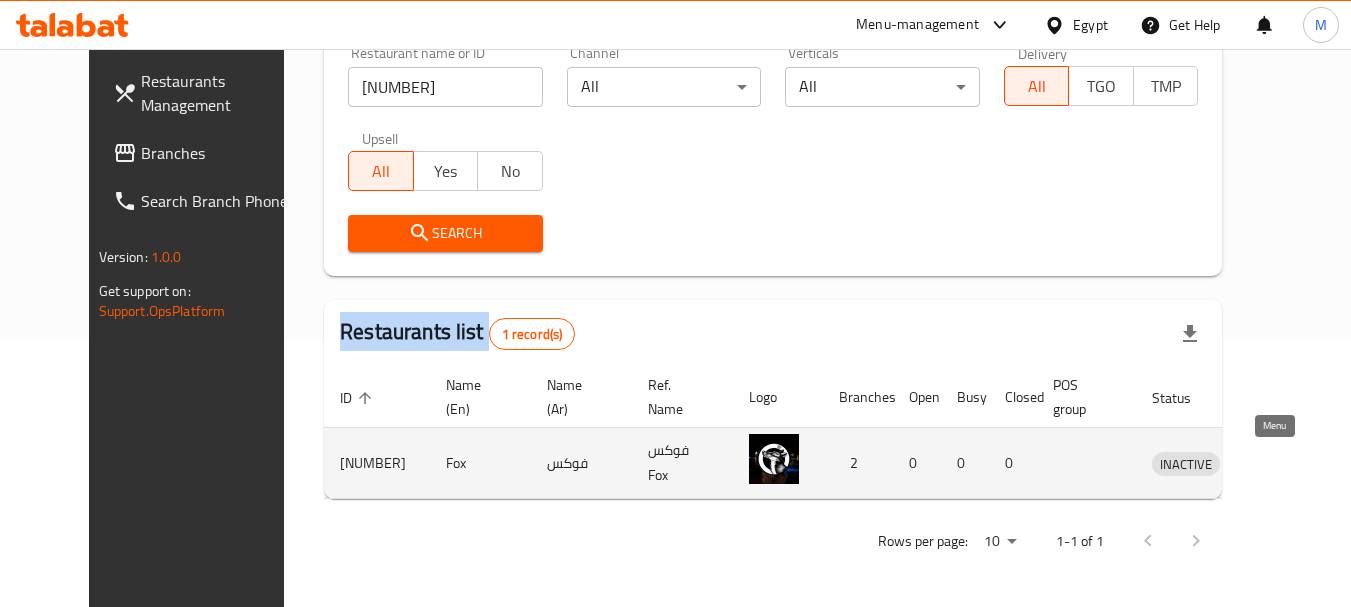 click 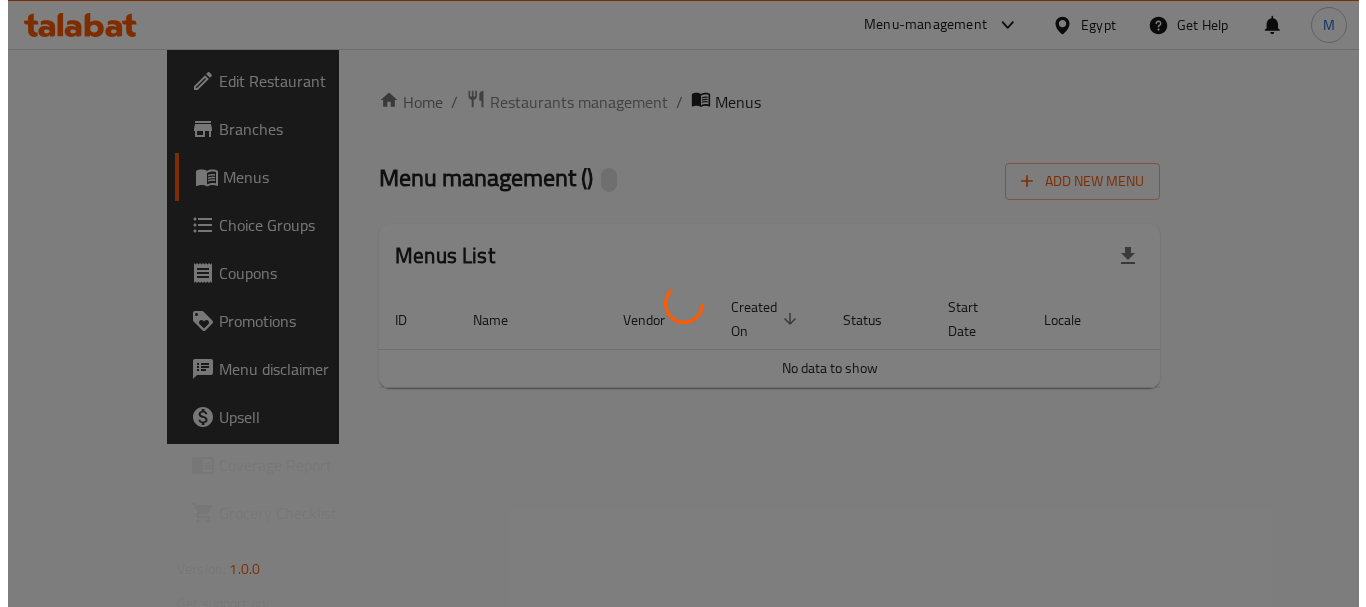 scroll, scrollTop: 0, scrollLeft: 0, axis: both 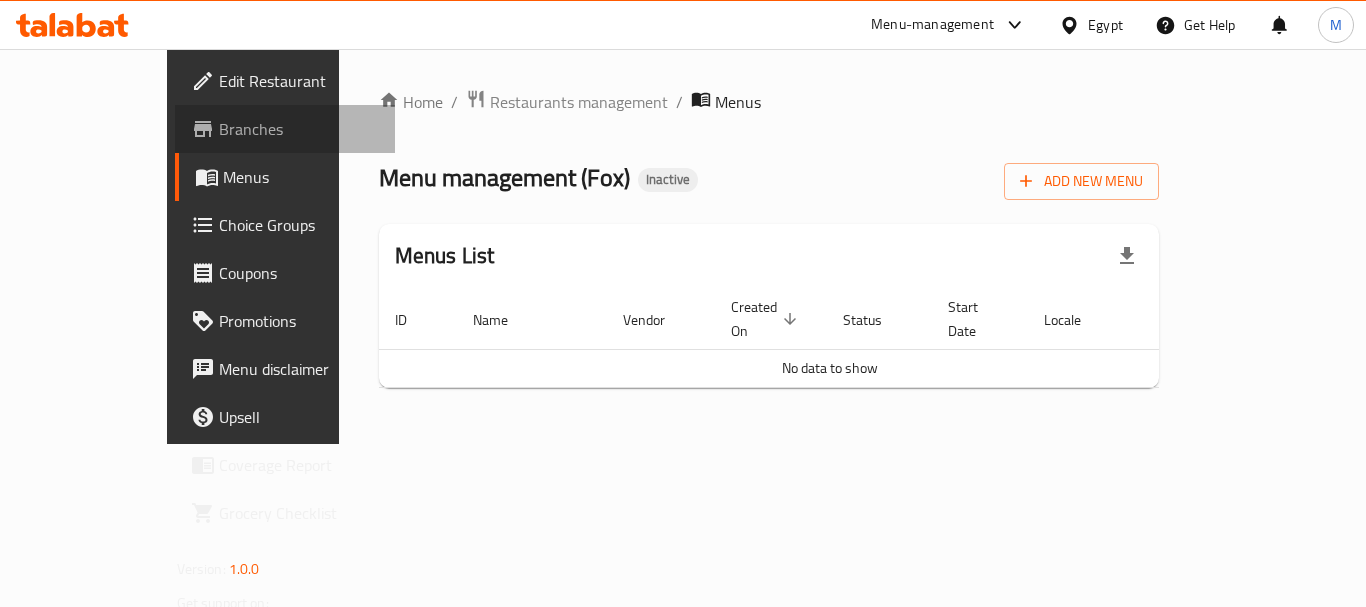 click on "Branches" at bounding box center [299, 129] 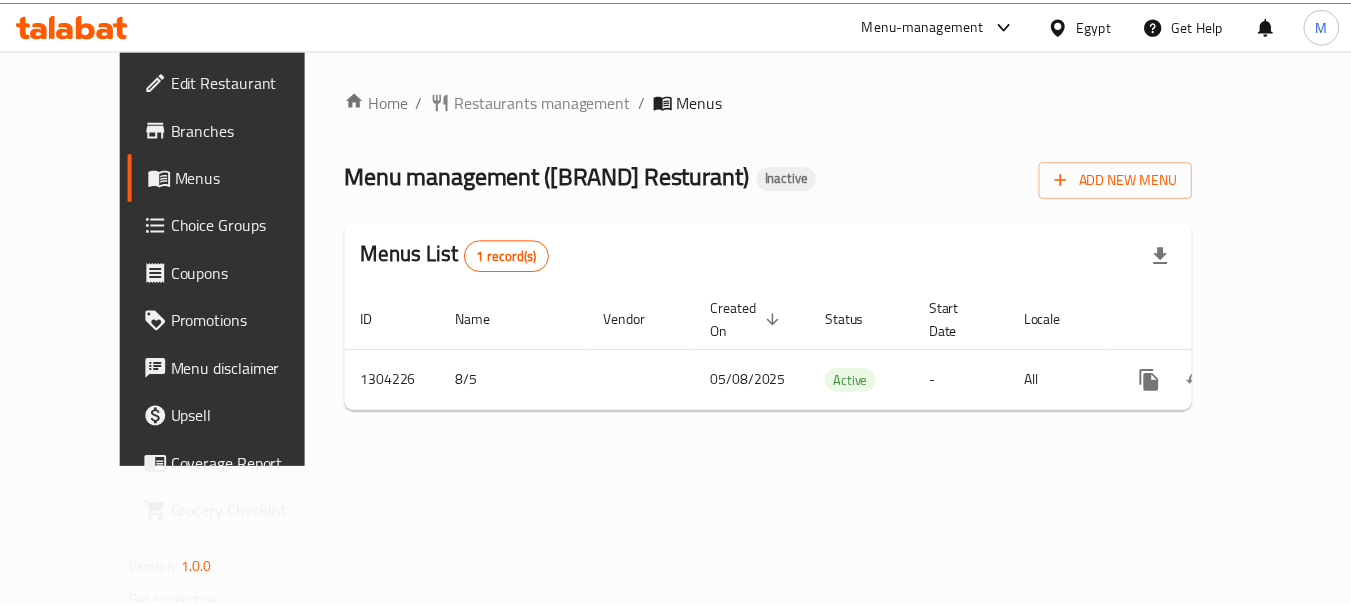 scroll, scrollTop: 0, scrollLeft: 0, axis: both 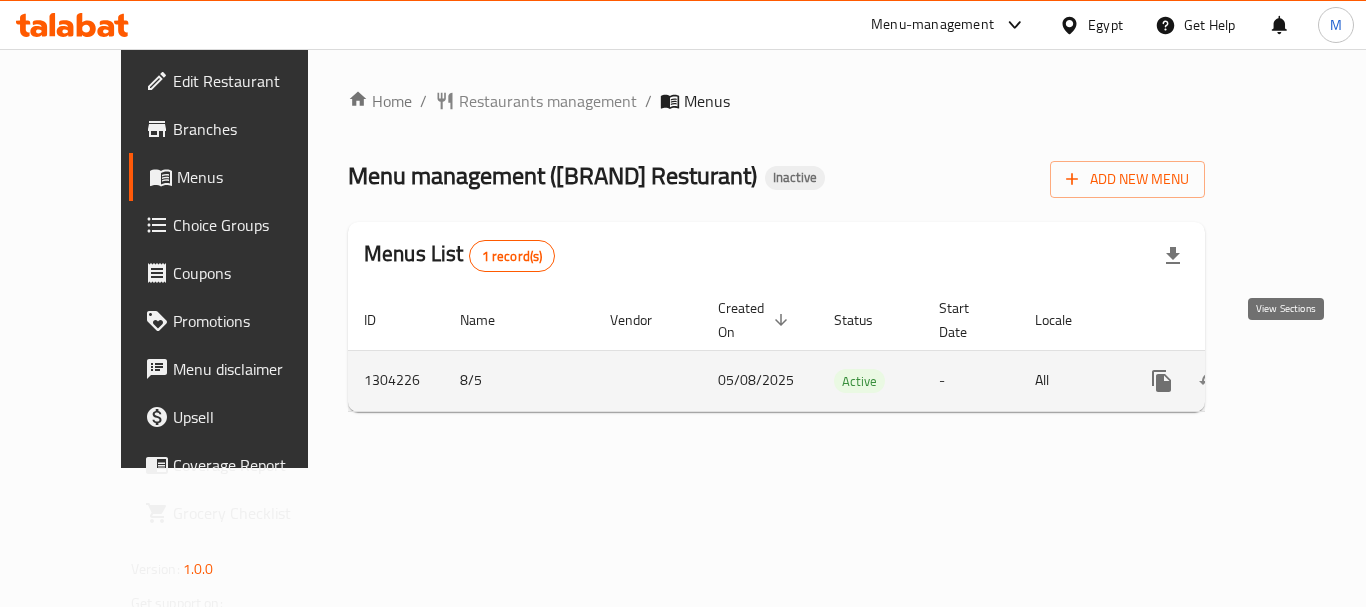 click 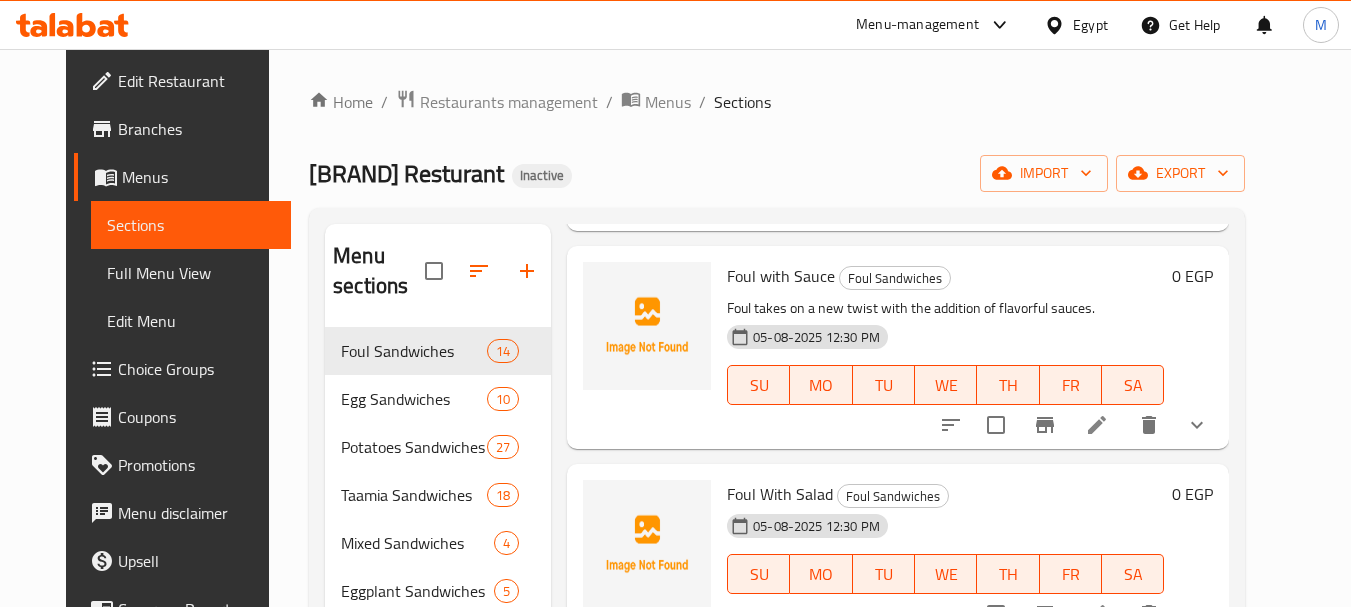 scroll, scrollTop: 500, scrollLeft: 0, axis: vertical 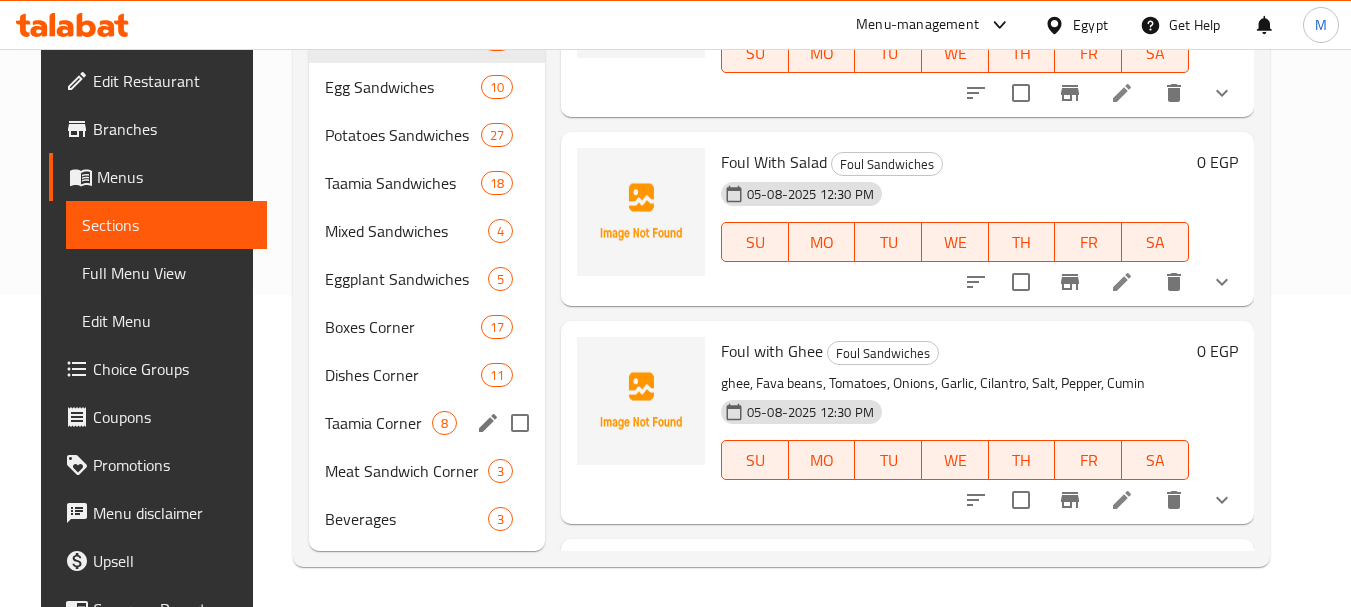 click on "Taamia Corner 8" at bounding box center (427, 423) 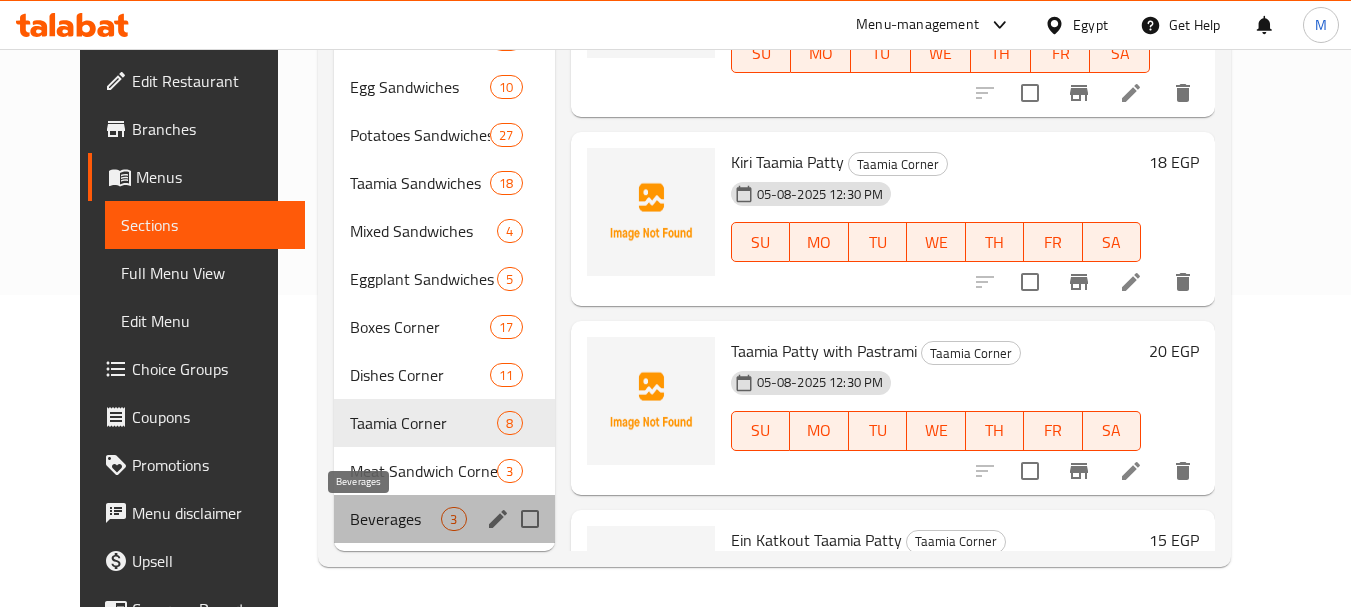 click on "Beverages" at bounding box center (395, 519) 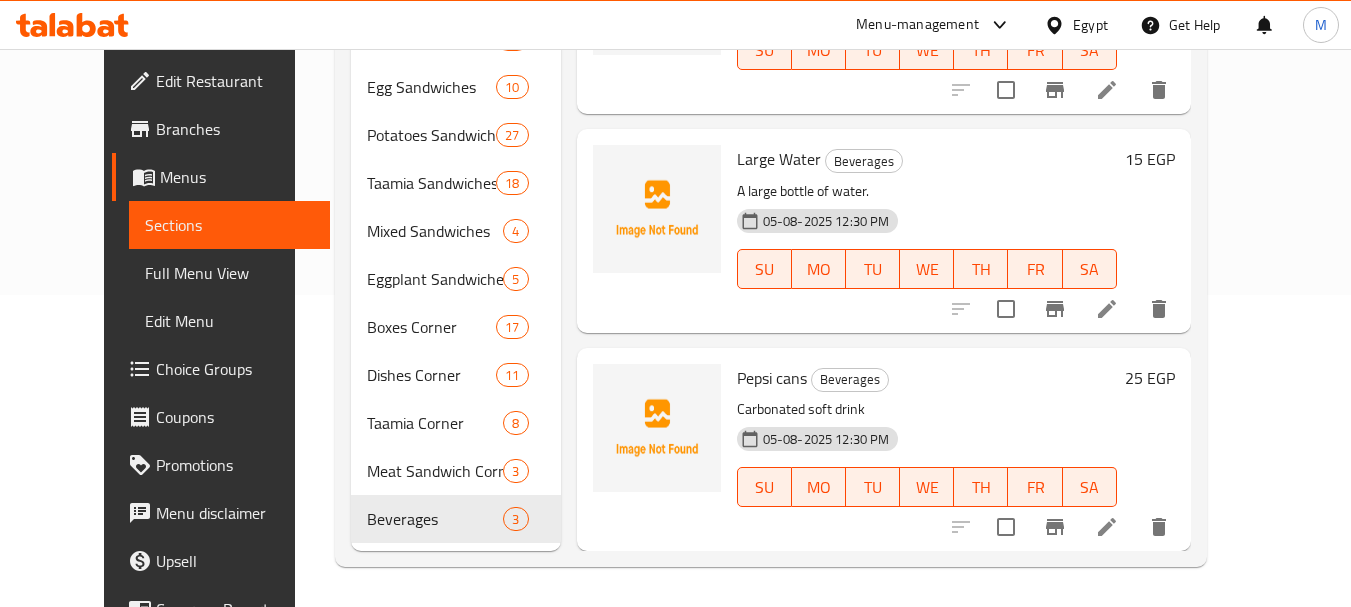 scroll, scrollTop: 0, scrollLeft: 0, axis: both 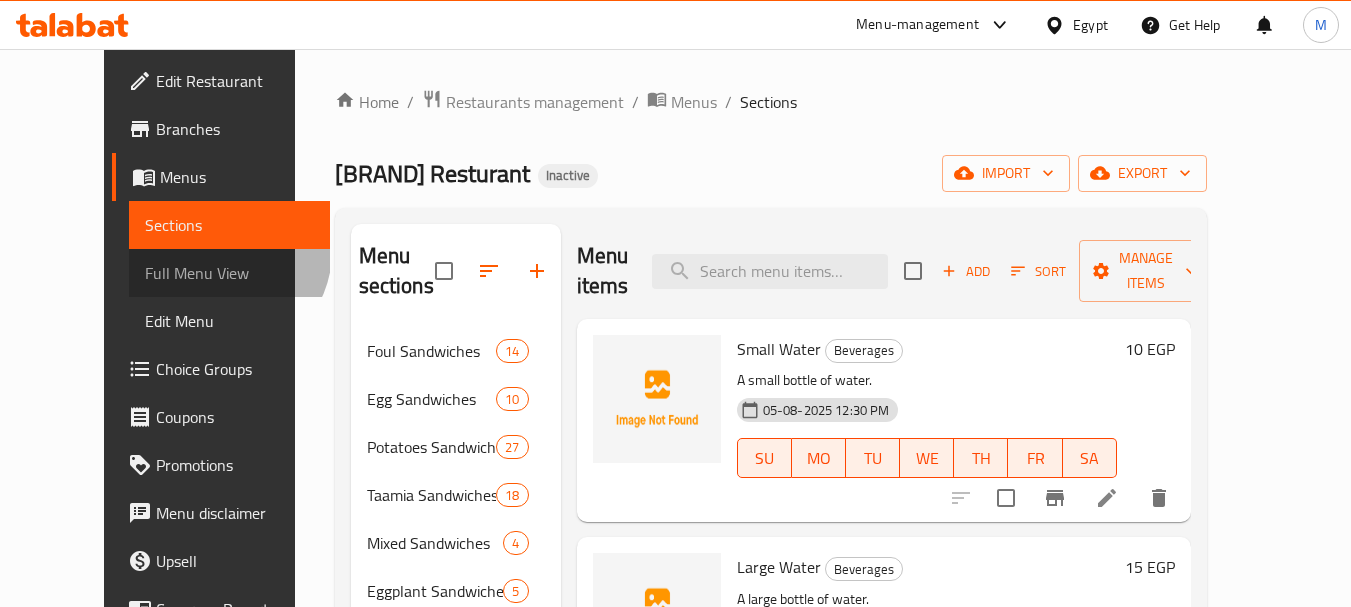 click on "Full Menu View" at bounding box center (229, 273) 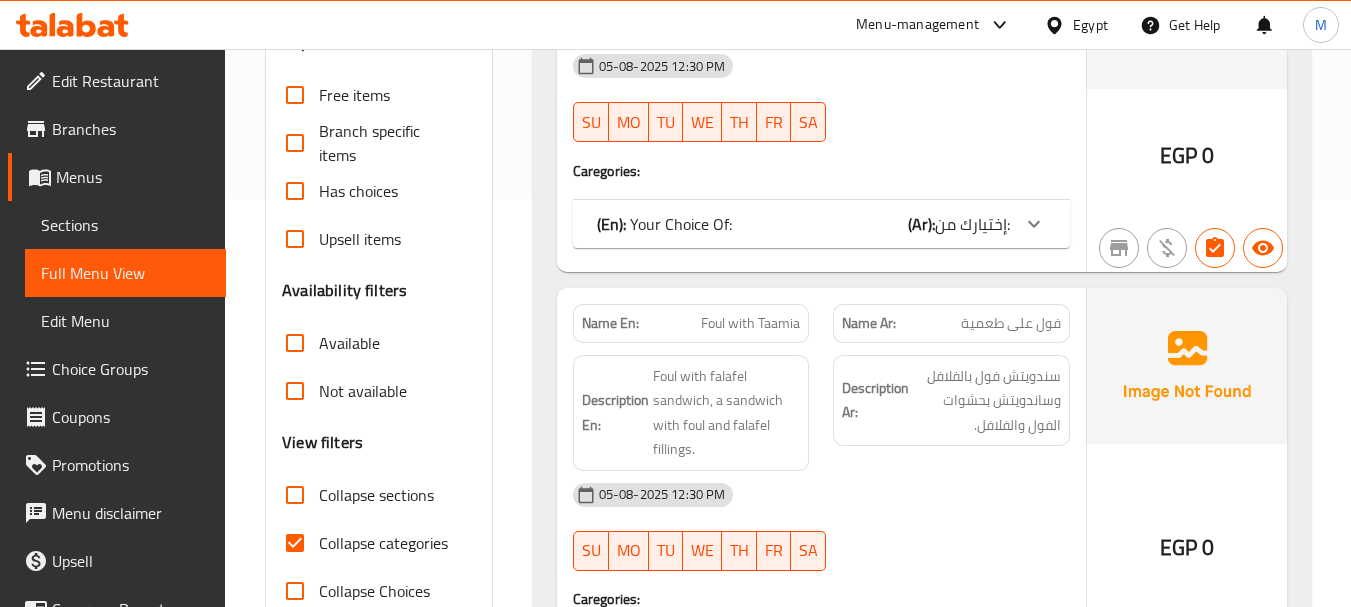 scroll, scrollTop: 500, scrollLeft: 0, axis: vertical 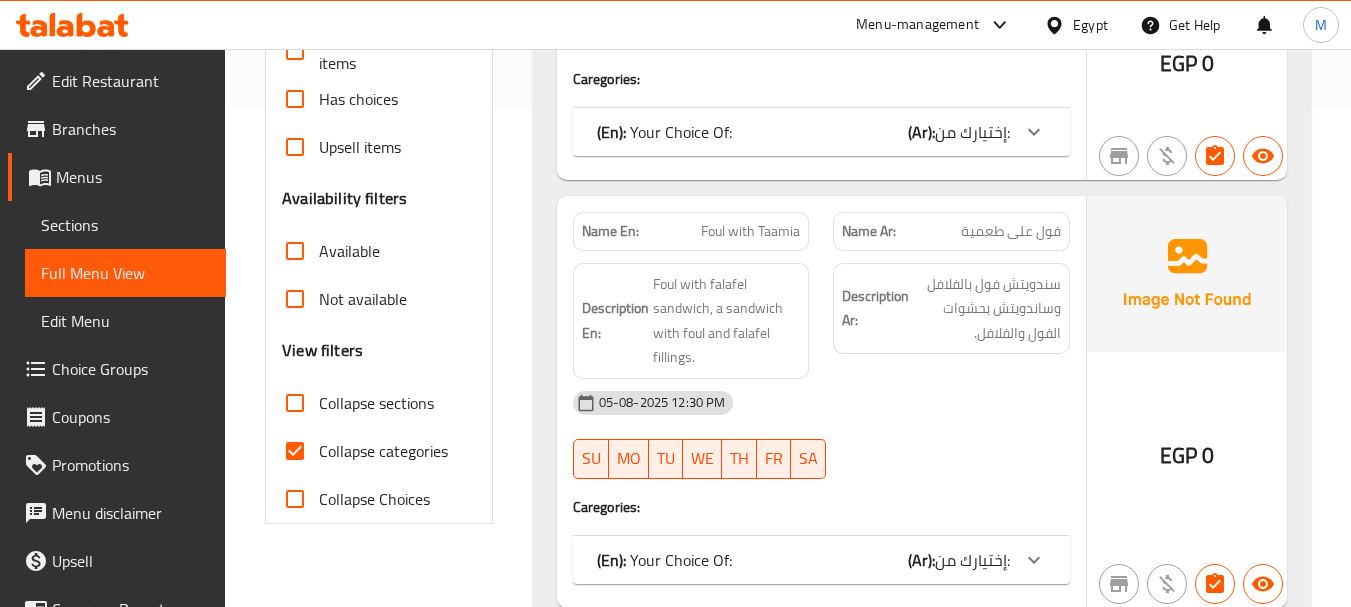 click on "Collapse categories" at bounding box center (383, 451) 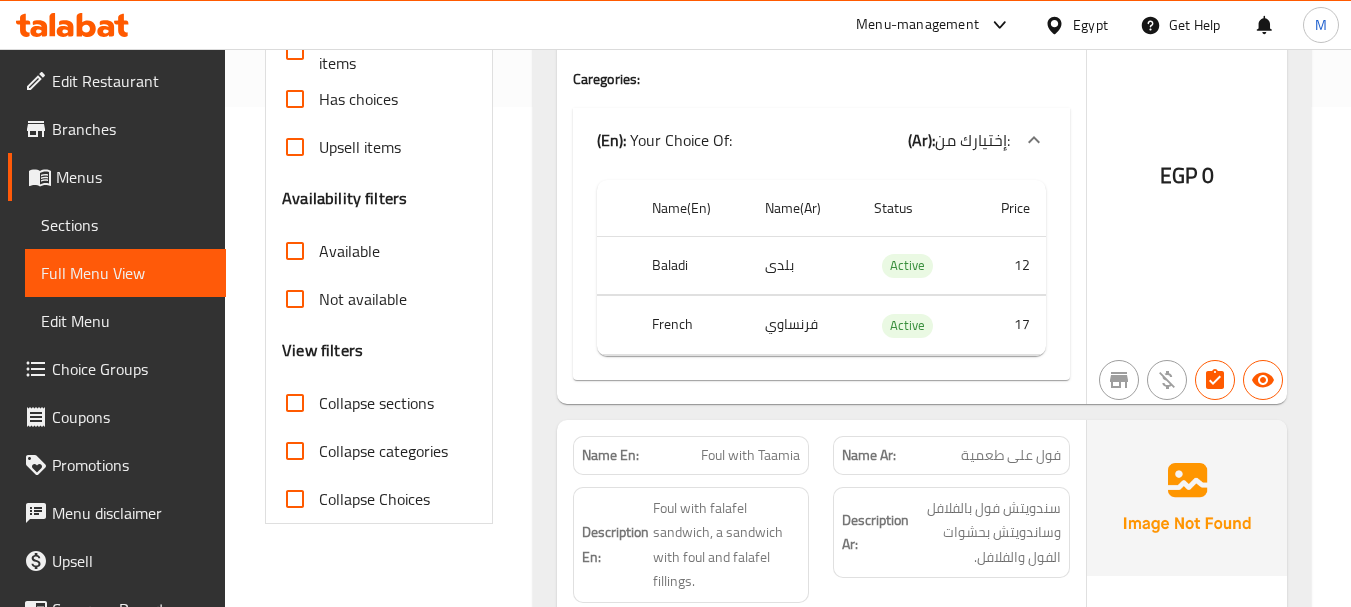 click on "Collapse sections" at bounding box center (376, 403) 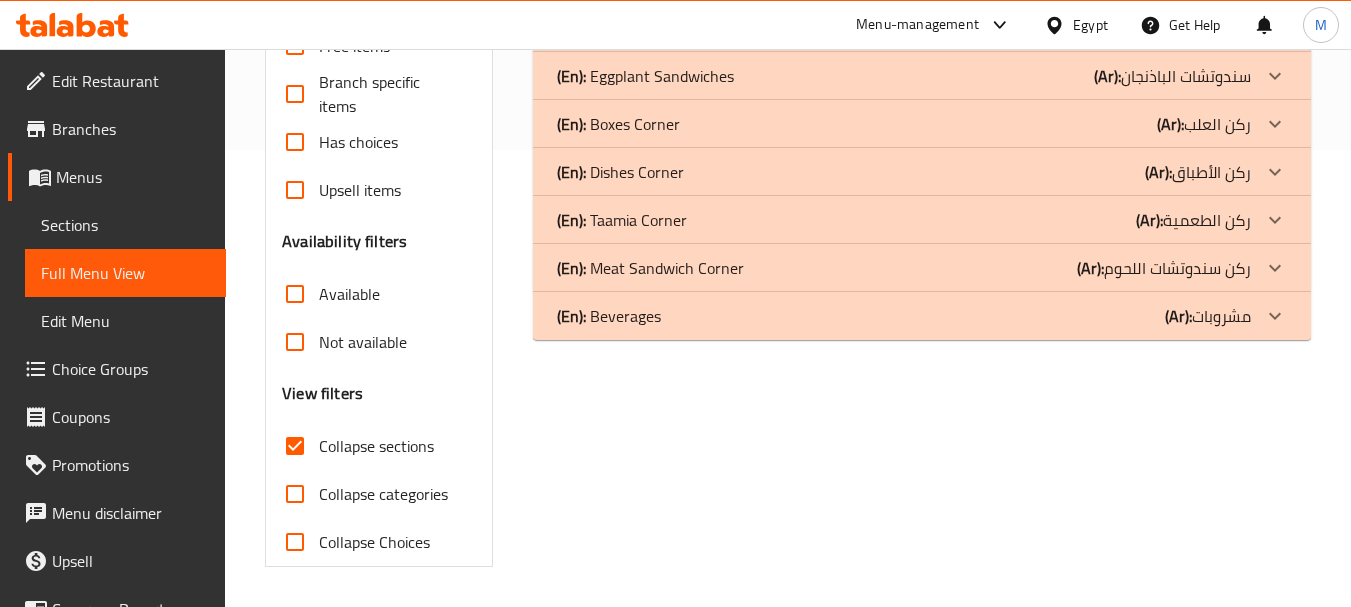 scroll, scrollTop: 457, scrollLeft: 0, axis: vertical 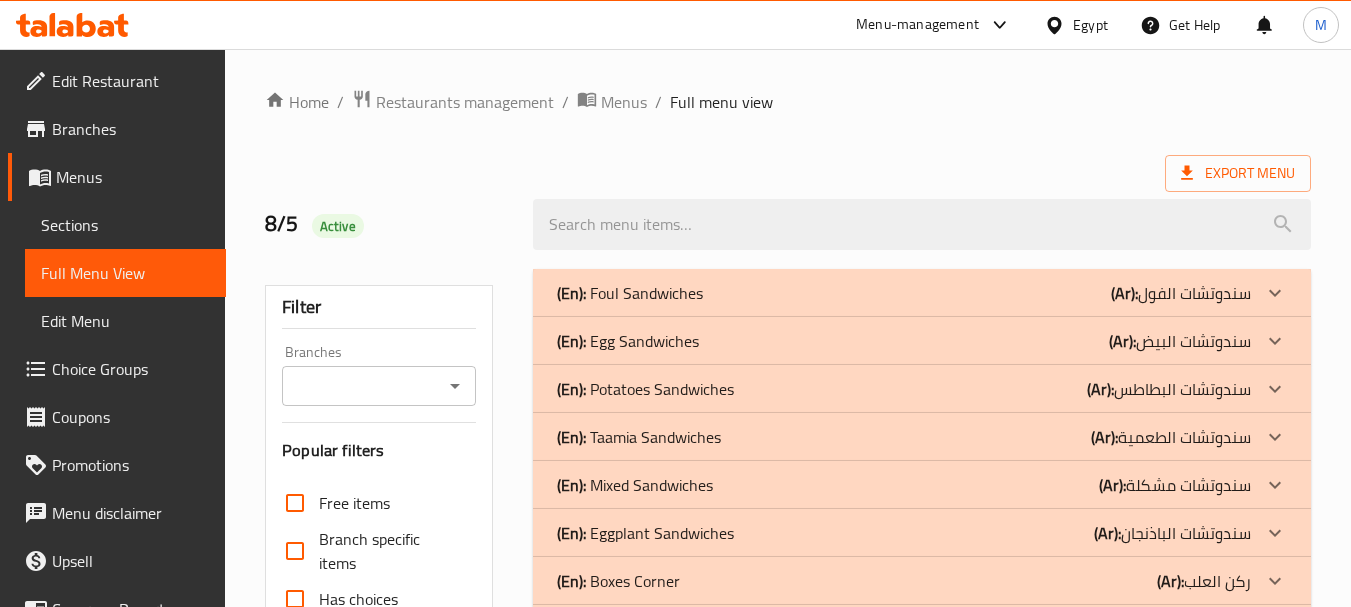 click on "(En):   Foul Sandwiches (Ar): سندوتشات الفول" at bounding box center (904, 293) 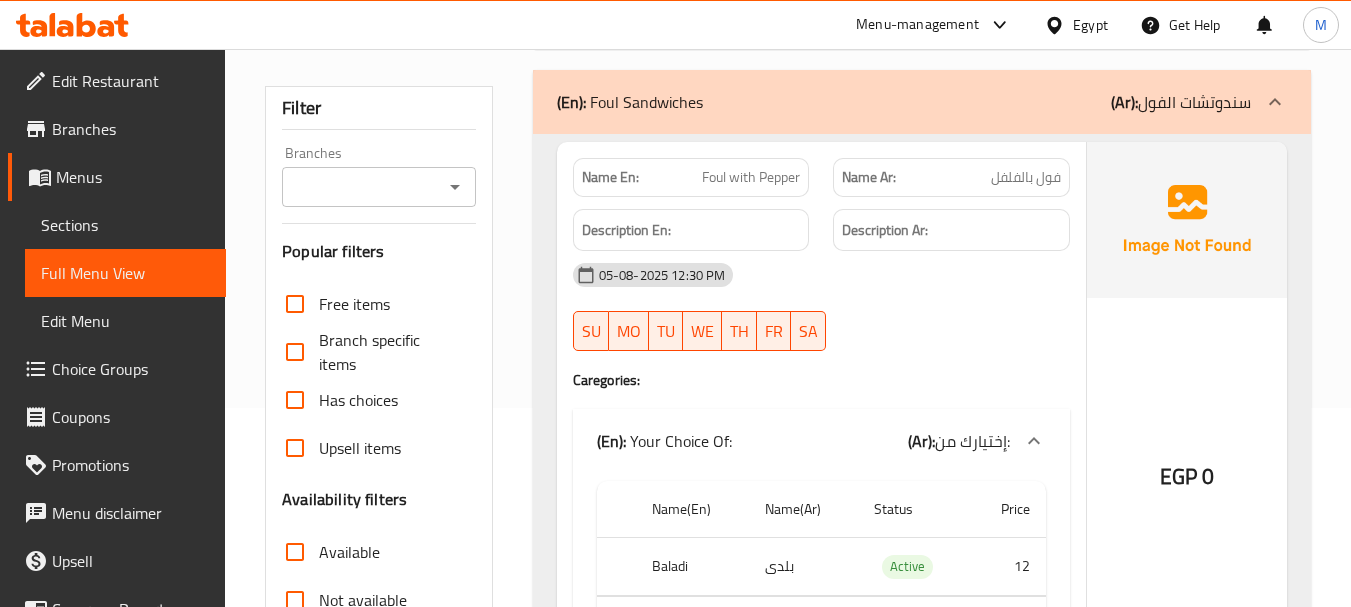 scroll, scrollTop: 200, scrollLeft: 0, axis: vertical 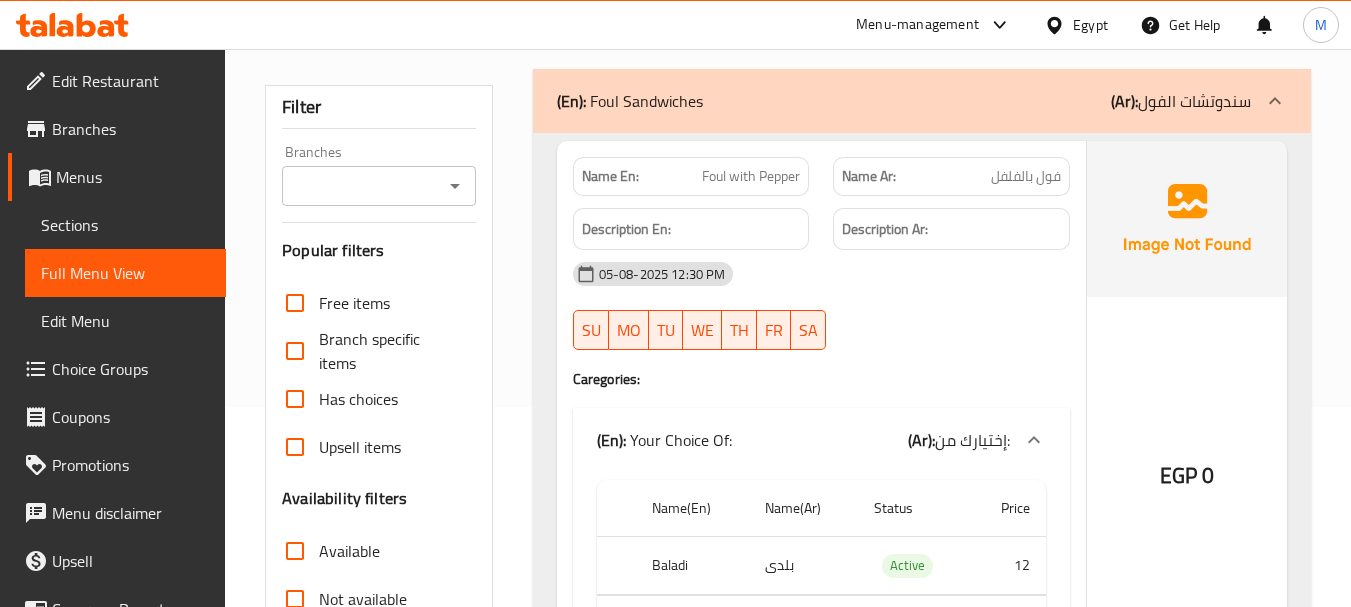 click on "Foul with Pepper" at bounding box center [751, 176] 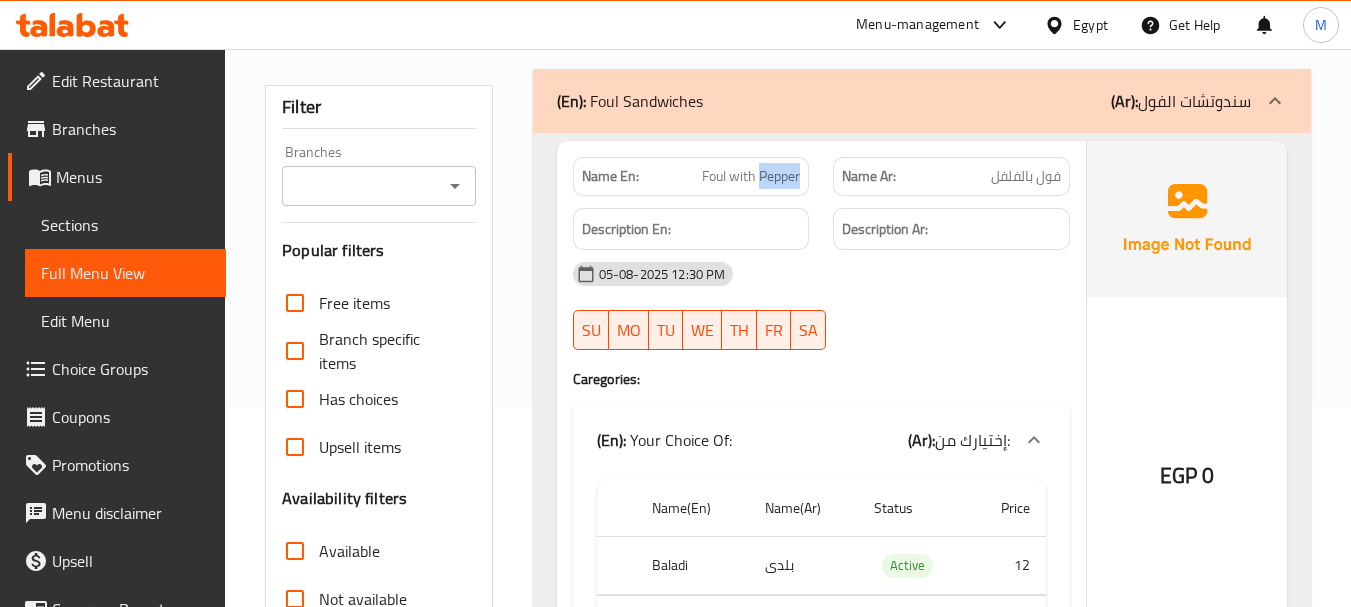 click on "Foul with Pepper" at bounding box center [751, 176] 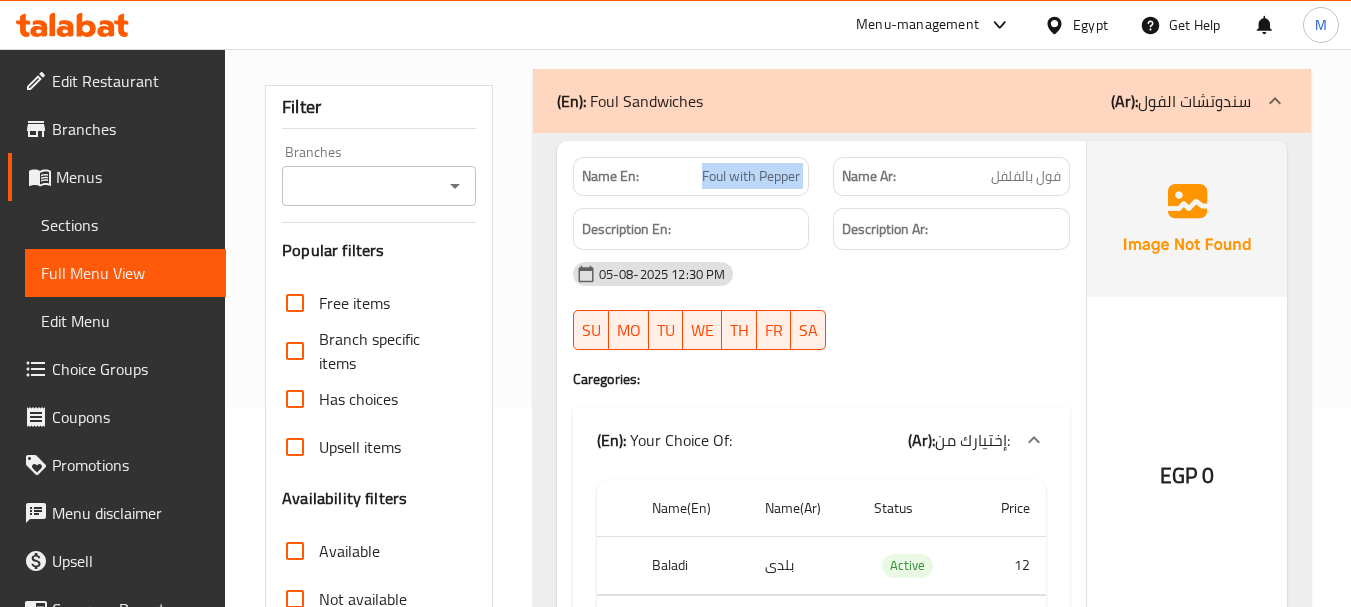 click on "Foul with Pepper" at bounding box center (751, 176) 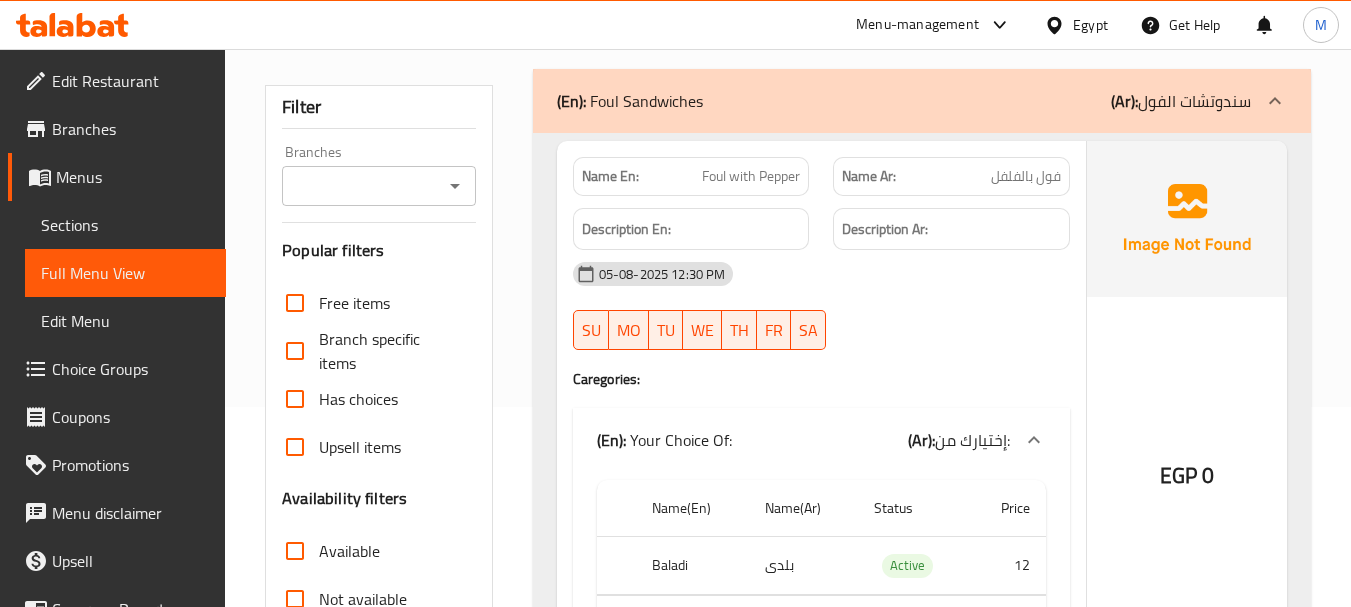 click on "Name En: Foul with Pepper Name Ar: فول بالفلفل Description En: Description Ar: 05-08-2025 12:30 PM SU MO TU WE TH FR SA Caregories: (En):   Your Choice Of: (Ar): إختيارك من: Name(En) Name(Ar) Status Price Baladi بلدى Active 12 French فرنساوي Active 17" at bounding box center (821, 422) 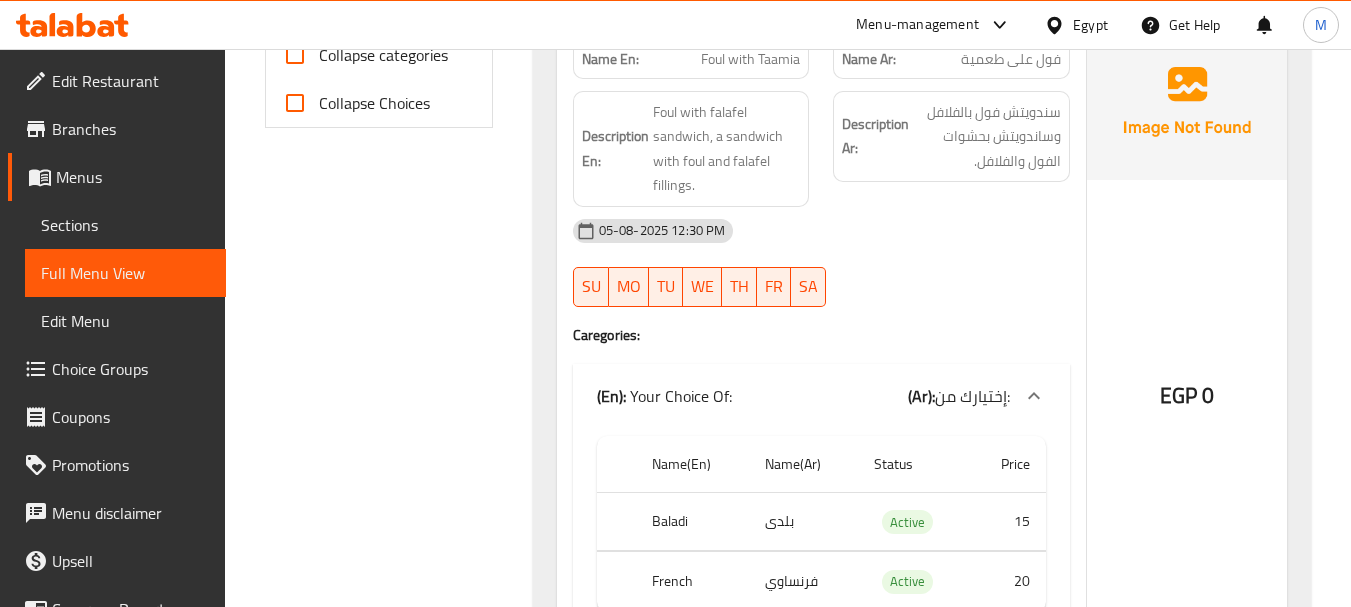 scroll, scrollTop: 900, scrollLeft: 0, axis: vertical 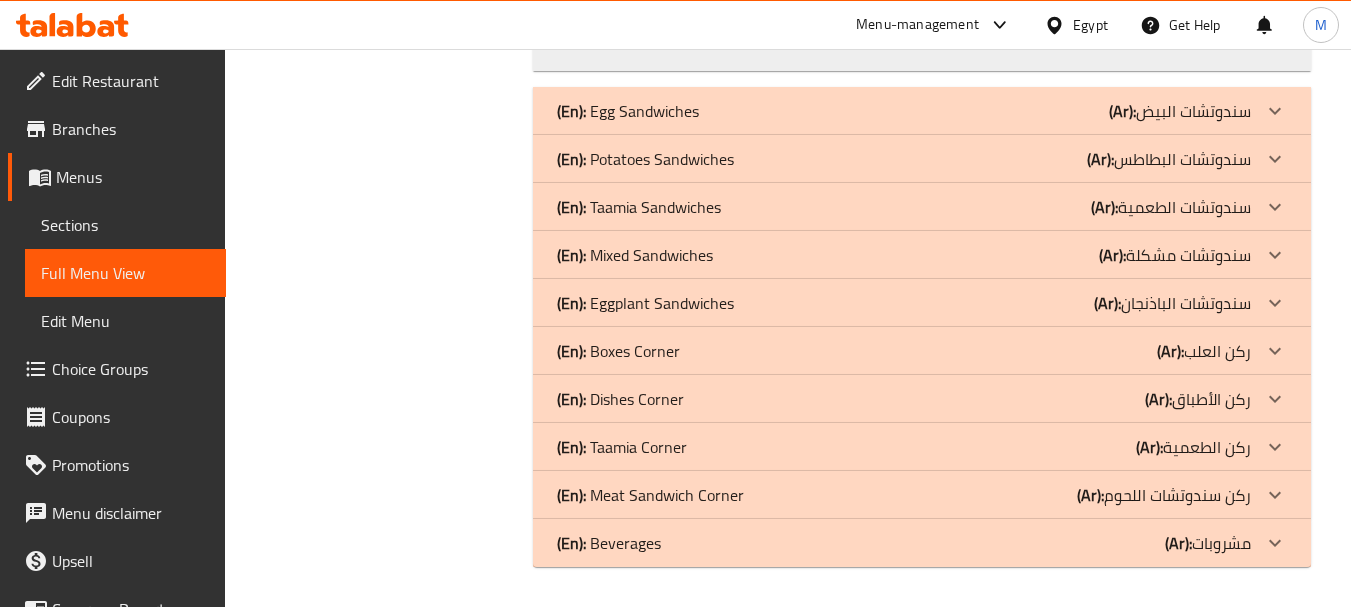 click on "(En):   Taamia Sandwiches (Ar): سندوتشات الطعمية" at bounding box center (904, -9052) 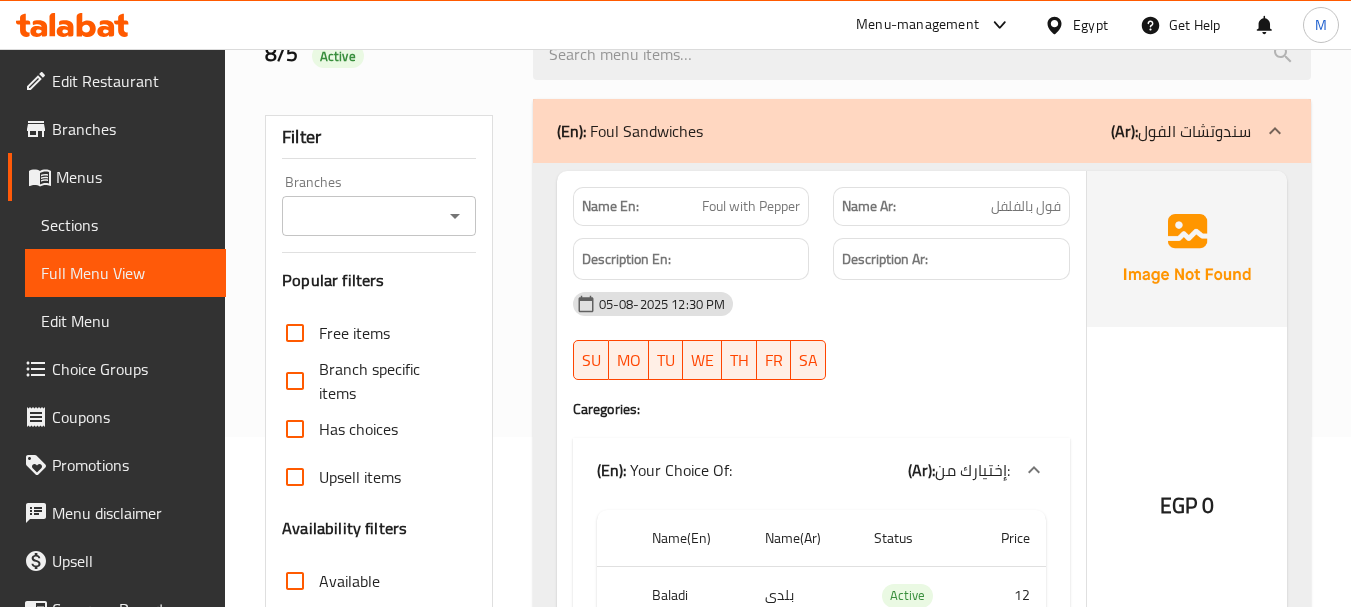 scroll, scrollTop: 200, scrollLeft: 0, axis: vertical 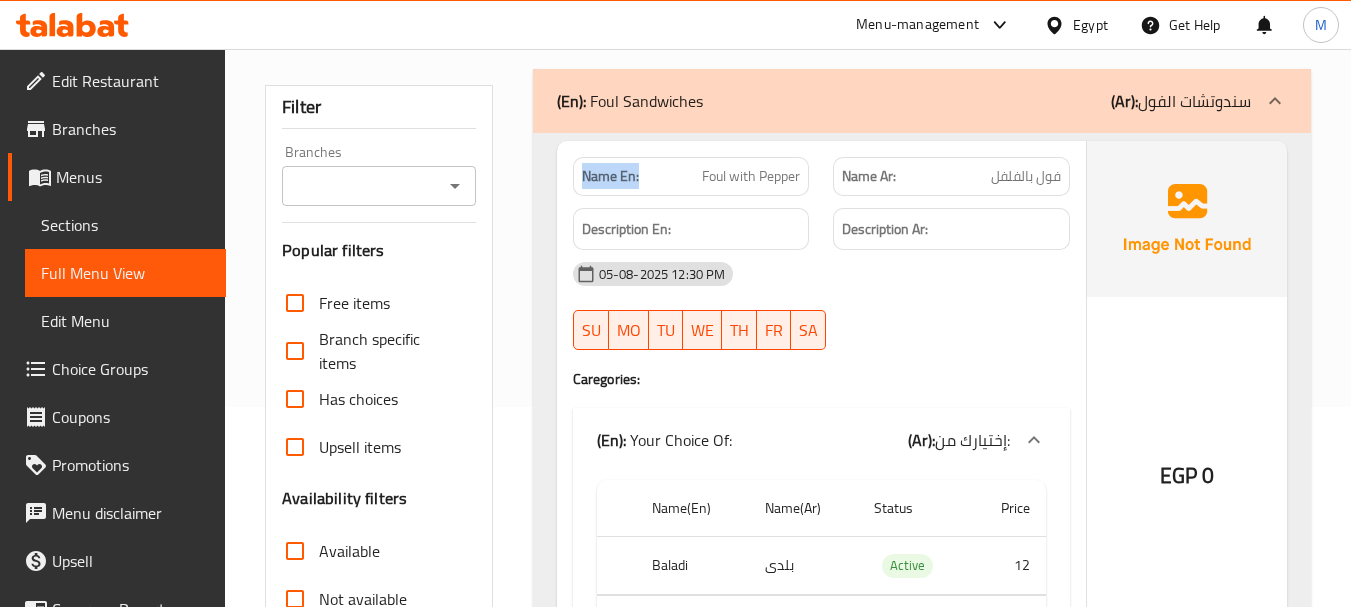 drag, startPoint x: 651, startPoint y: 181, endPoint x: 575, endPoint y: 186, distance: 76.1643 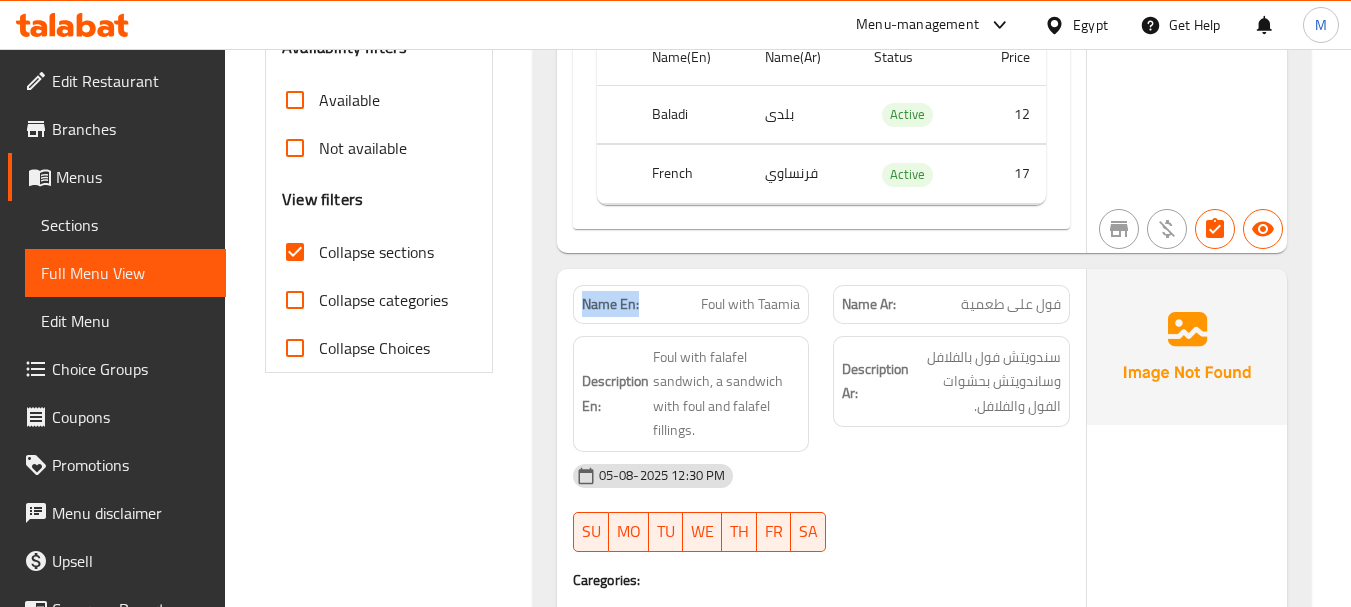 scroll, scrollTop: 751, scrollLeft: 0, axis: vertical 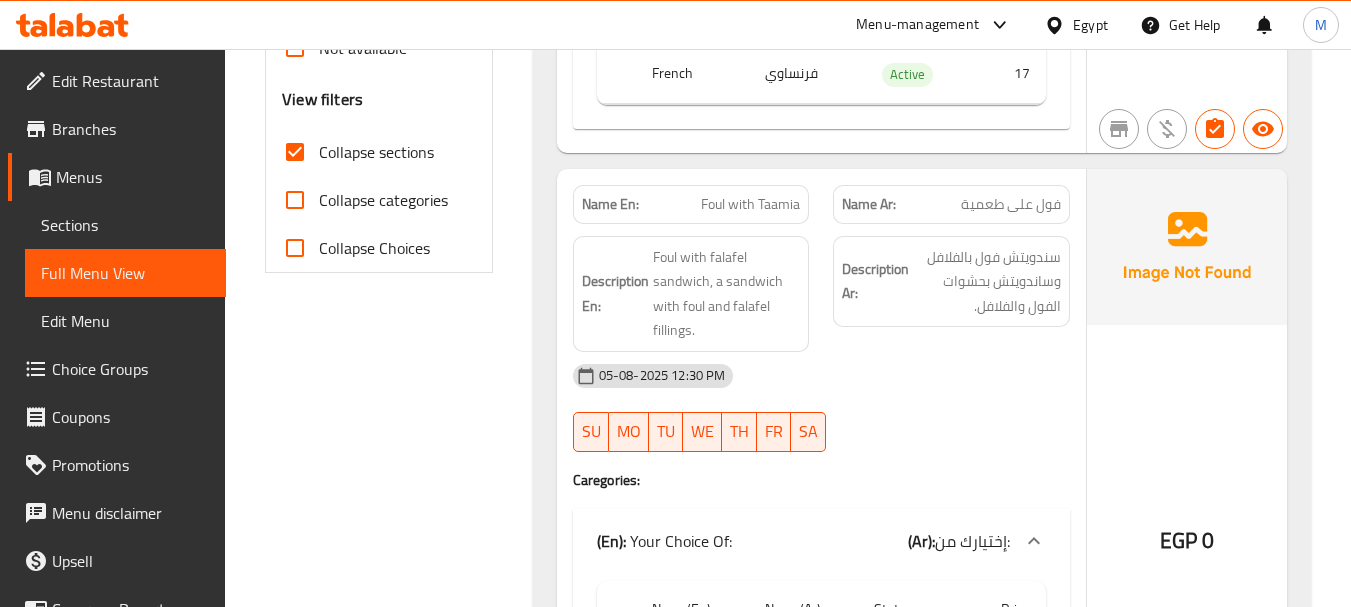 click on "Foul with Taamia" at bounding box center [750, 204] 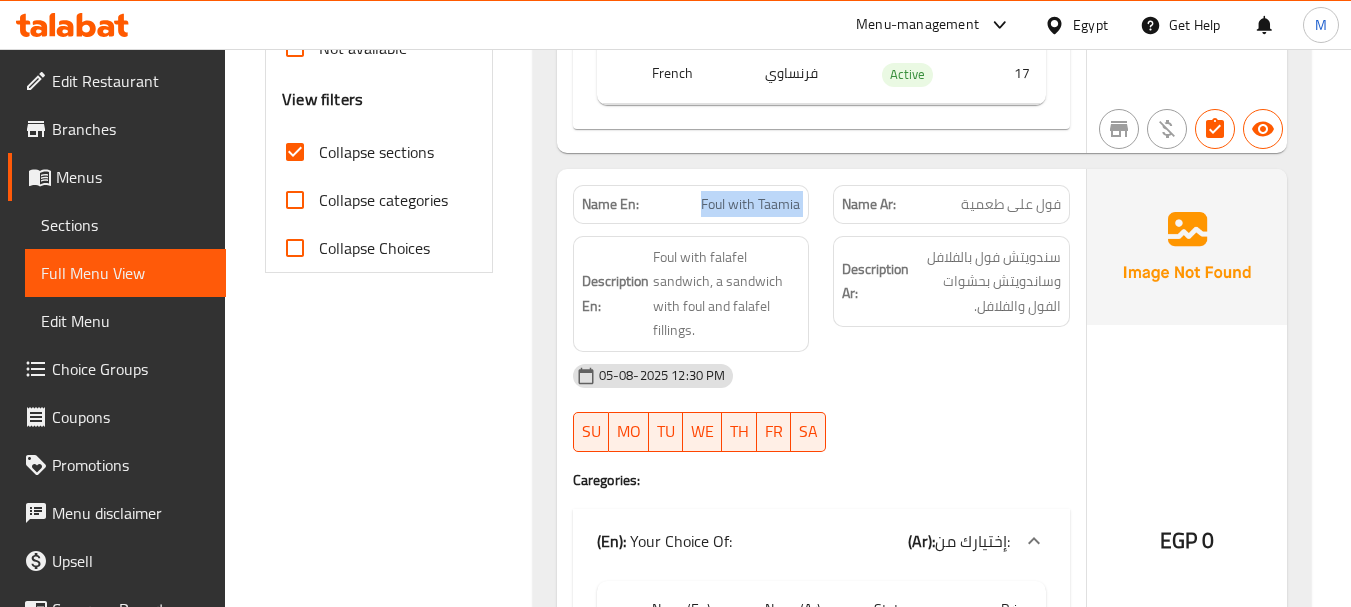click on "Foul with Taamia" at bounding box center (750, 204) 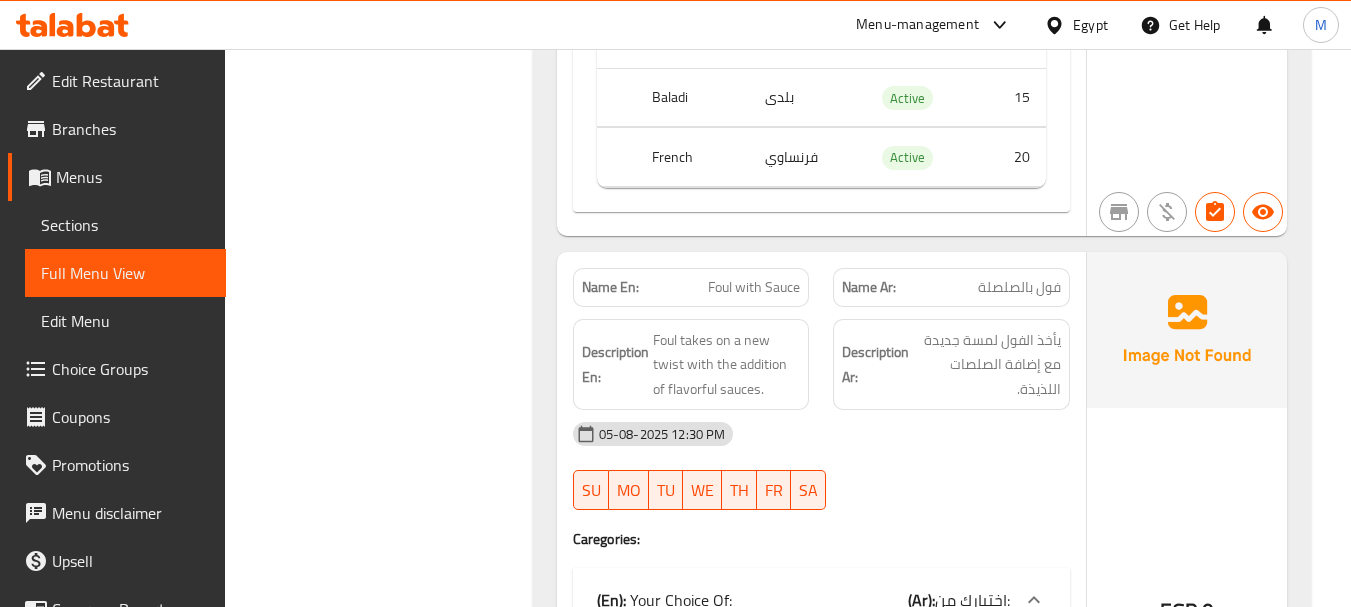 scroll, scrollTop: 1351, scrollLeft: 0, axis: vertical 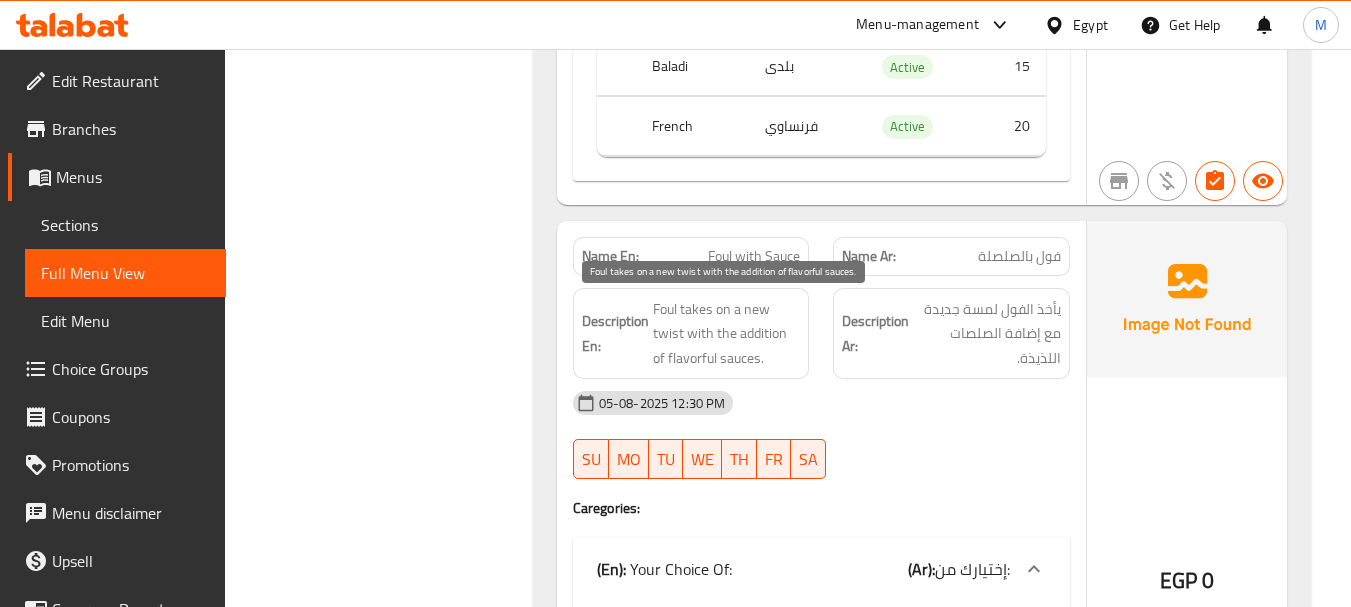 click on "Foul takes on a new twist with the addition of flavorful sauces." at bounding box center (727, 334) 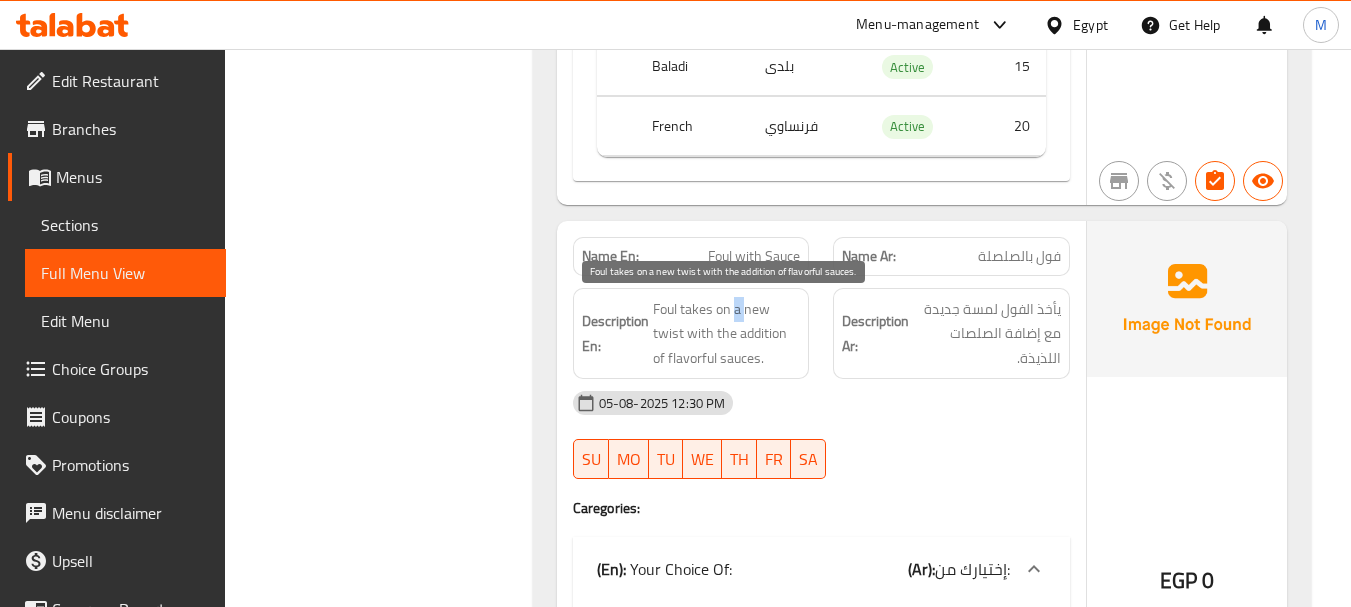 click on "Foul takes on a new twist with the addition of flavorful sauces." at bounding box center (727, 334) 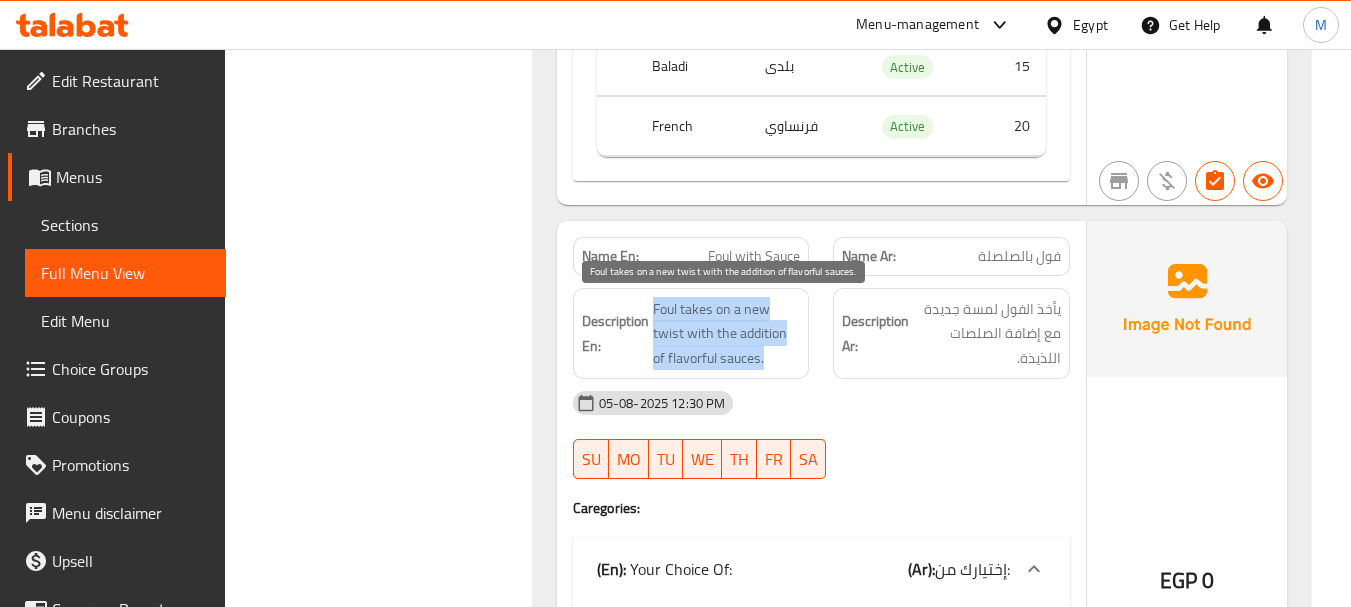click on "Foul takes on a new twist with the addition of flavorful sauces." at bounding box center [727, 334] 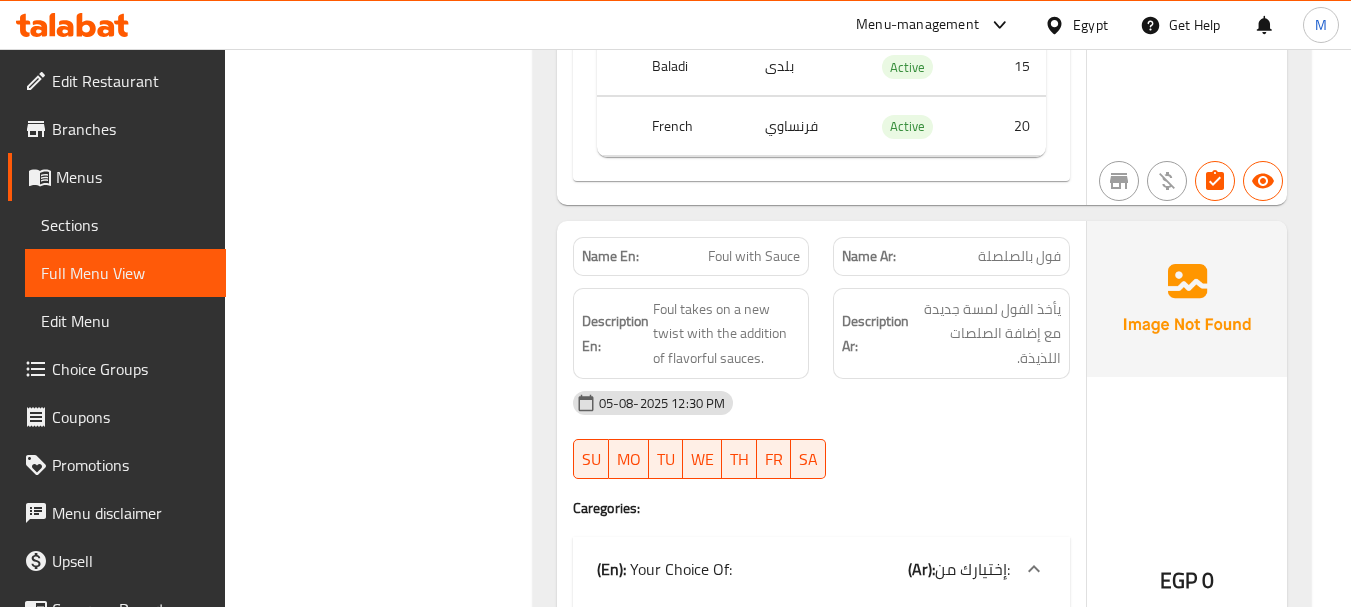 click on "Foul with Sauce" at bounding box center (754, 256) 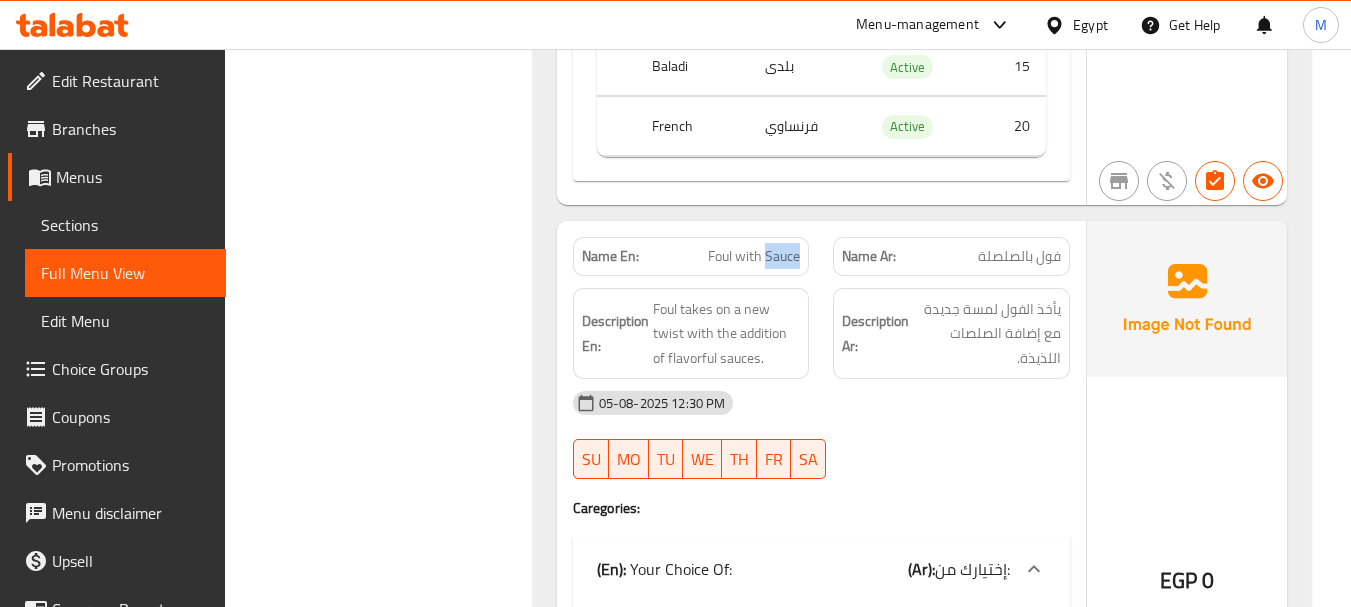 click on "Foul with Sauce" at bounding box center [754, 256] 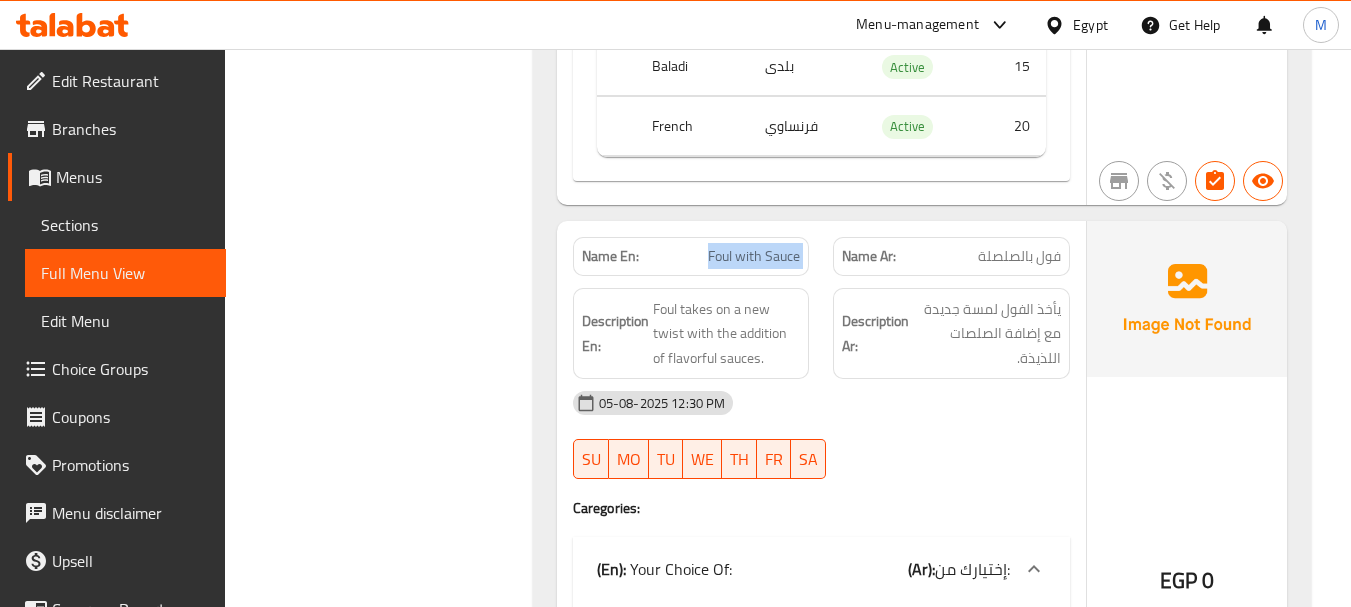 click on "Foul with Sauce" at bounding box center [754, 256] 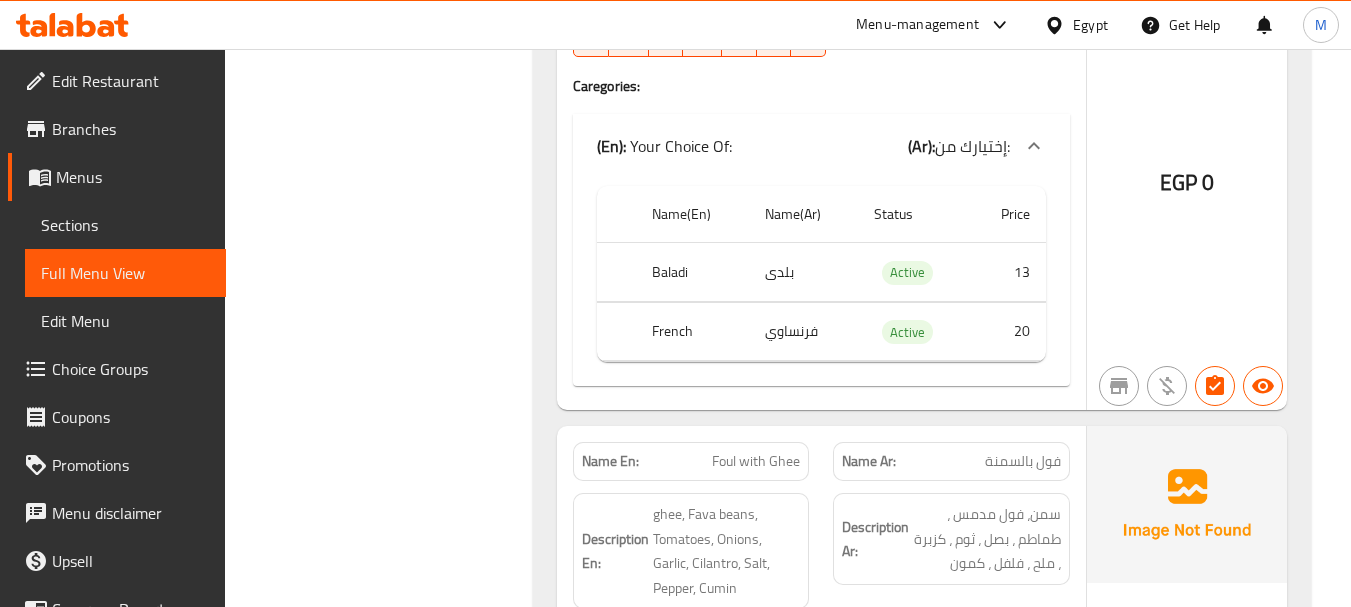 scroll, scrollTop: 2451, scrollLeft: 0, axis: vertical 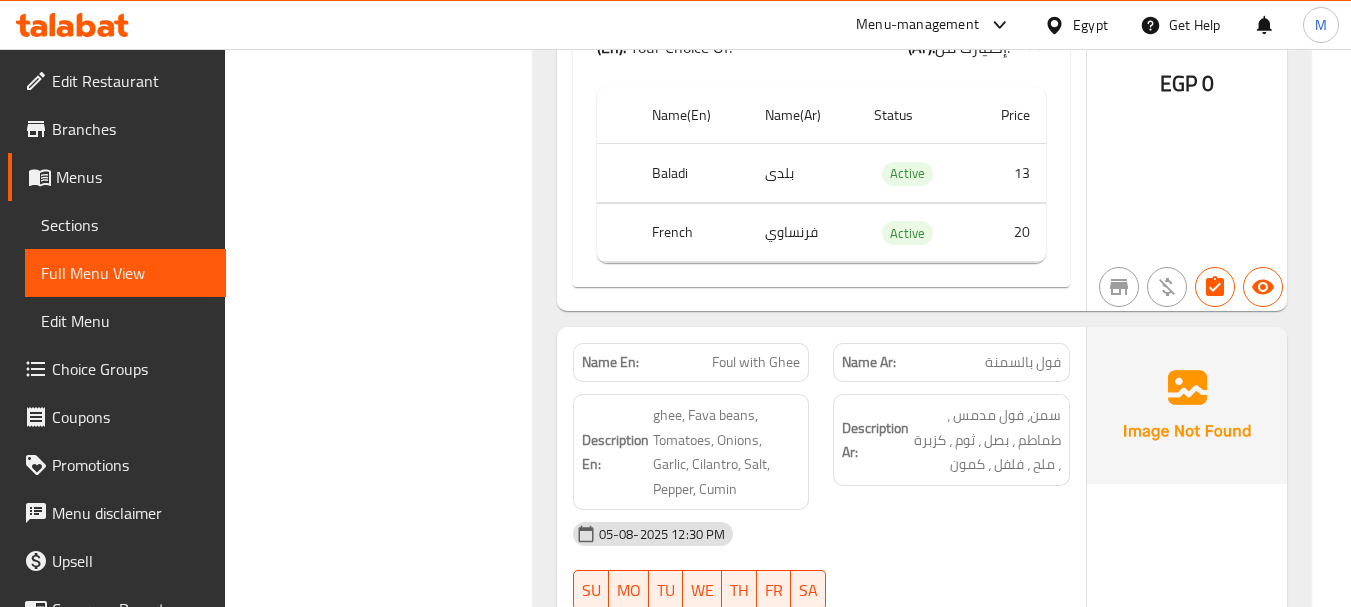 click on "TH" at bounding box center (739, 590) 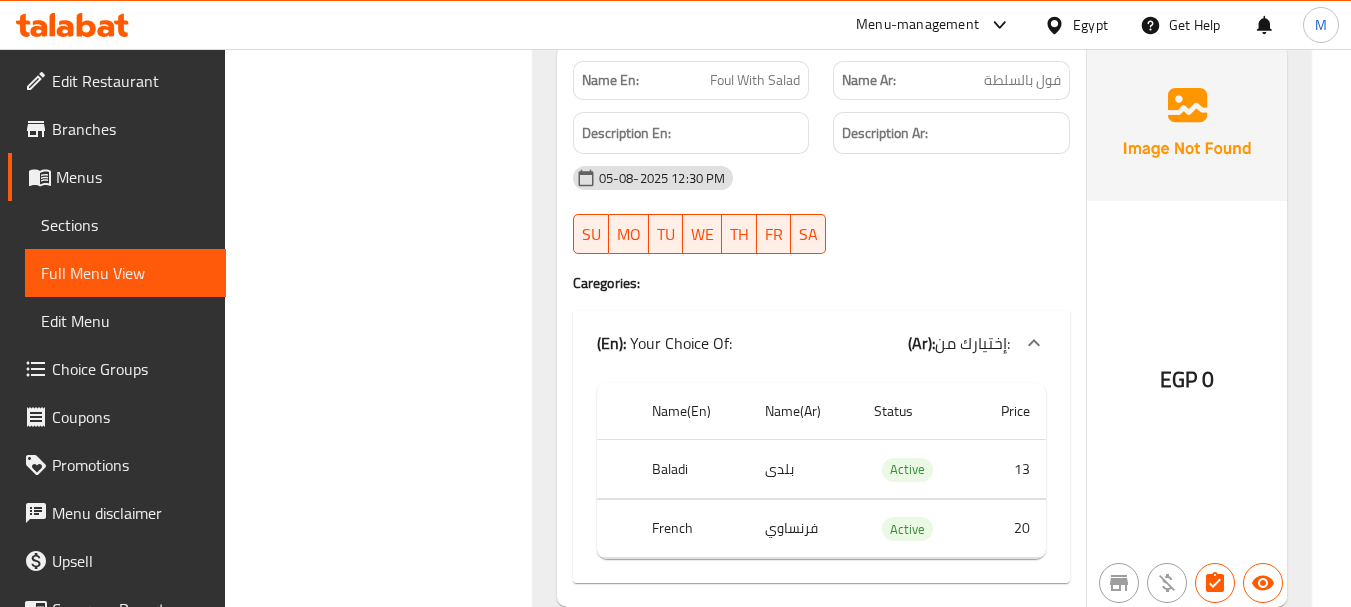 scroll, scrollTop: 2151, scrollLeft: 0, axis: vertical 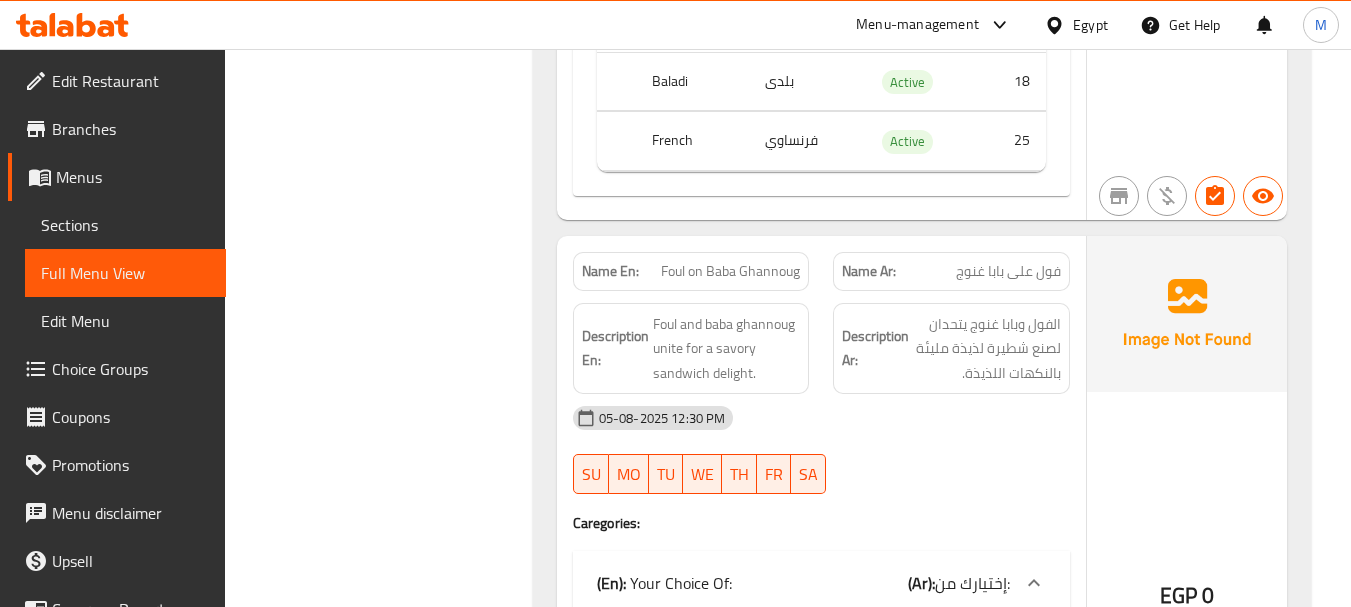 click on "Foul on Baba Ghannoug" at bounding box center (730, 271) 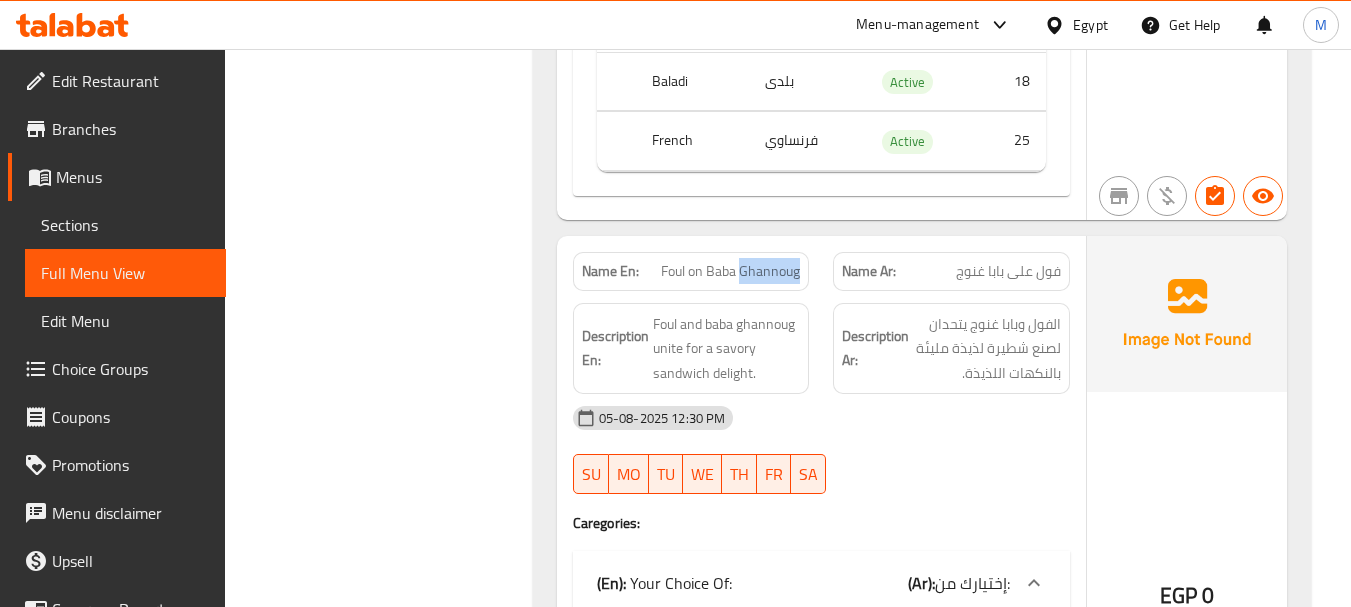 click on "Foul on Baba Ghannoug" at bounding box center (730, 271) 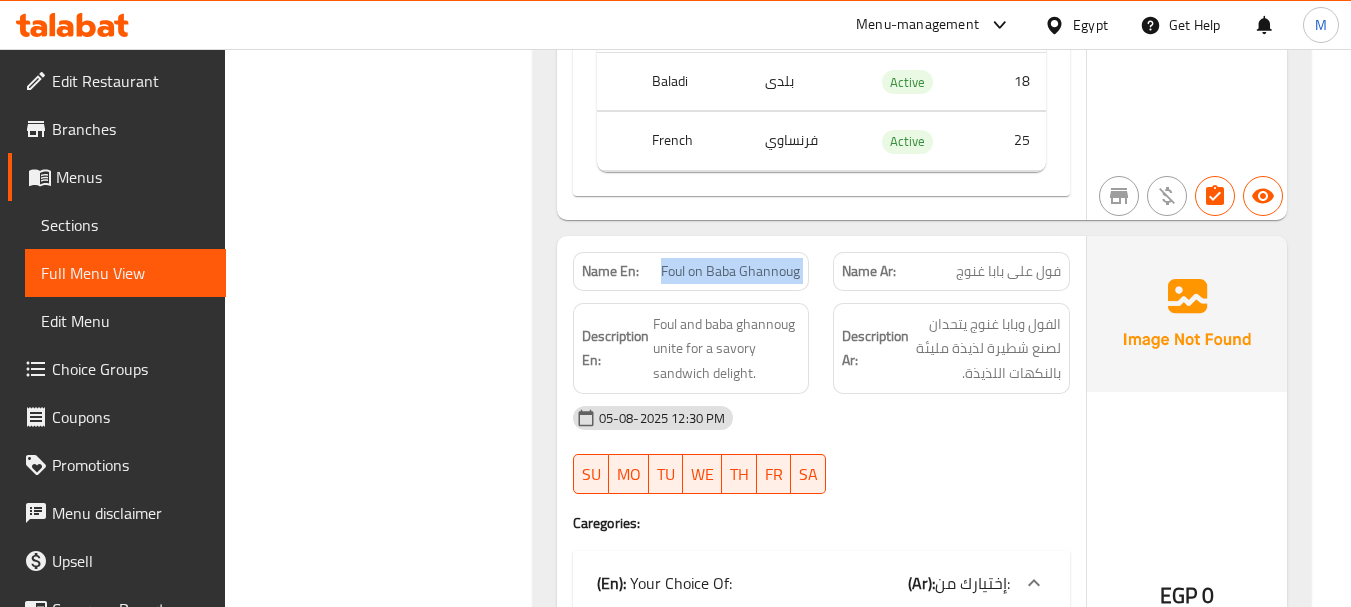 click on "Foul on Baba Ghannoug" at bounding box center [730, 271] 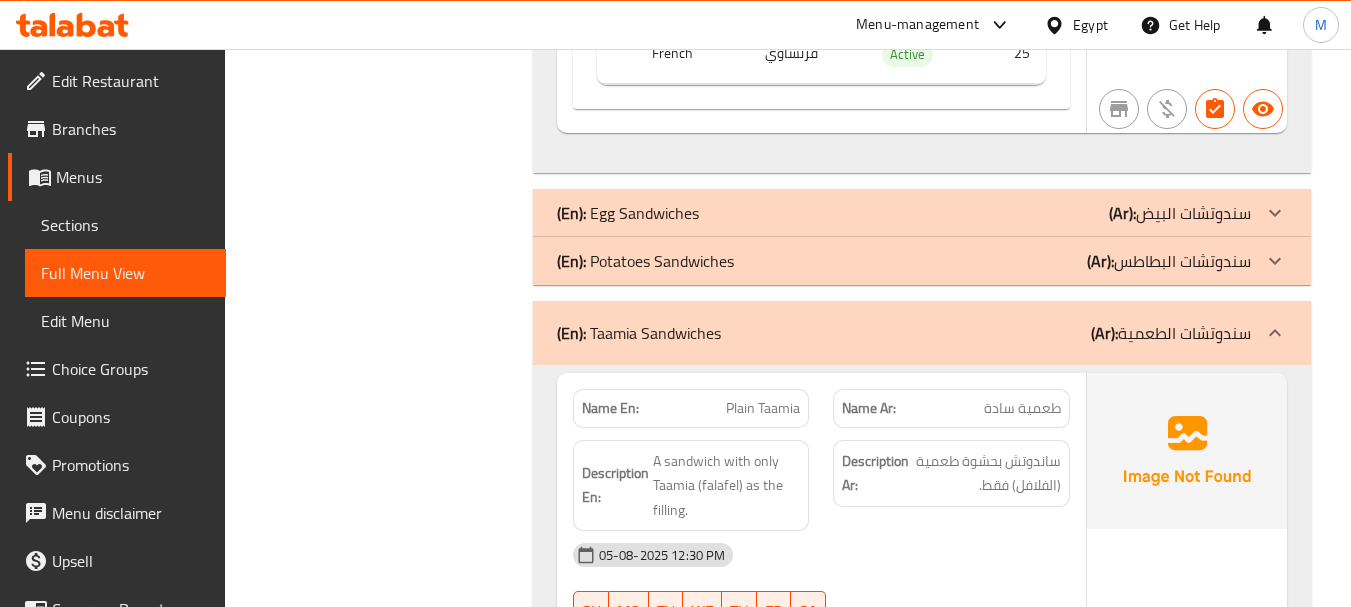 scroll, scrollTop: 9451, scrollLeft: 0, axis: vertical 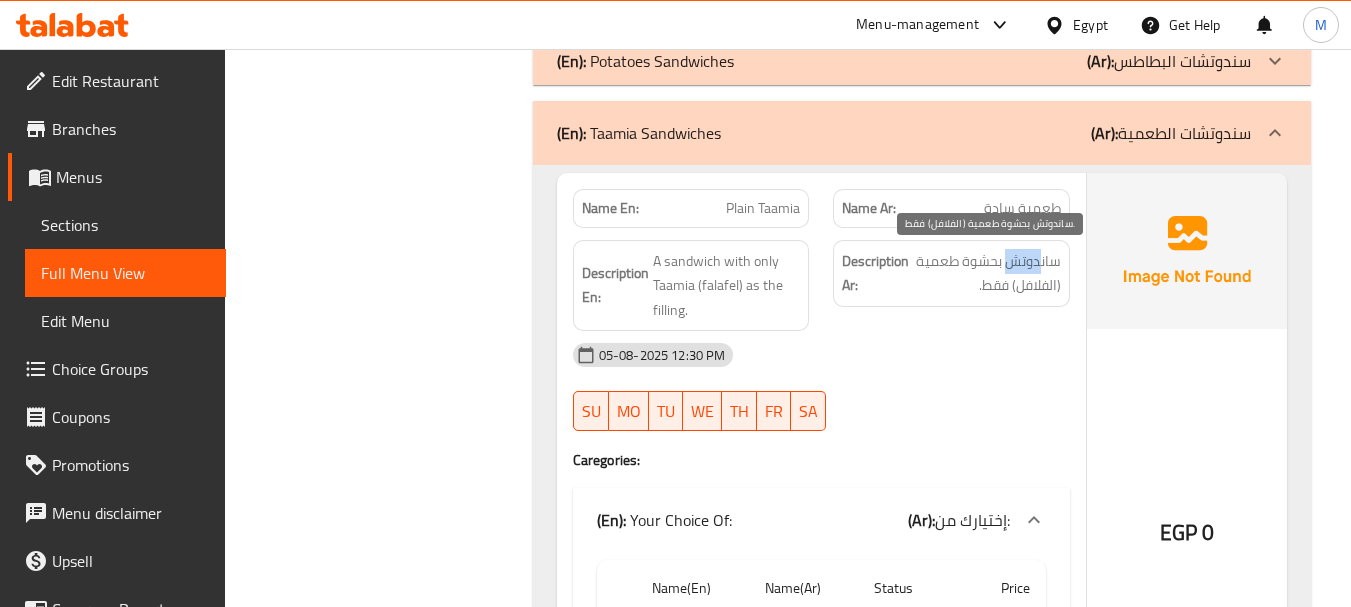 drag, startPoint x: 1011, startPoint y: 262, endPoint x: 1041, endPoint y: 266, distance: 30.265491 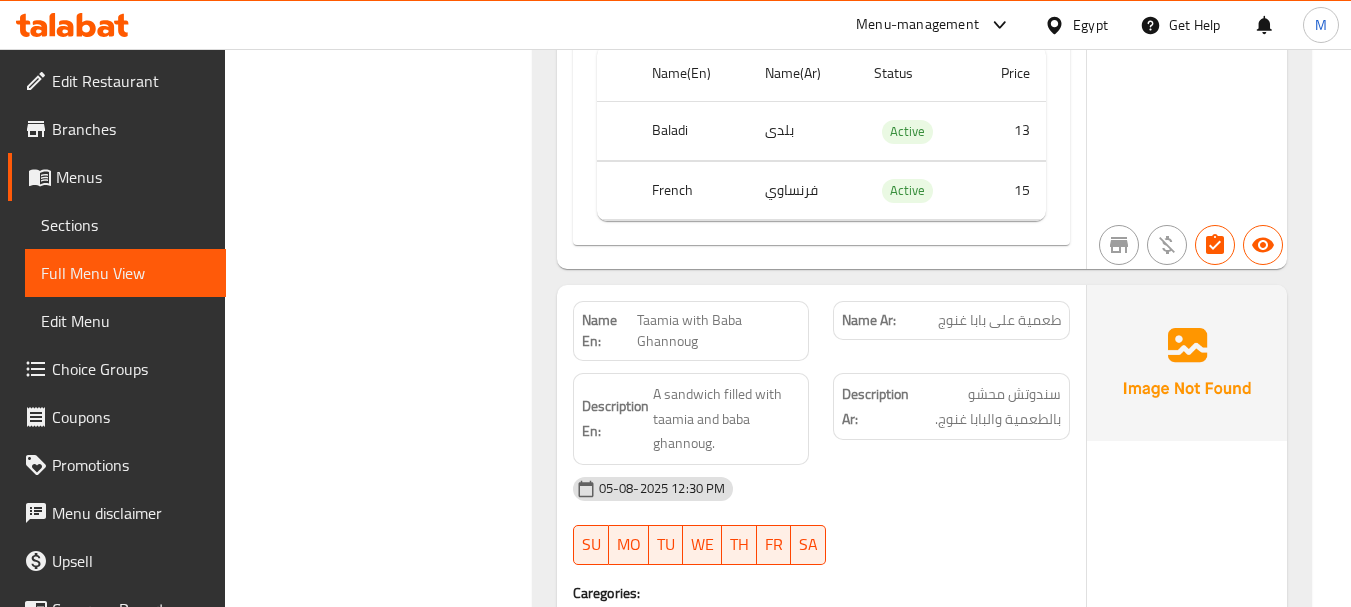 scroll, scrollTop: 10651, scrollLeft: 0, axis: vertical 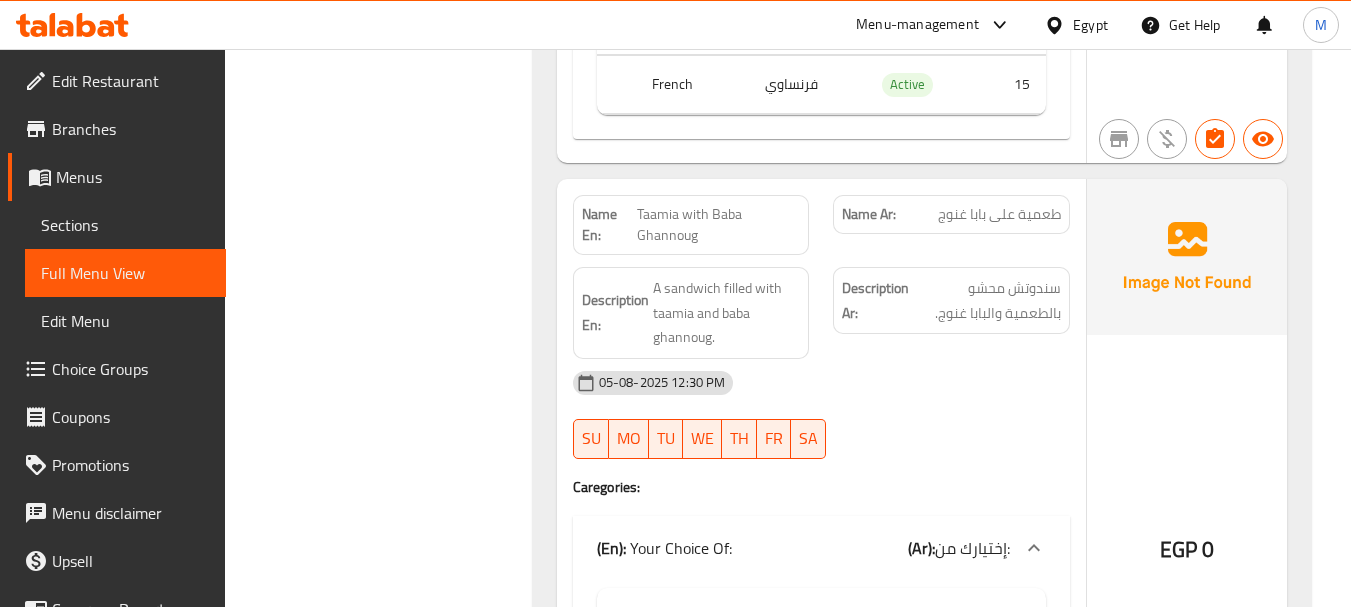 click on "Taamia with Baba Ghannoug" at bounding box center (754, -9044) 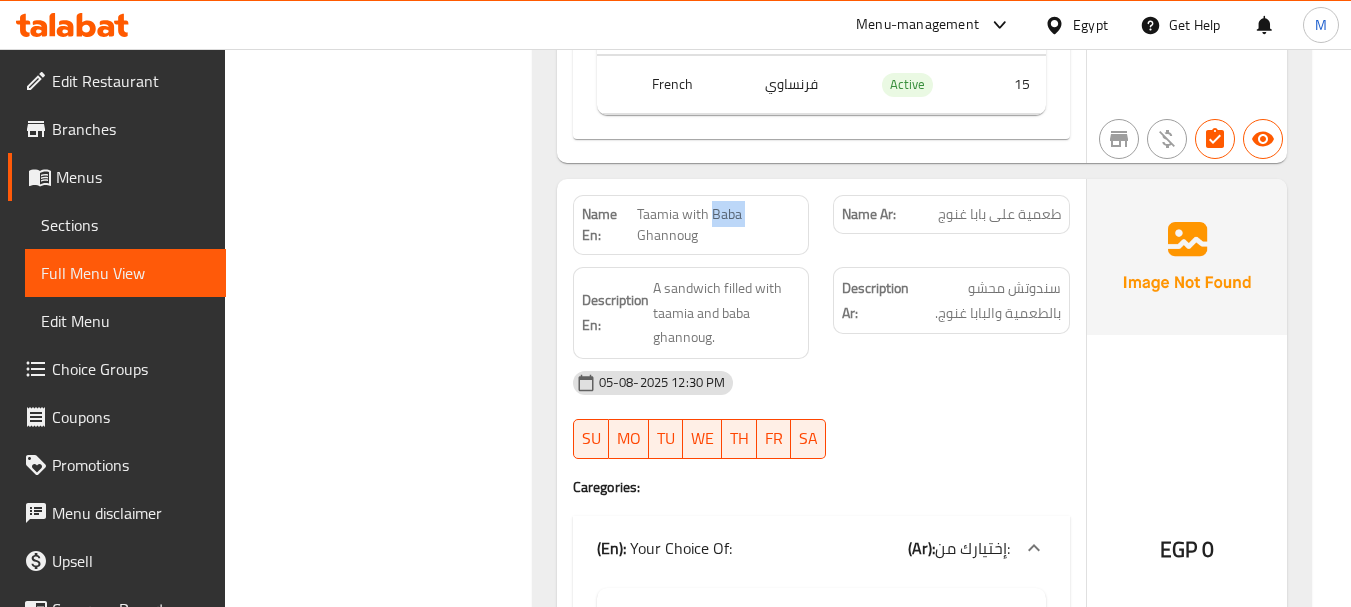 click on "Taamia with Baba Ghannoug" at bounding box center [754, -9044] 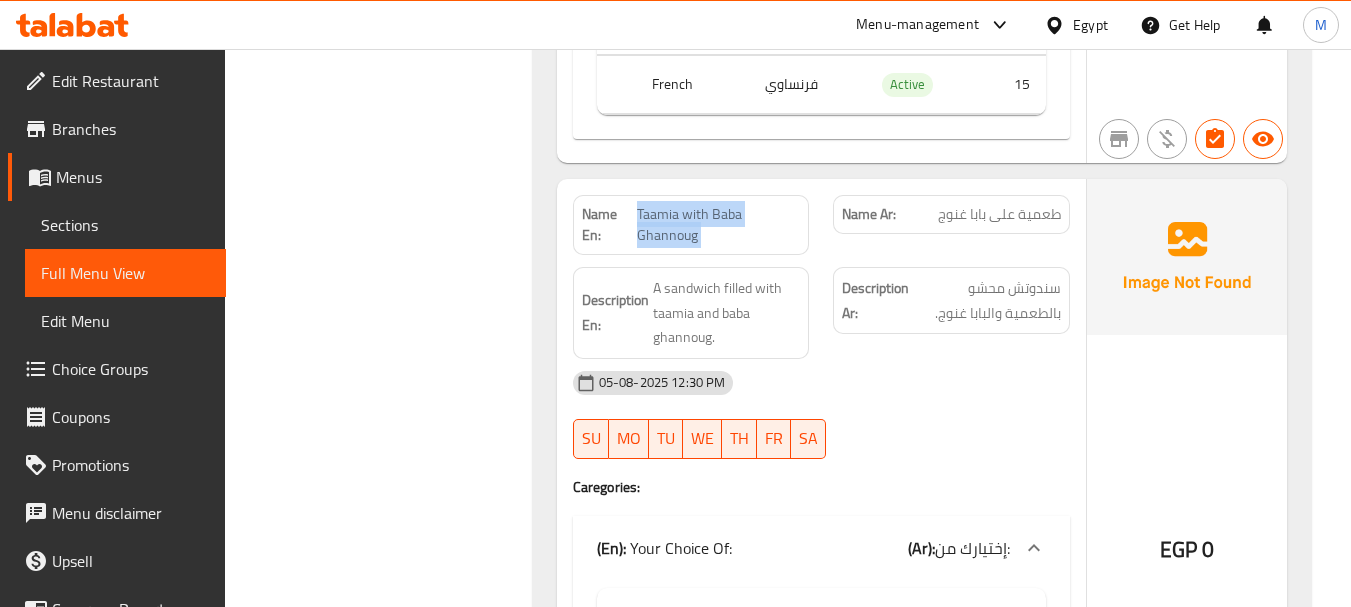 click on "Taamia with Baba Ghannoug" at bounding box center [754, -9044] 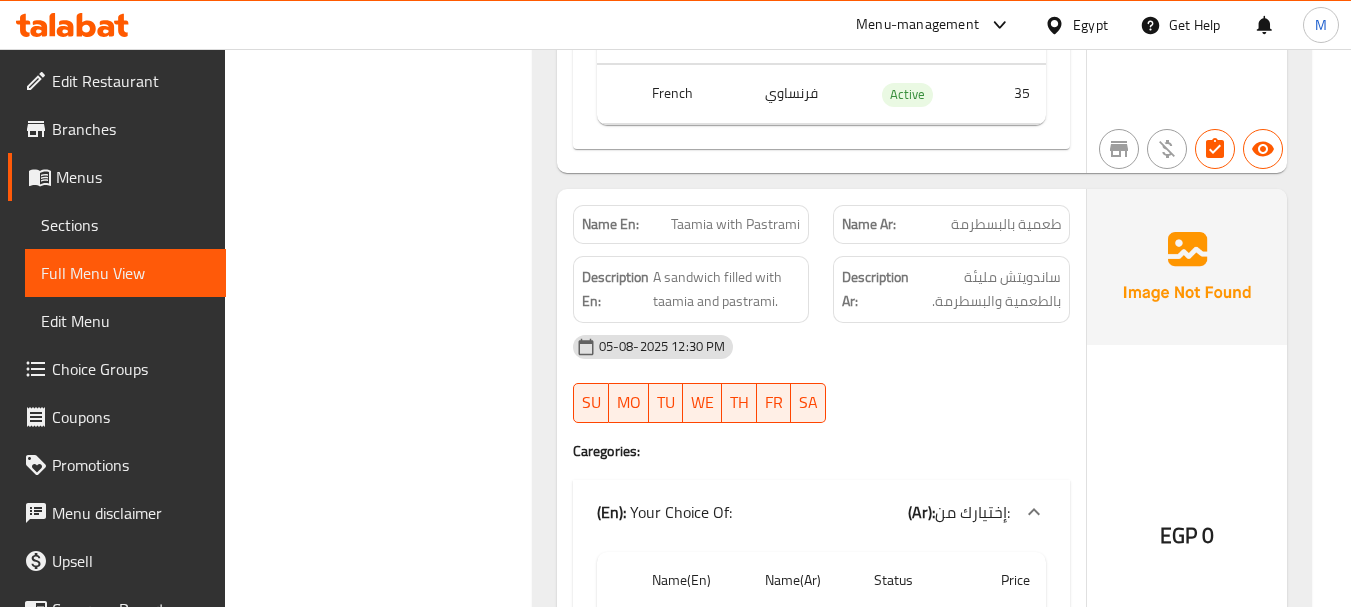 scroll, scrollTop: 19051, scrollLeft: 0, axis: vertical 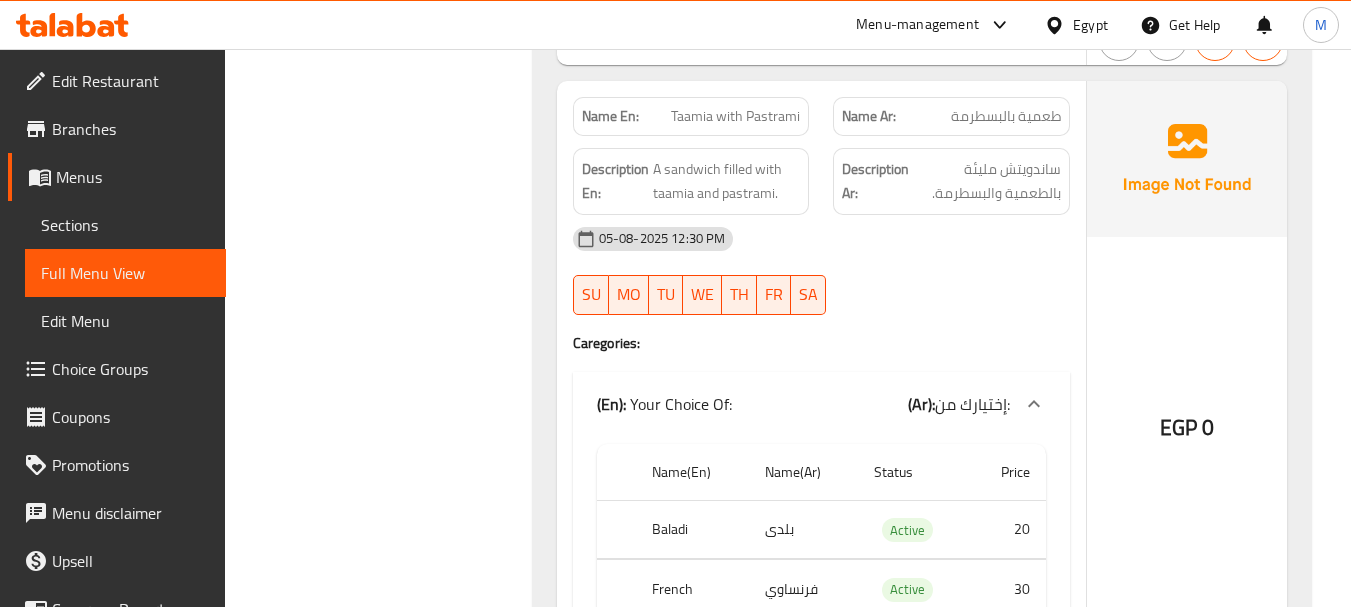 click on "Taamia with Pastrami" at bounding box center [735, 116] 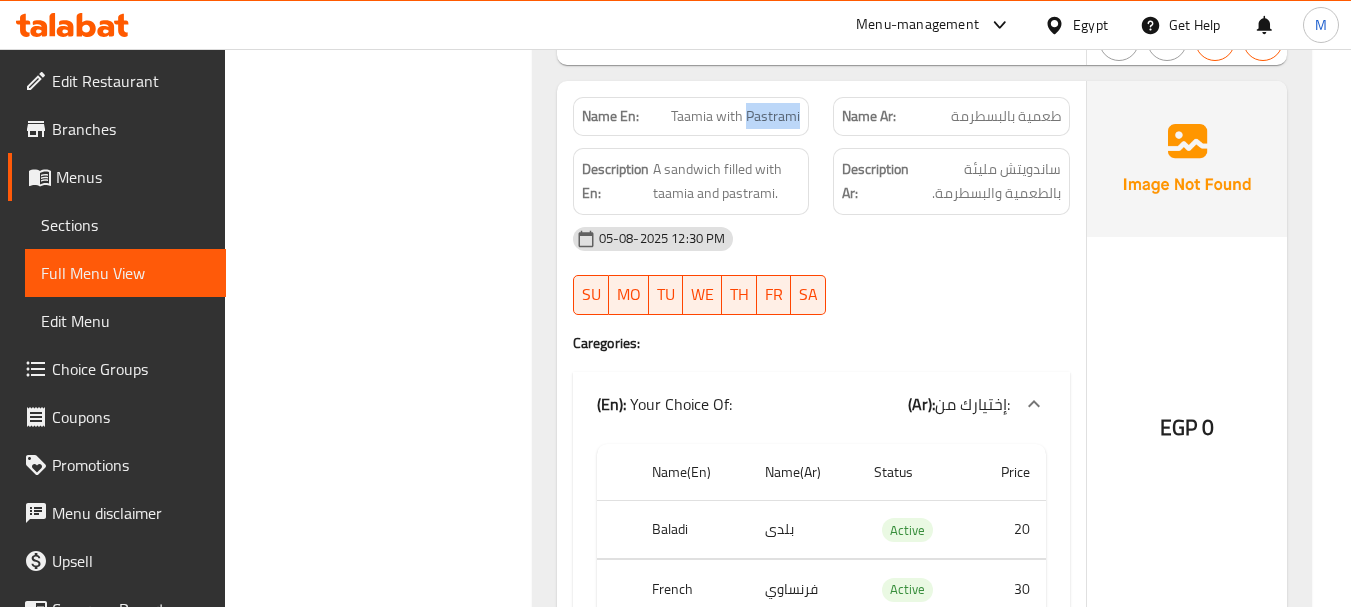 click on "Taamia with Pastrami" at bounding box center [735, 116] 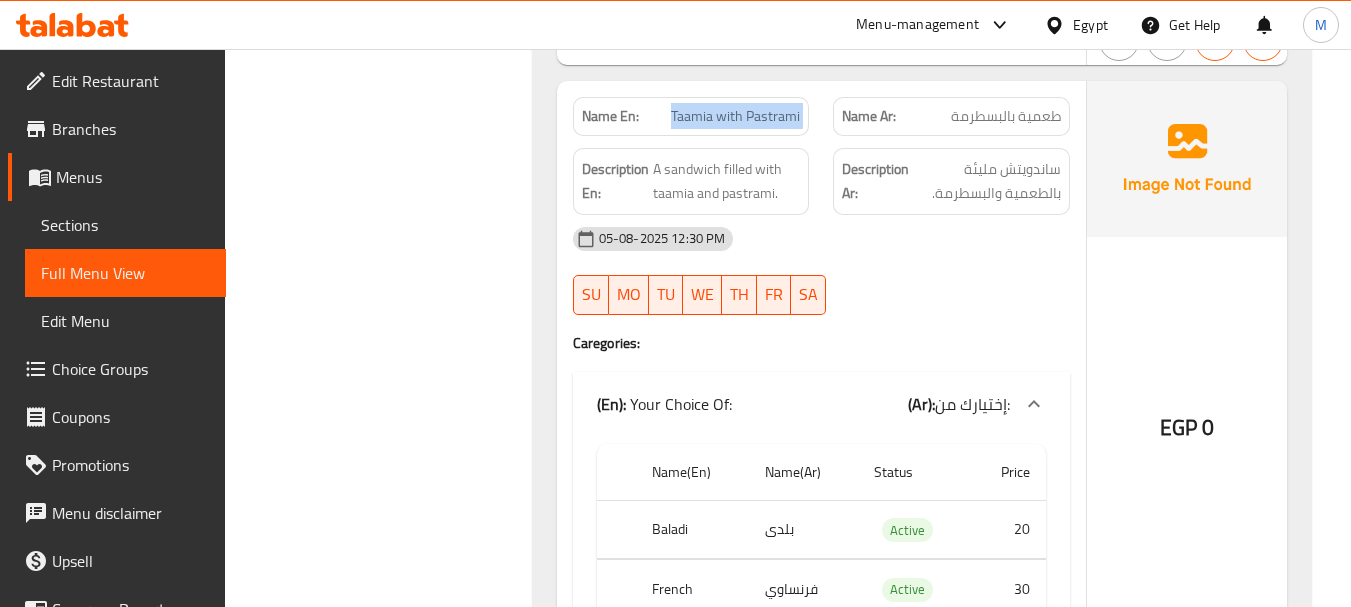 click on "Taamia with Pastrami" at bounding box center [735, 116] 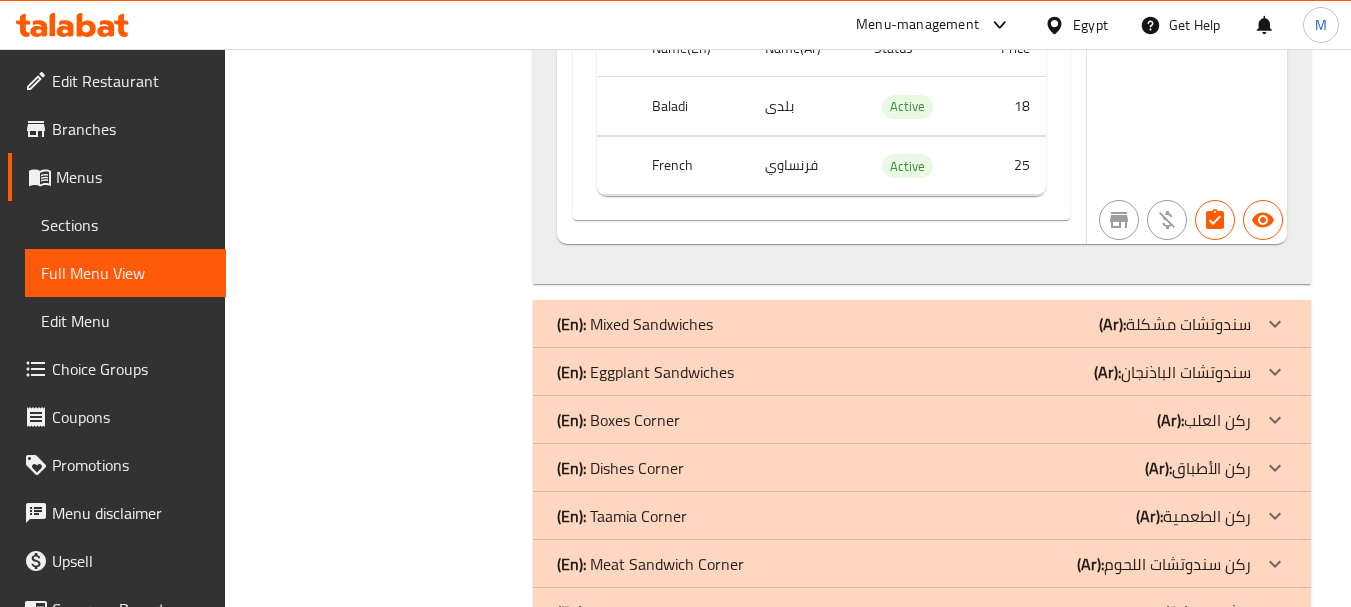scroll, scrollTop: 20751, scrollLeft: 0, axis: vertical 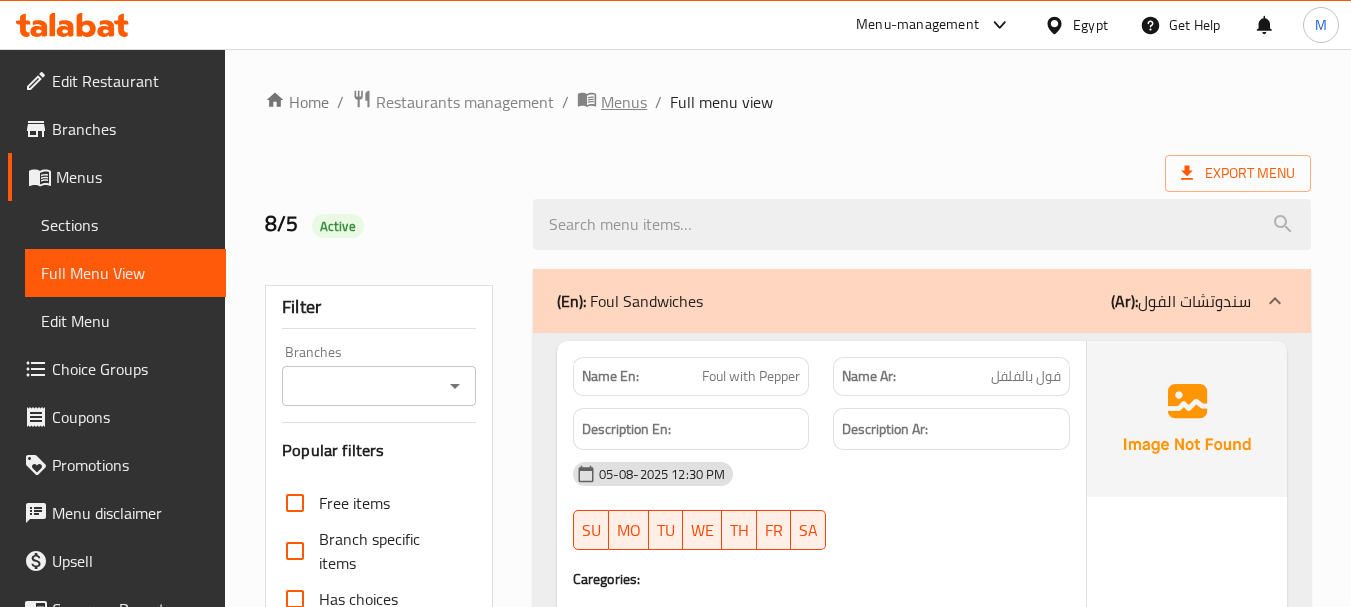 click on "Menus" at bounding box center (624, 102) 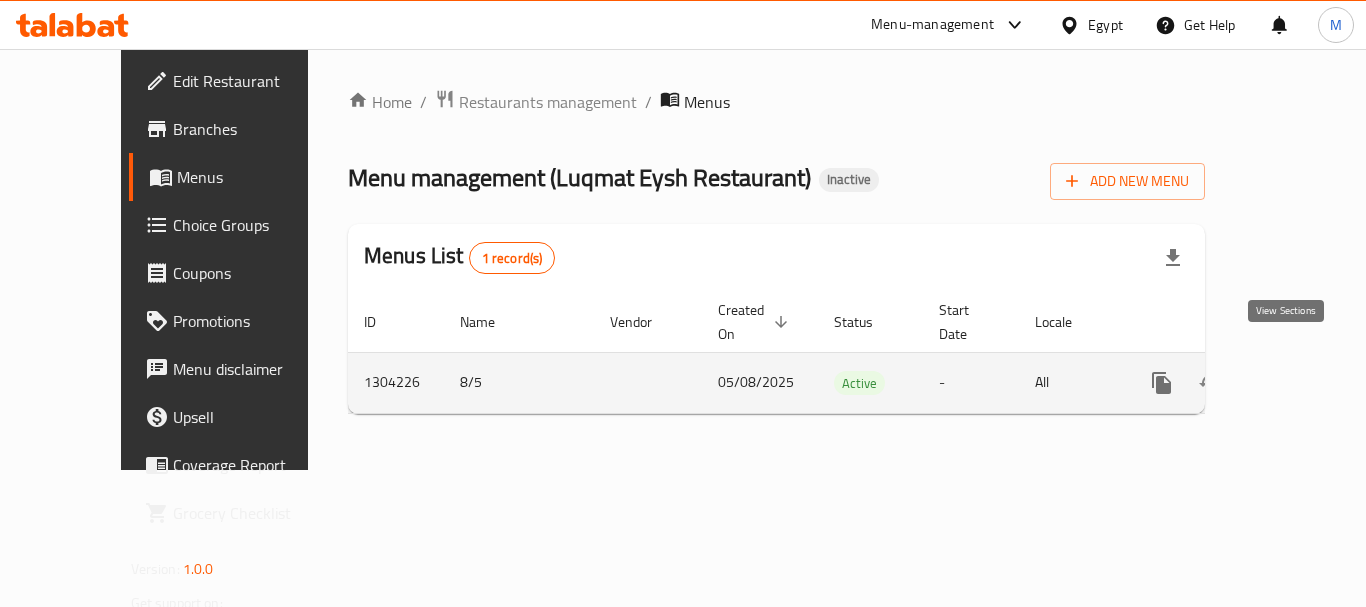 click 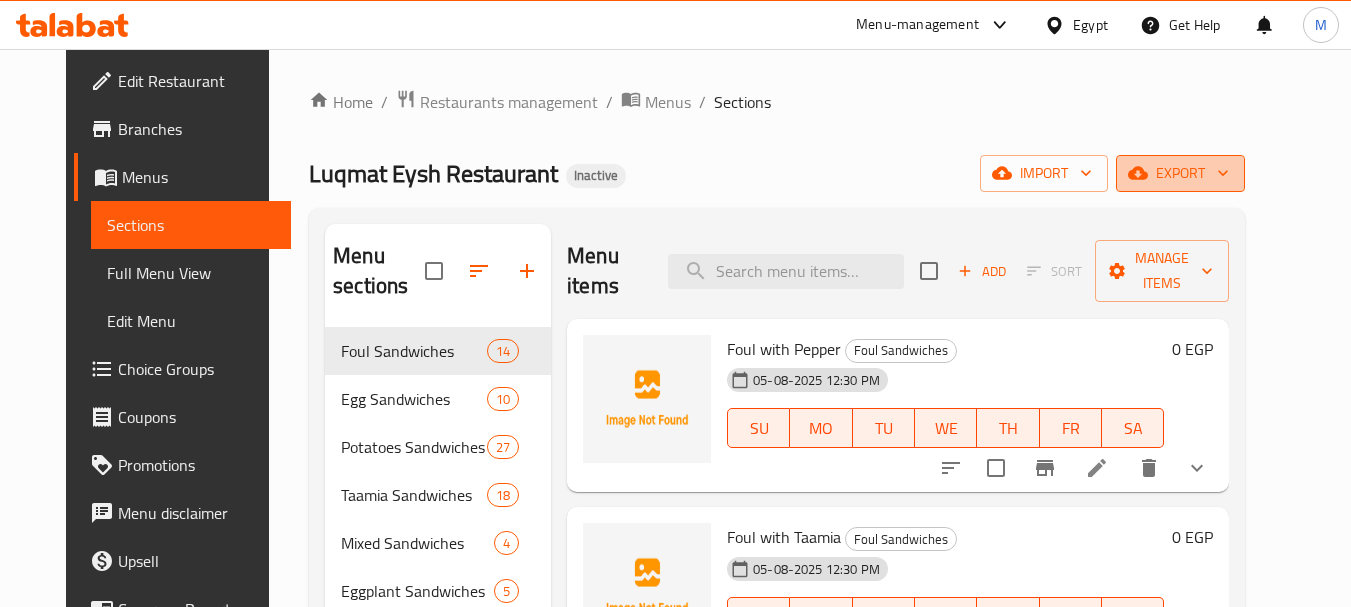 click on "export" at bounding box center (1180, 173) 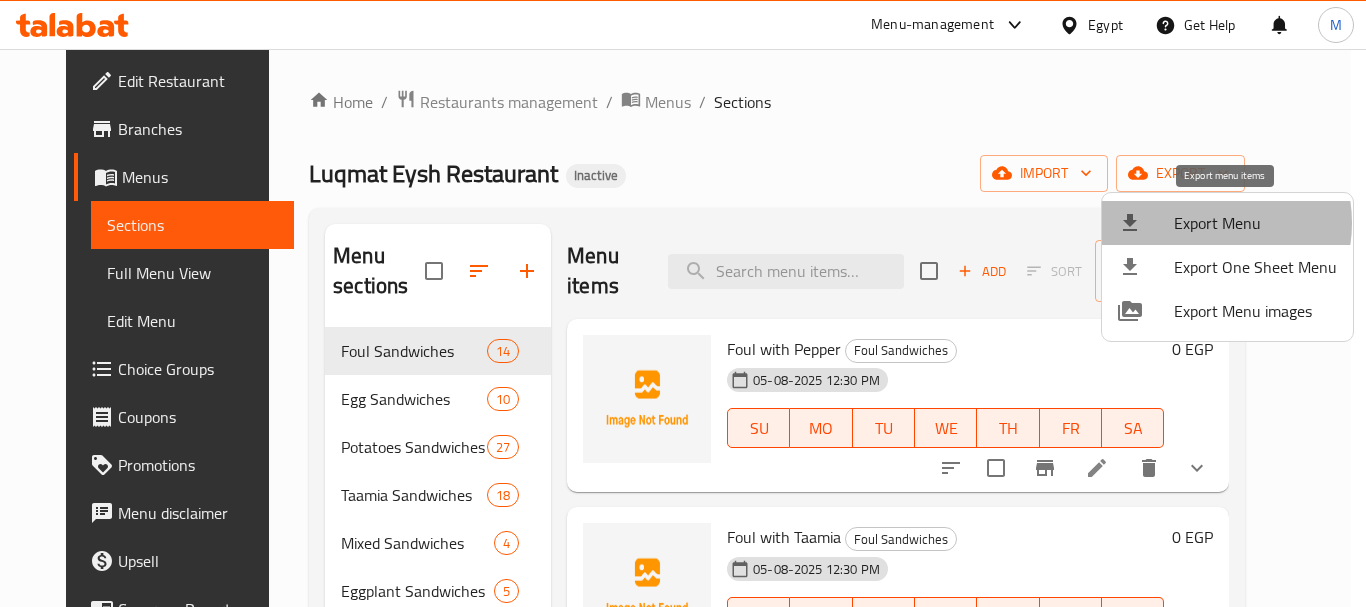 click on "Export Menu" at bounding box center (1255, 223) 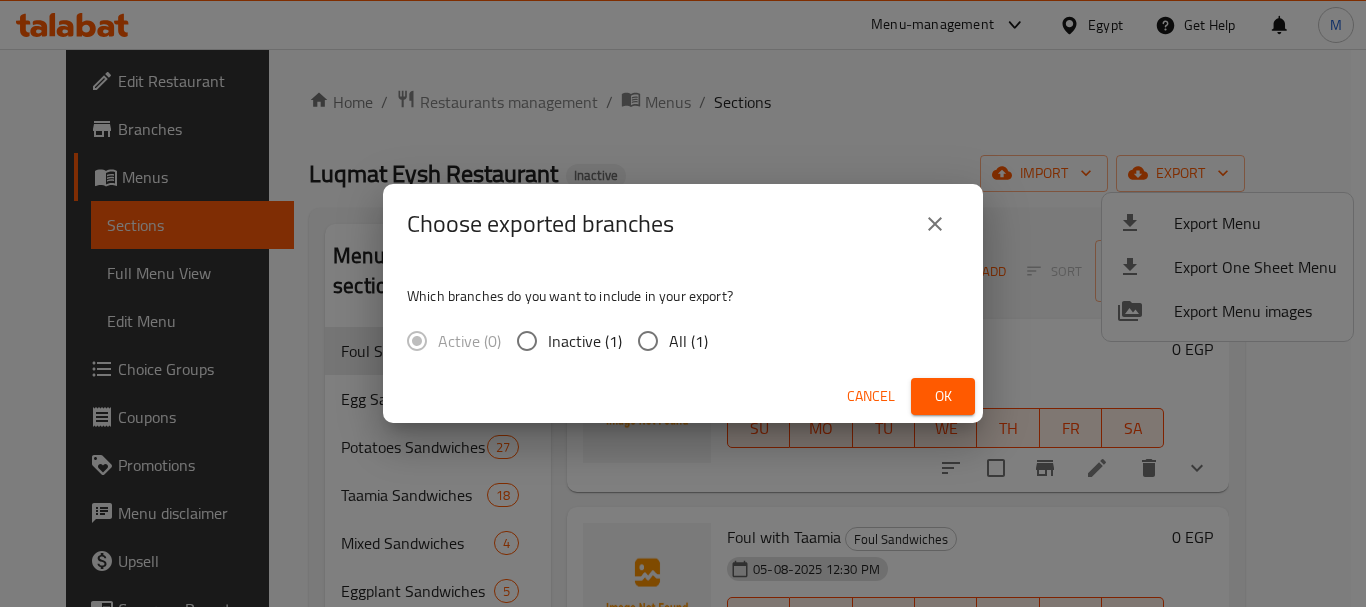 click on "All (1)" at bounding box center [688, 341] 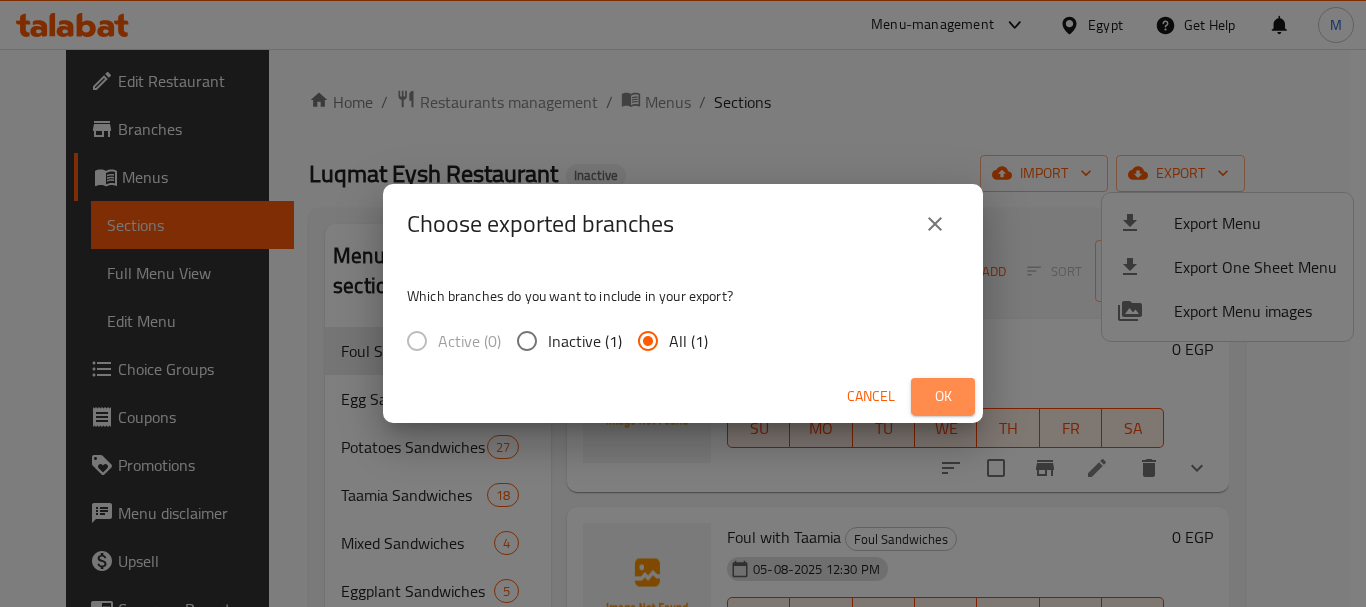 click on "Ok" at bounding box center (943, 396) 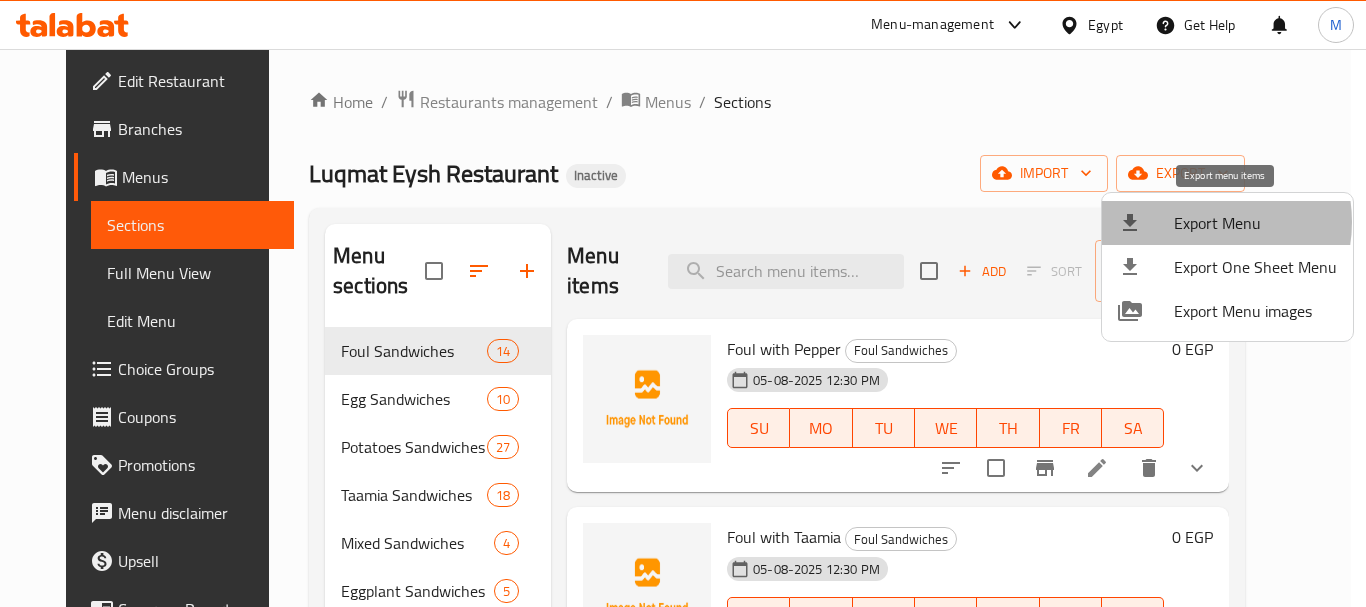 click on "Export Menu" at bounding box center [1255, 223] 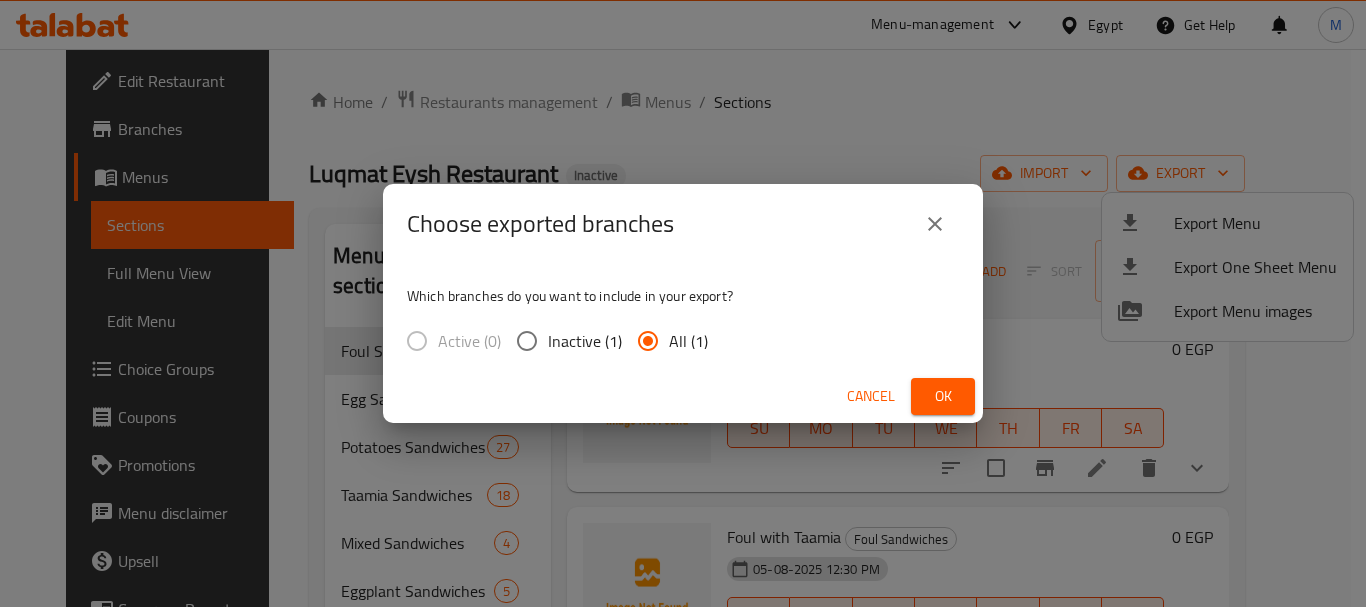 click on "All (1)" at bounding box center [688, 341] 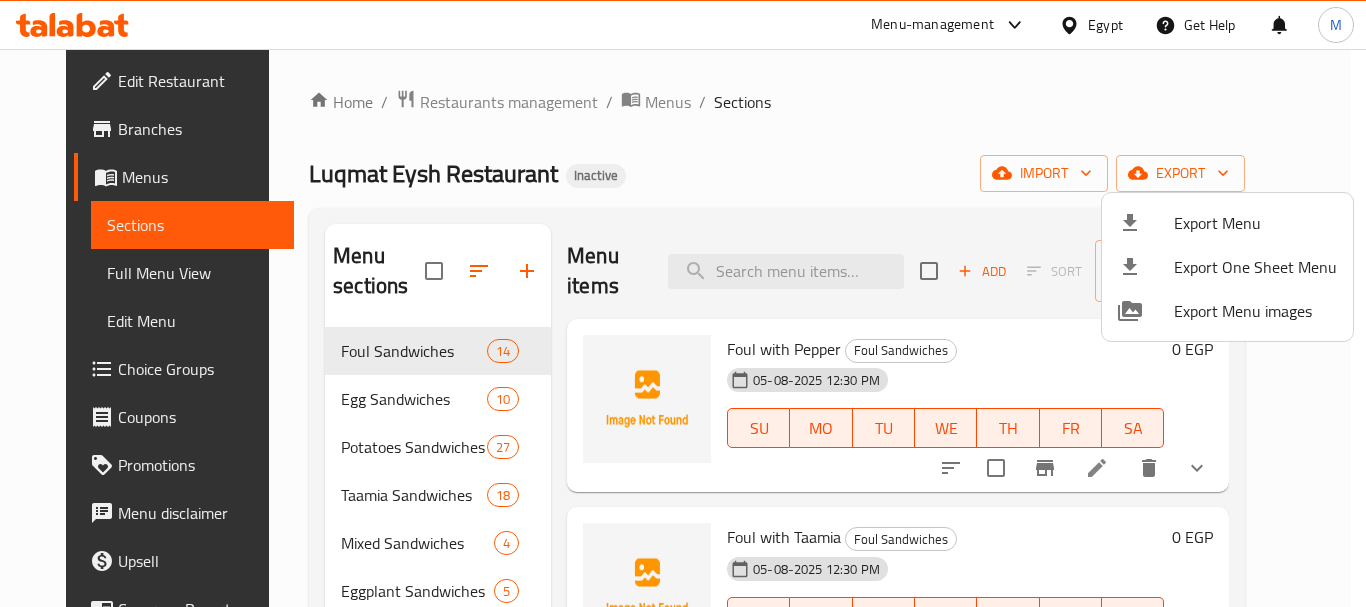 click at bounding box center [683, 303] 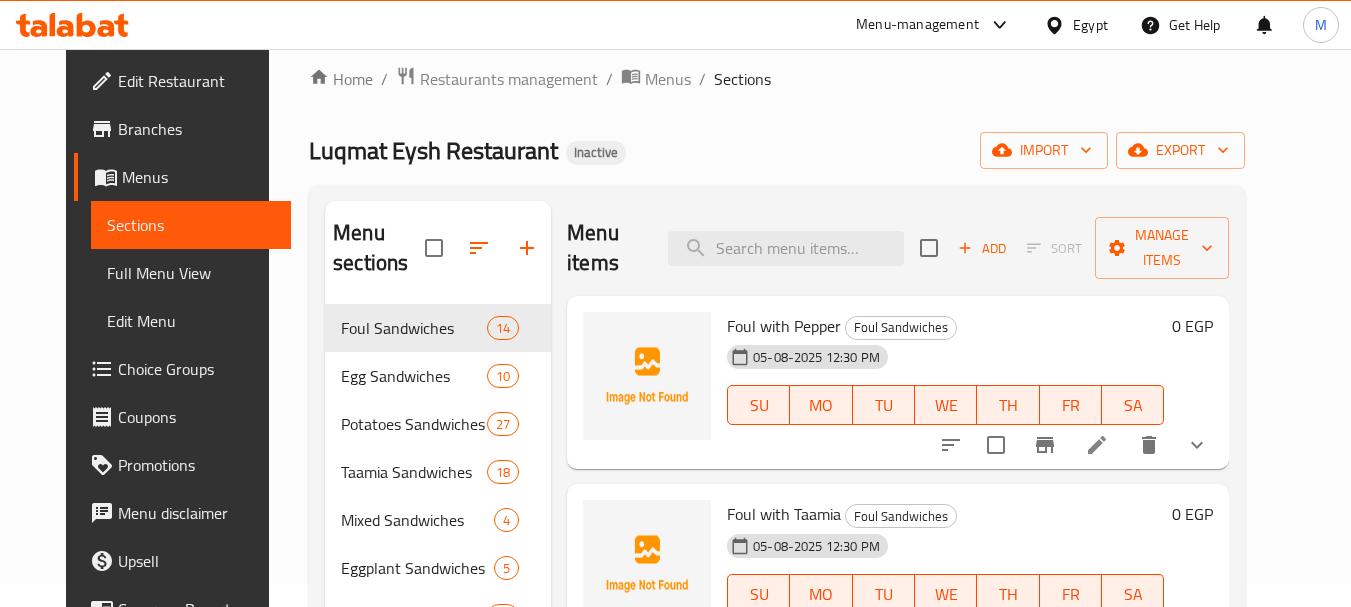 scroll, scrollTop: 100, scrollLeft: 0, axis: vertical 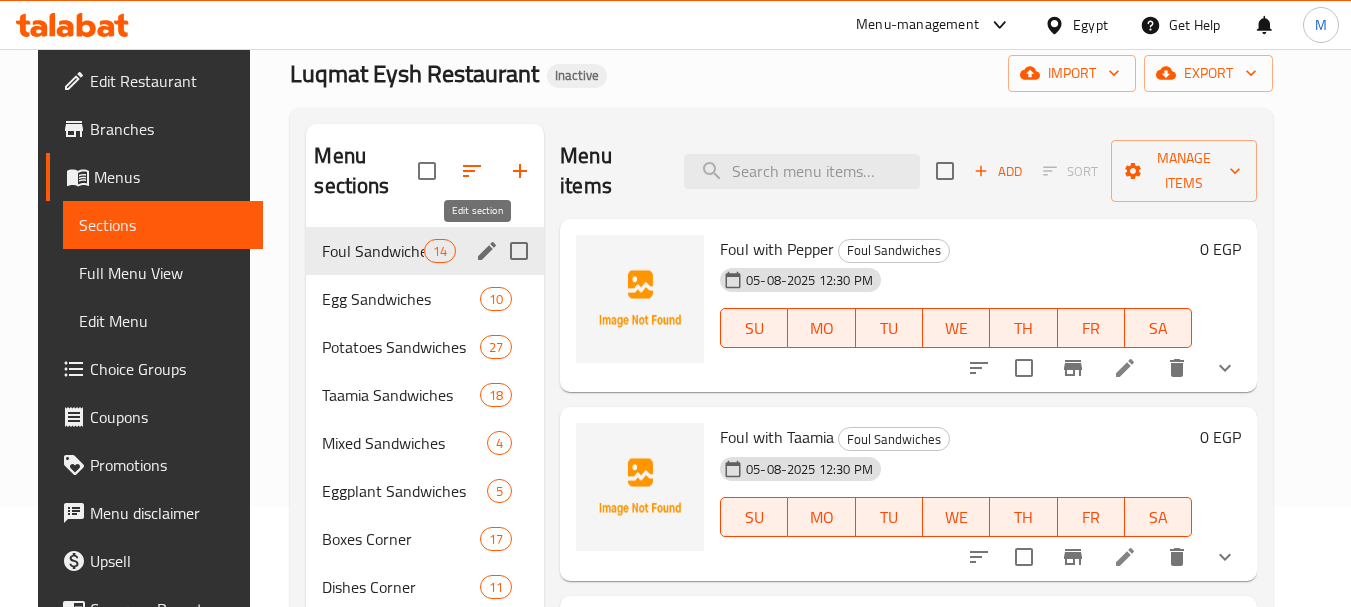 click 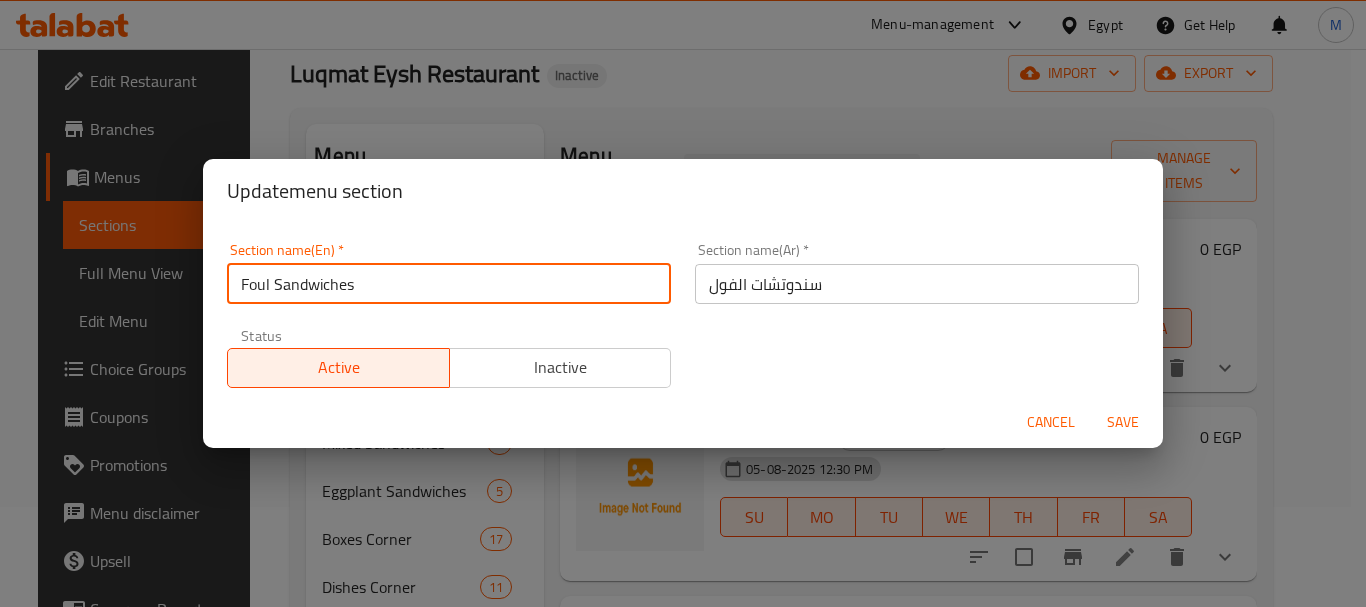 click on "Foul Sandwiches" at bounding box center [449, 284] 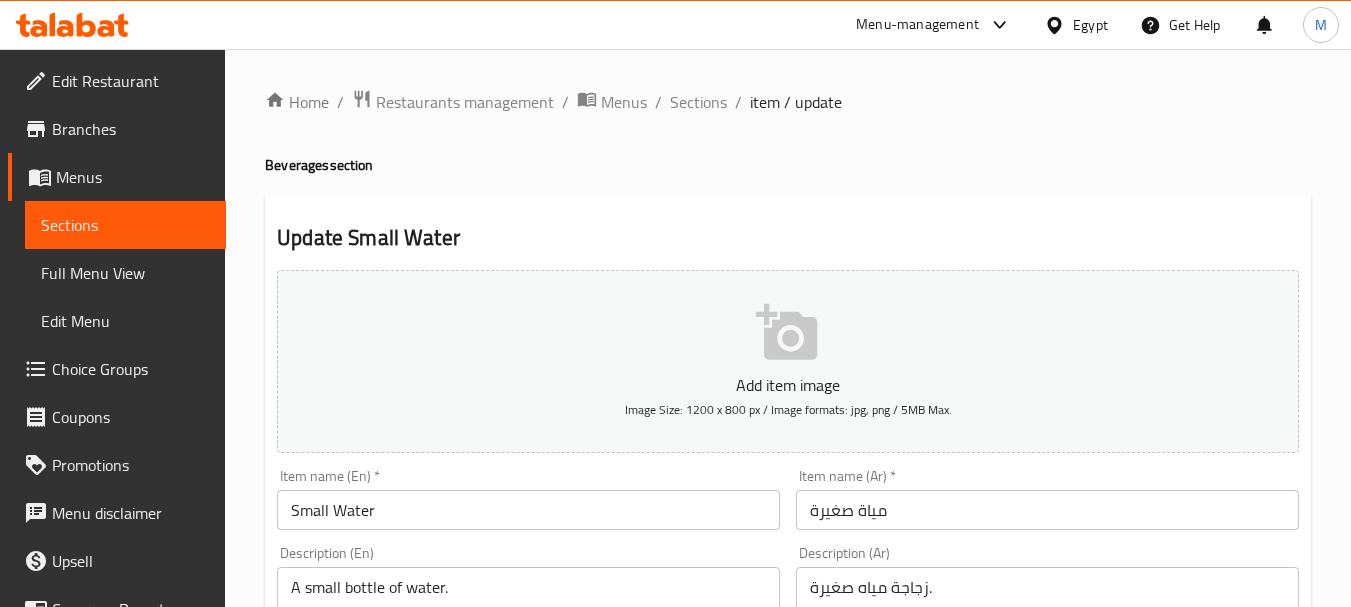 scroll, scrollTop: 0, scrollLeft: 0, axis: both 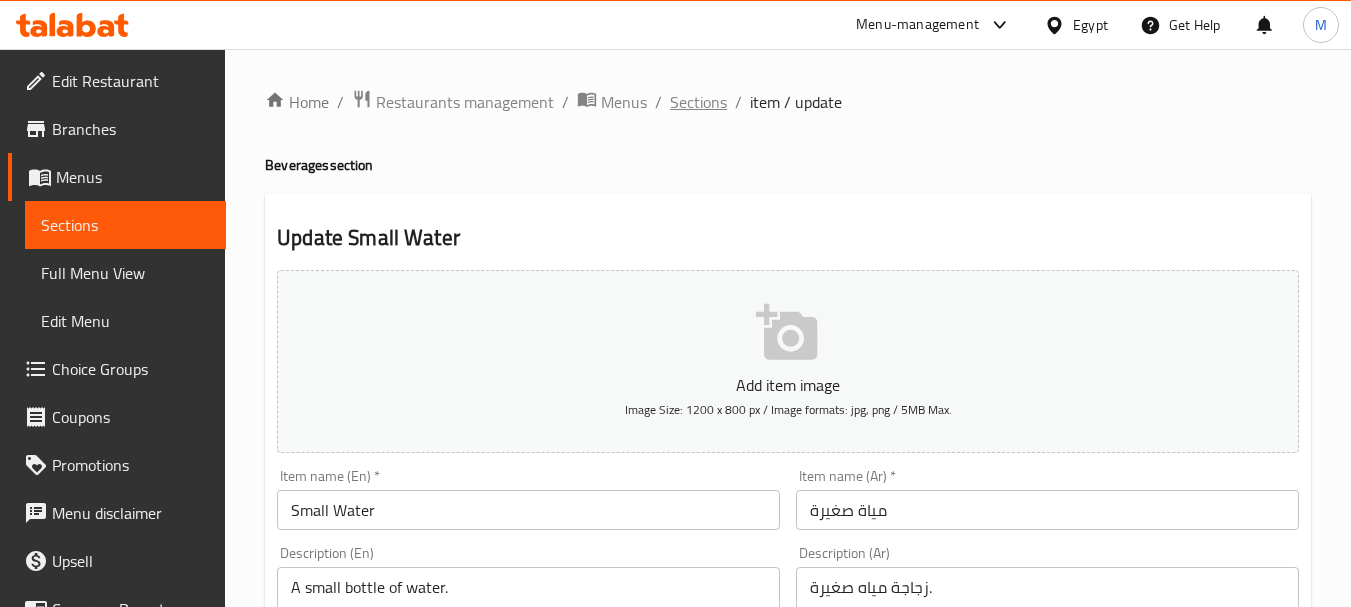 click on "Sections" at bounding box center (698, 102) 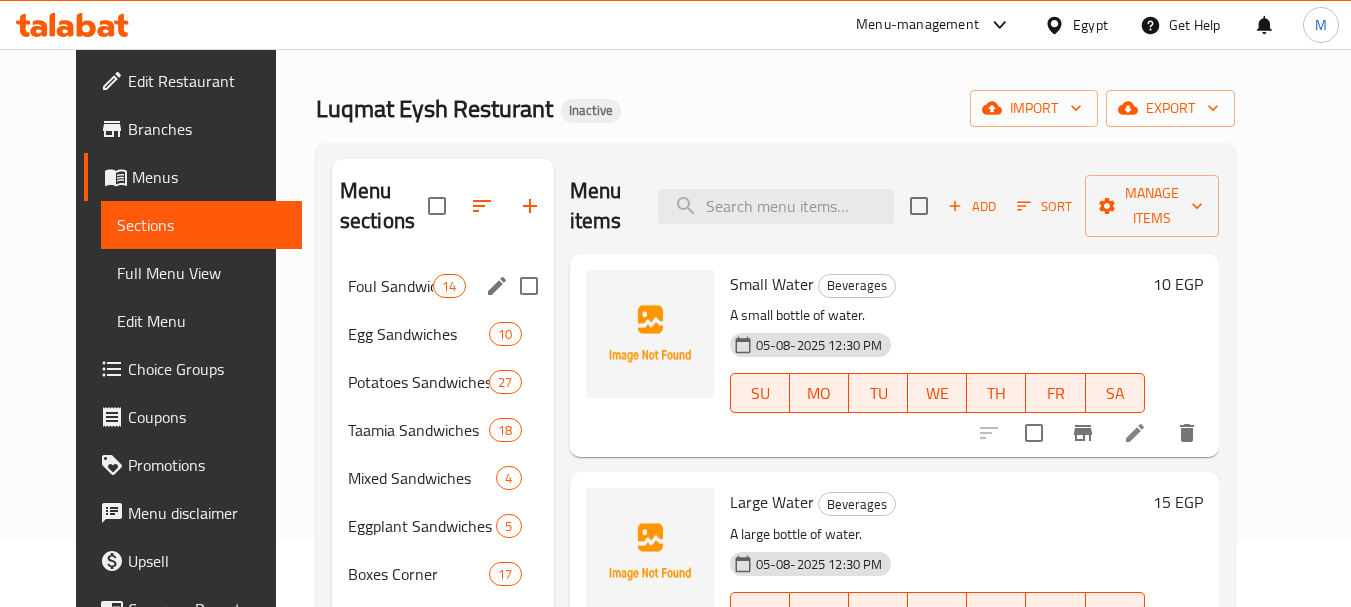 scroll, scrollTop: 100, scrollLeft: 0, axis: vertical 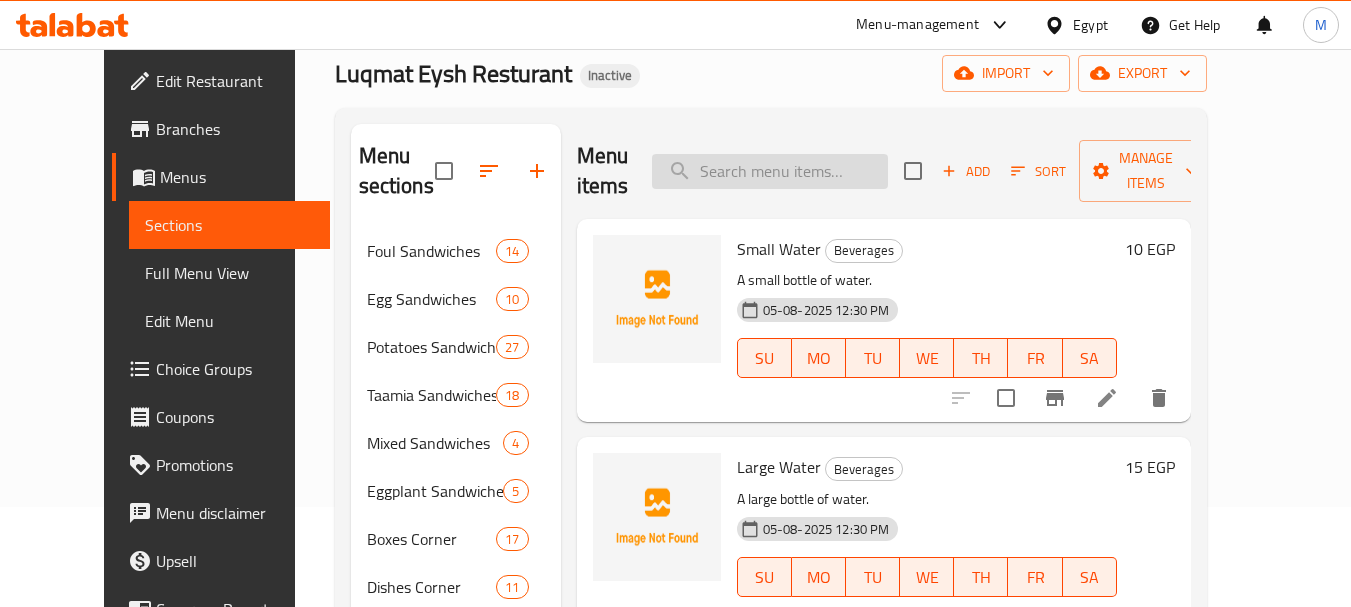 click at bounding box center (770, 171) 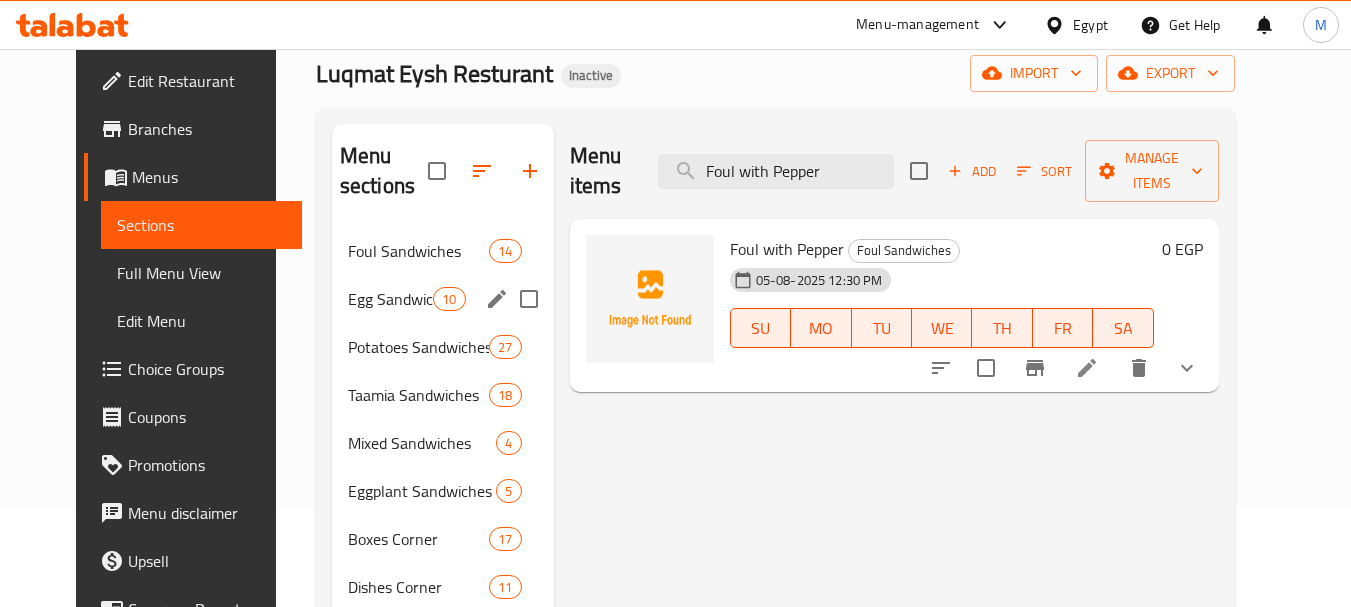 type on "Foul with Pepper" 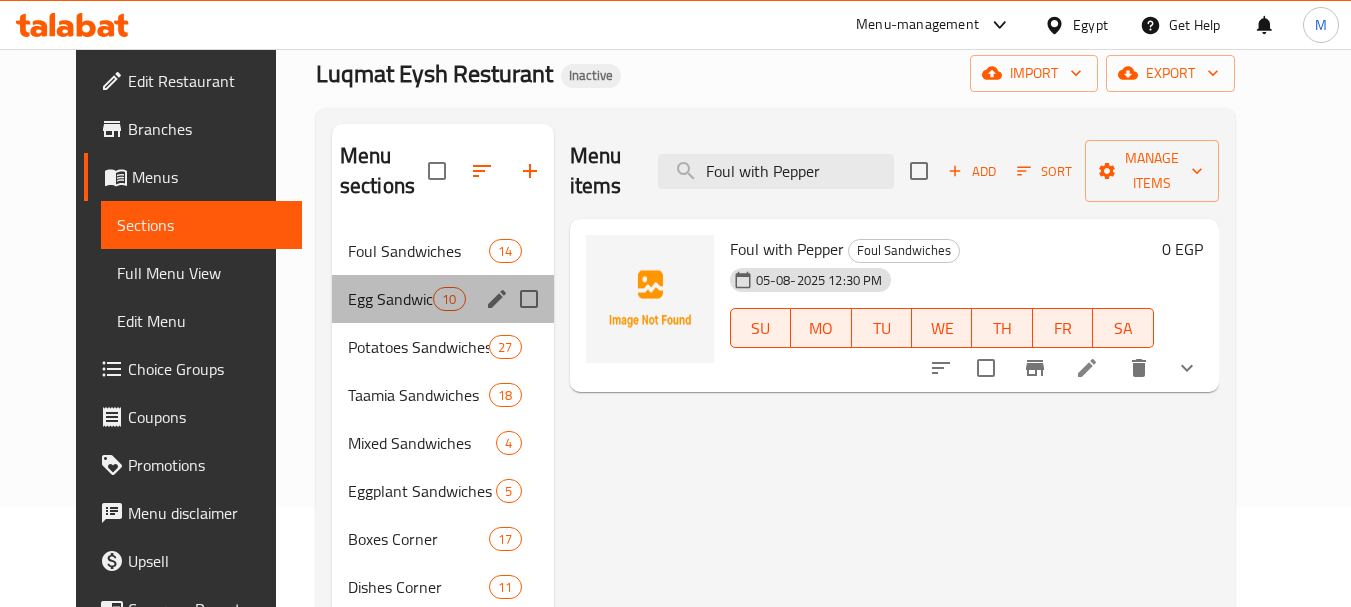 click on "Egg Sandwiches 10" at bounding box center [443, 299] 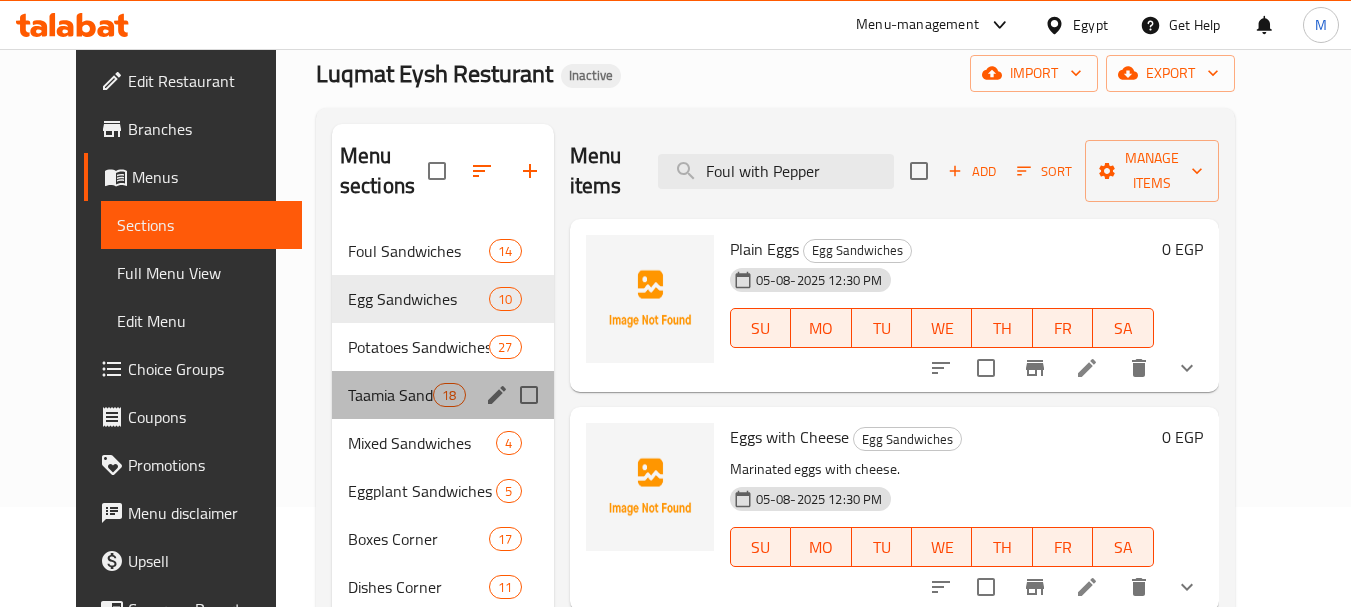 click on "Taamia Sandwiches" at bounding box center [390, 395] 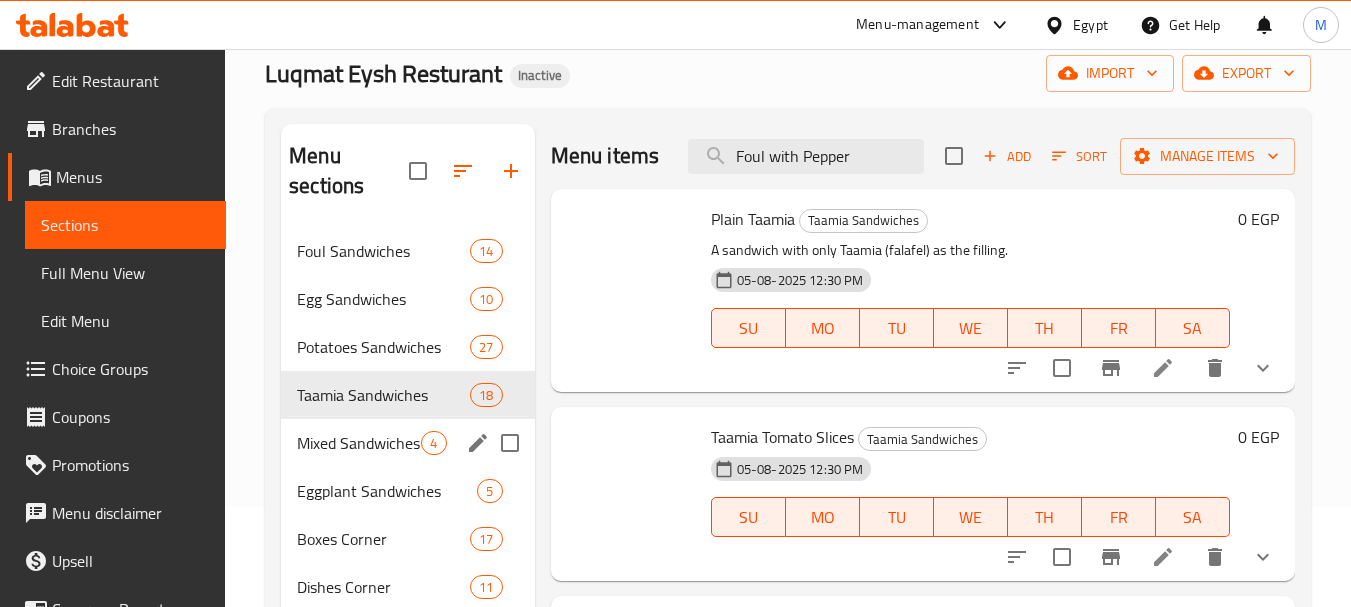 click on "Foul Sandwiches 14 Egg Sandwiches 10 Potatoes Sandwiches 27 Taamia Sandwiches 18 Mixed Sandwiches 4 Eggplant Sandwiches 5 Boxes Corner 17 Dishes Corner 11 Taamia Corner 8 Meat Sandwich Corner 3 Beverages 3" at bounding box center [407, 491] 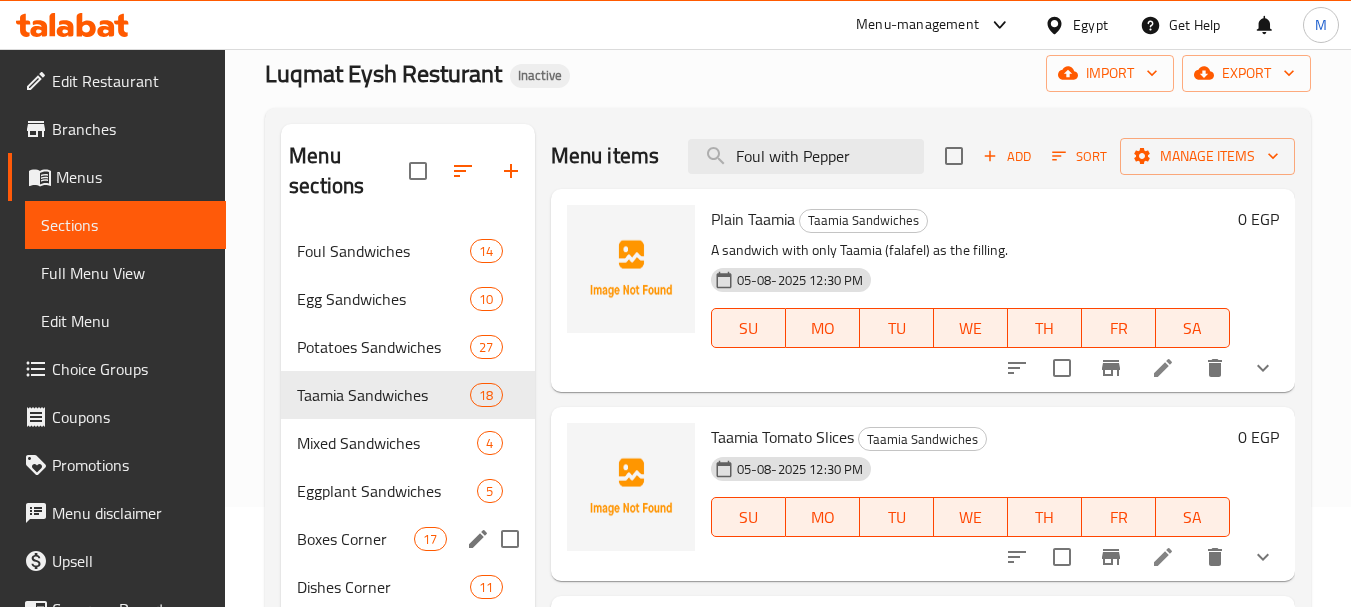 scroll, scrollTop: 312, scrollLeft: 0, axis: vertical 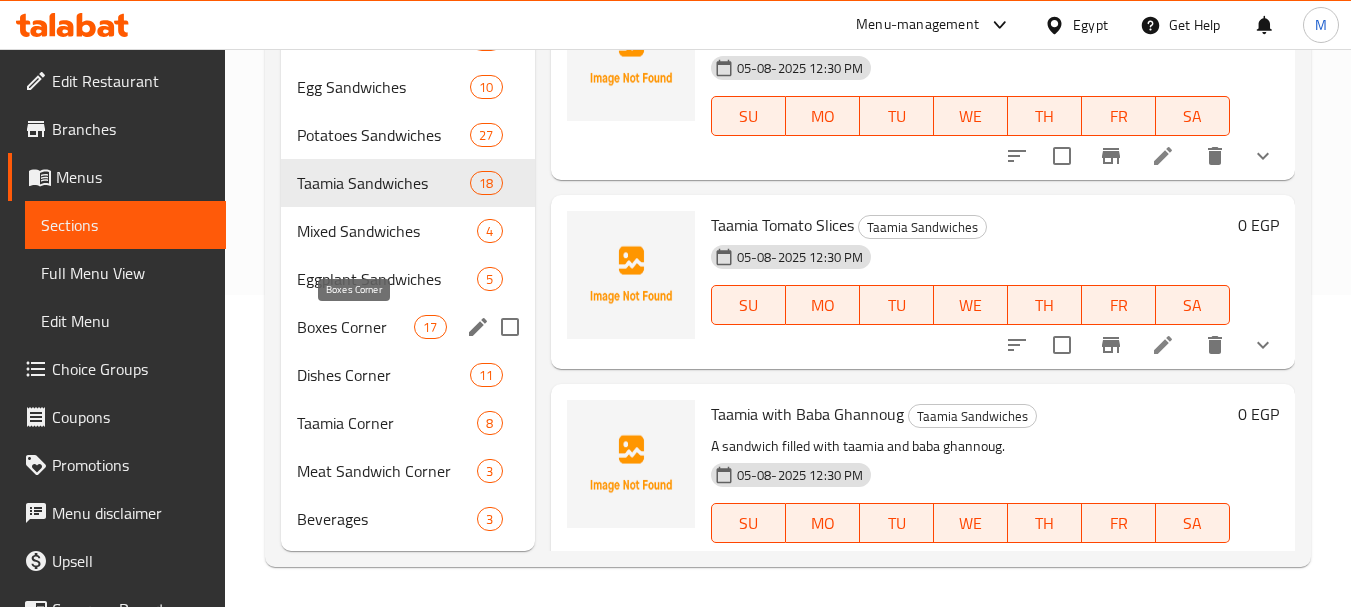 click on "Boxes Corner" at bounding box center [355, 327] 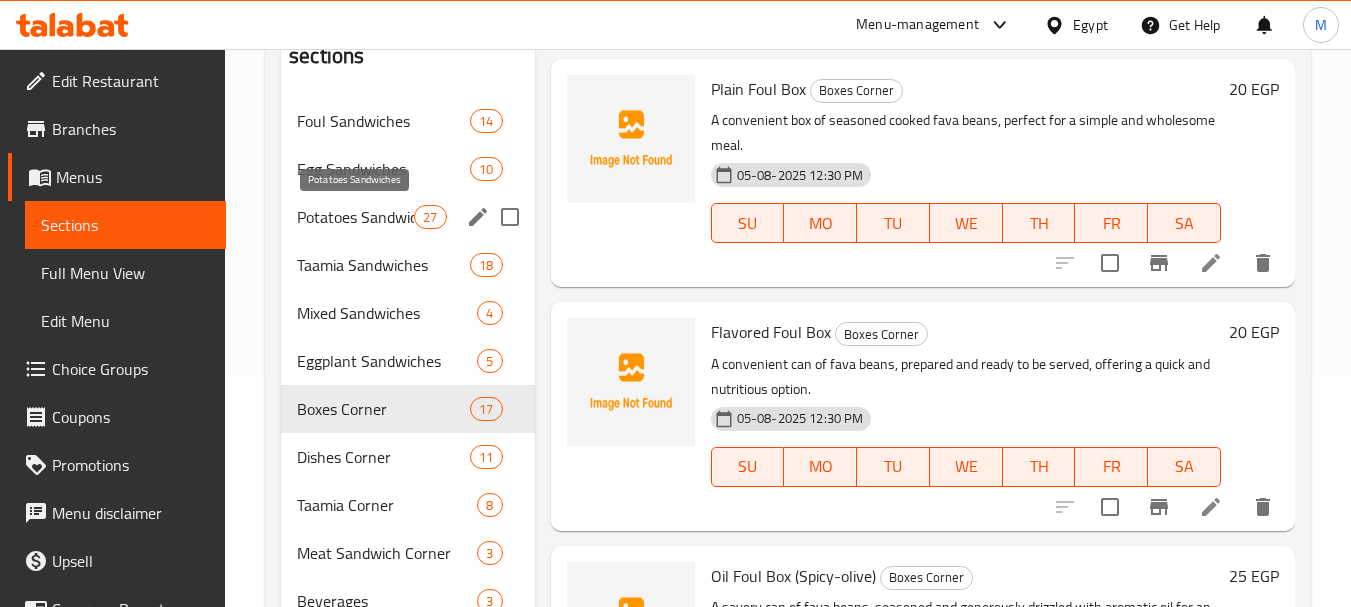 scroll, scrollTop: 0, scrollLeft: 0, axis: both 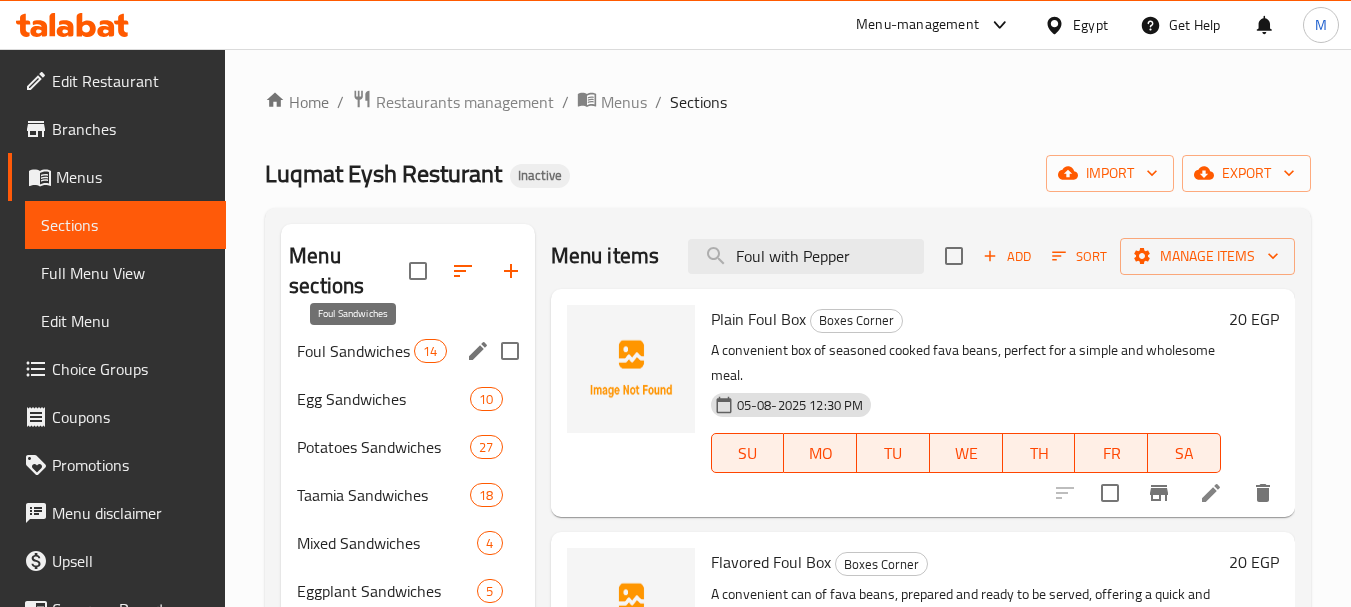 click on "Foul Sandwiches" at bounding box center [355, 351] 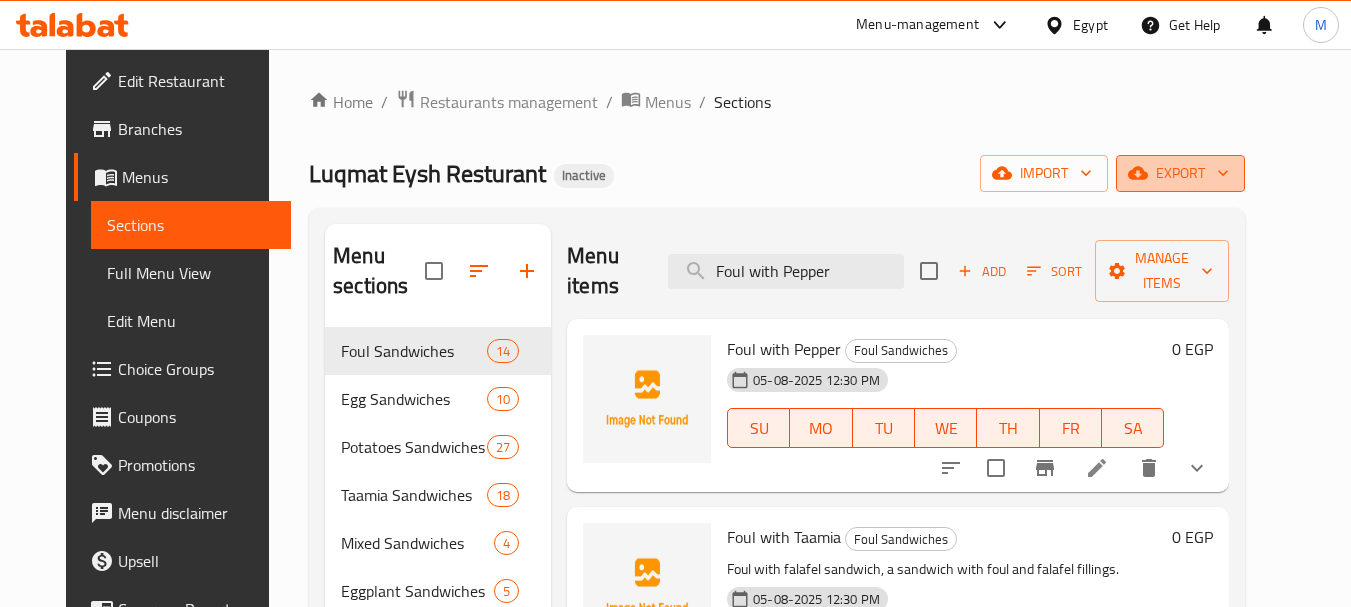 click on "export" at bounding box center [1180, 173] 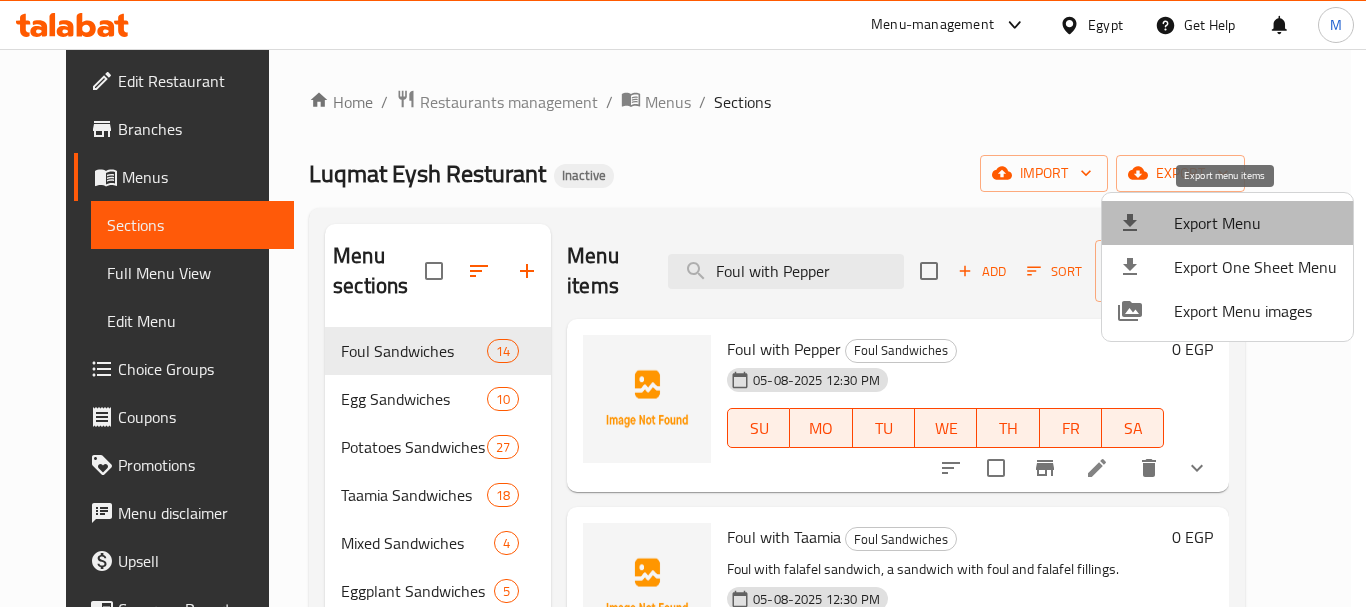 click on "Export Menu" at bounding box center (1255, 223) 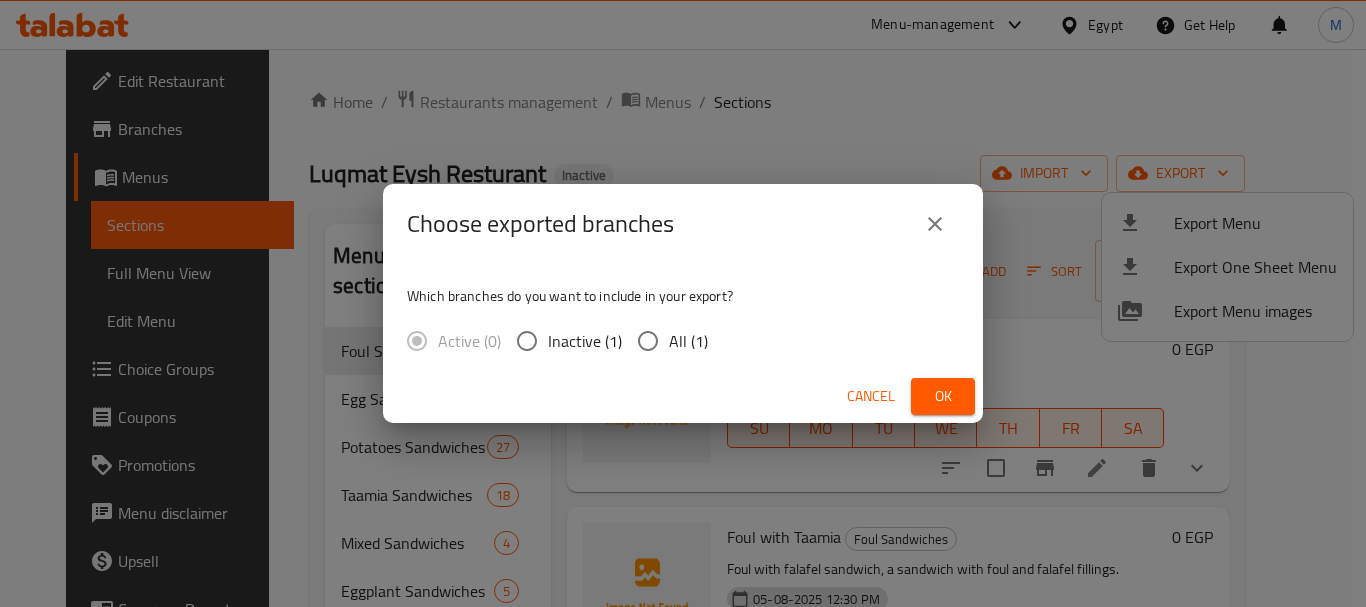 click on "All (1)" at bounding box center [688, 341] 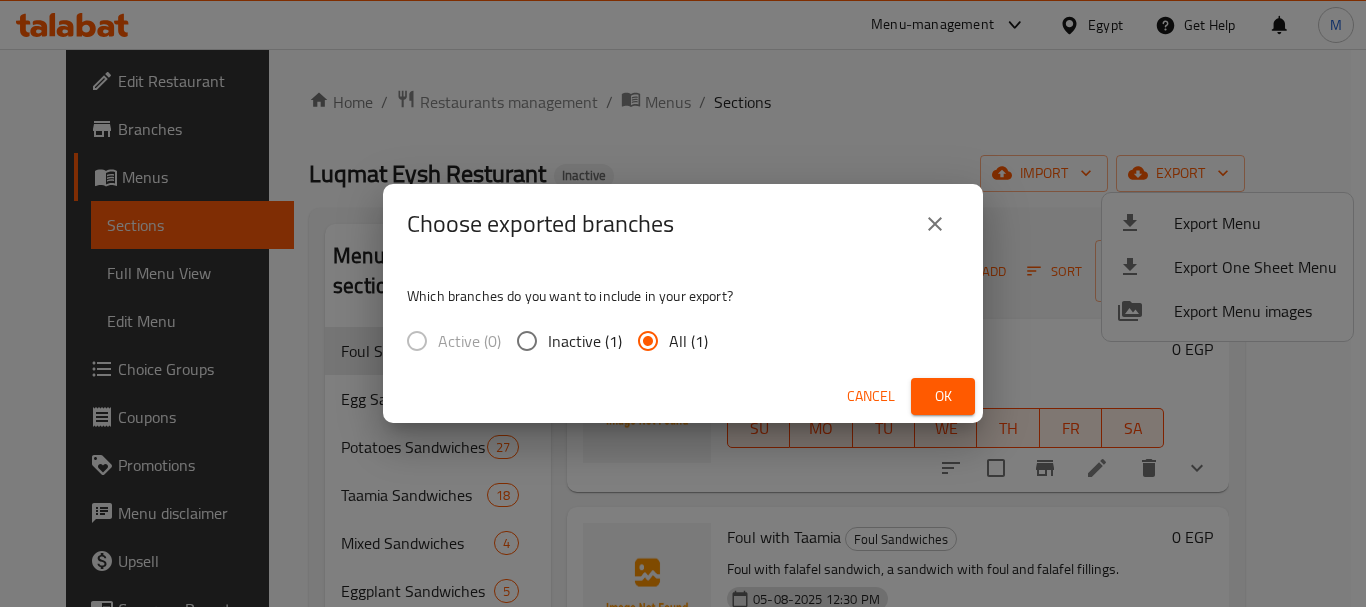 click on "Ok" at bounding box center (943, 396) 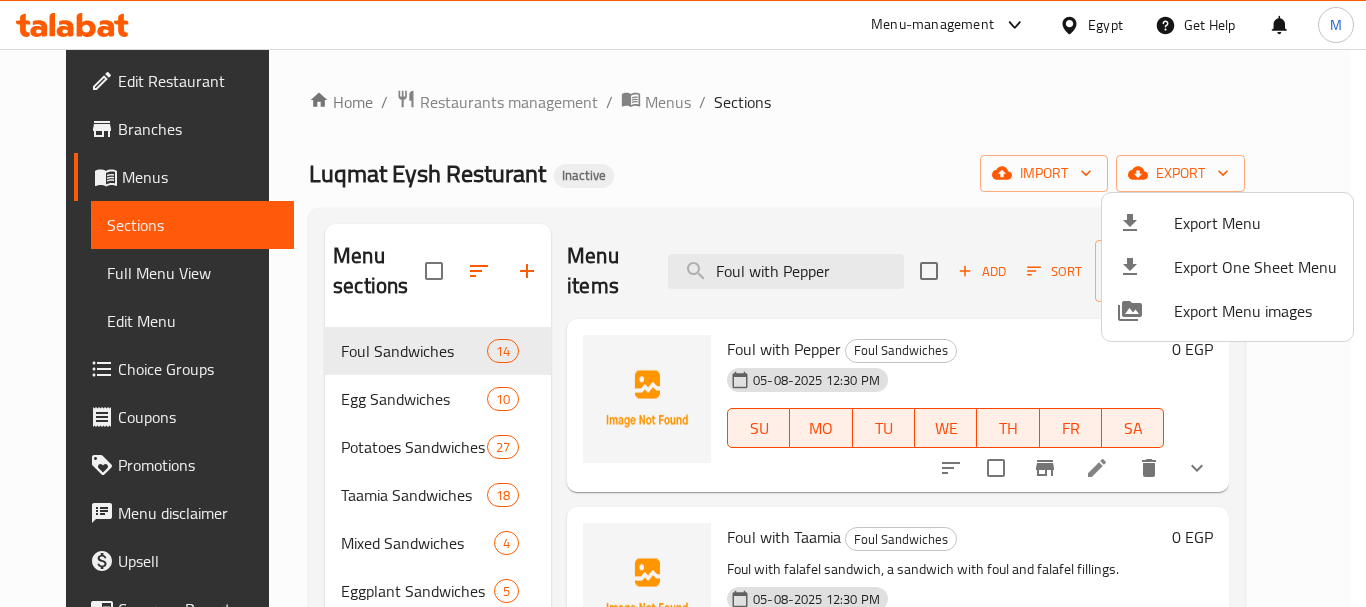 drag, startPoint x: 462, startPoint y: 147, endPoint x: 166, endPoint y: 5, distance: 328.29865 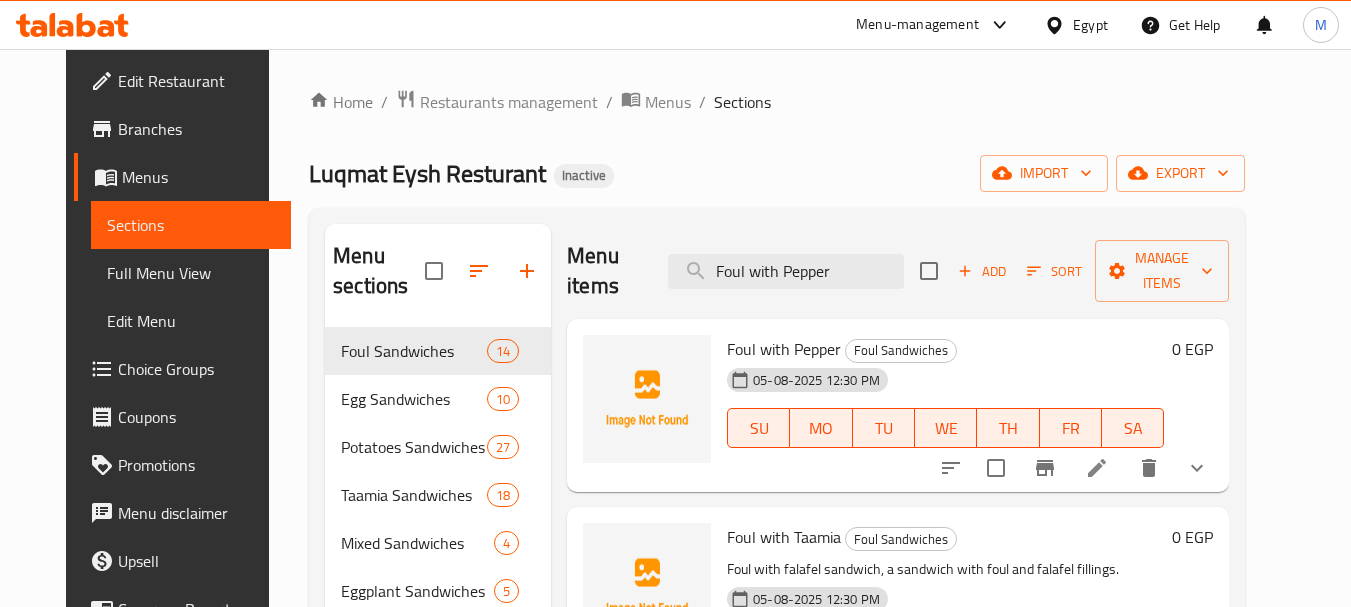 click 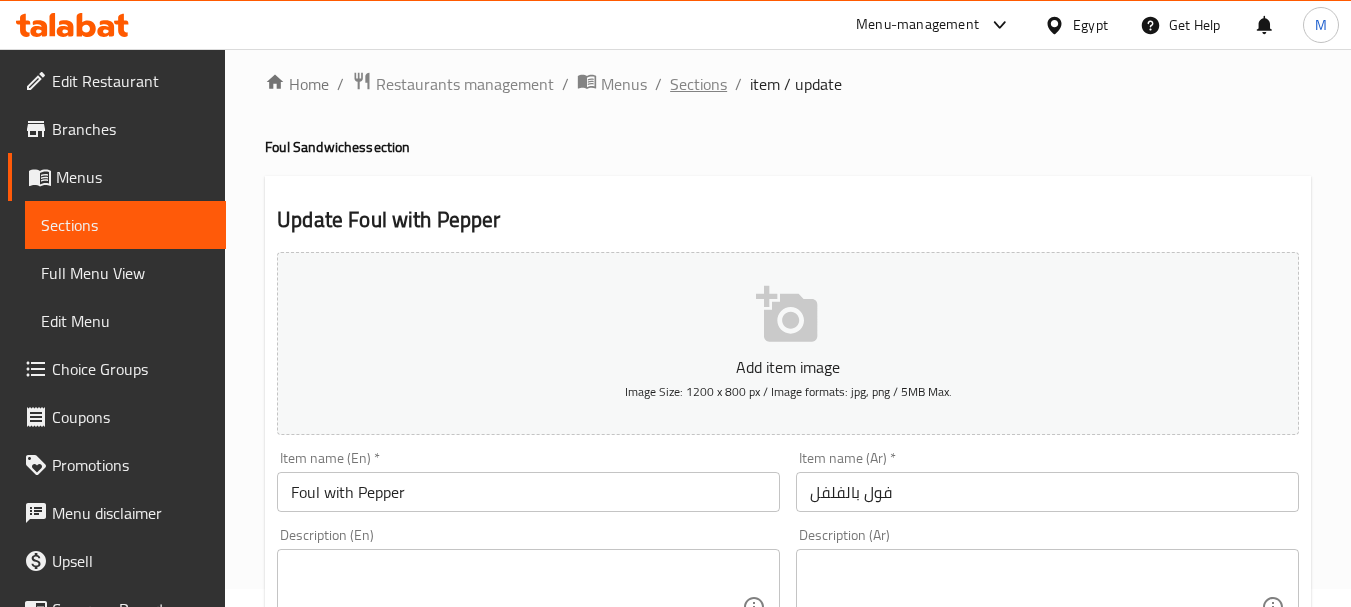 scroll, scrollTop: 0, scrollLeft: 0, axis: both 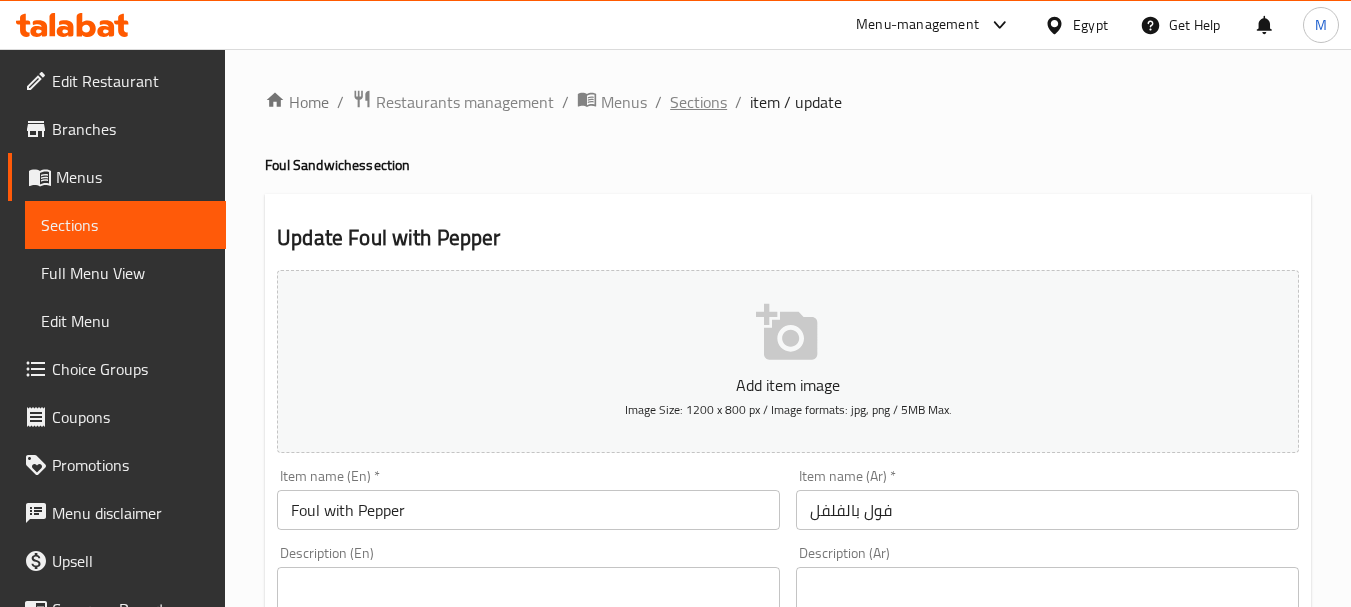 click on "Sections" at bounding box center [698, 102] 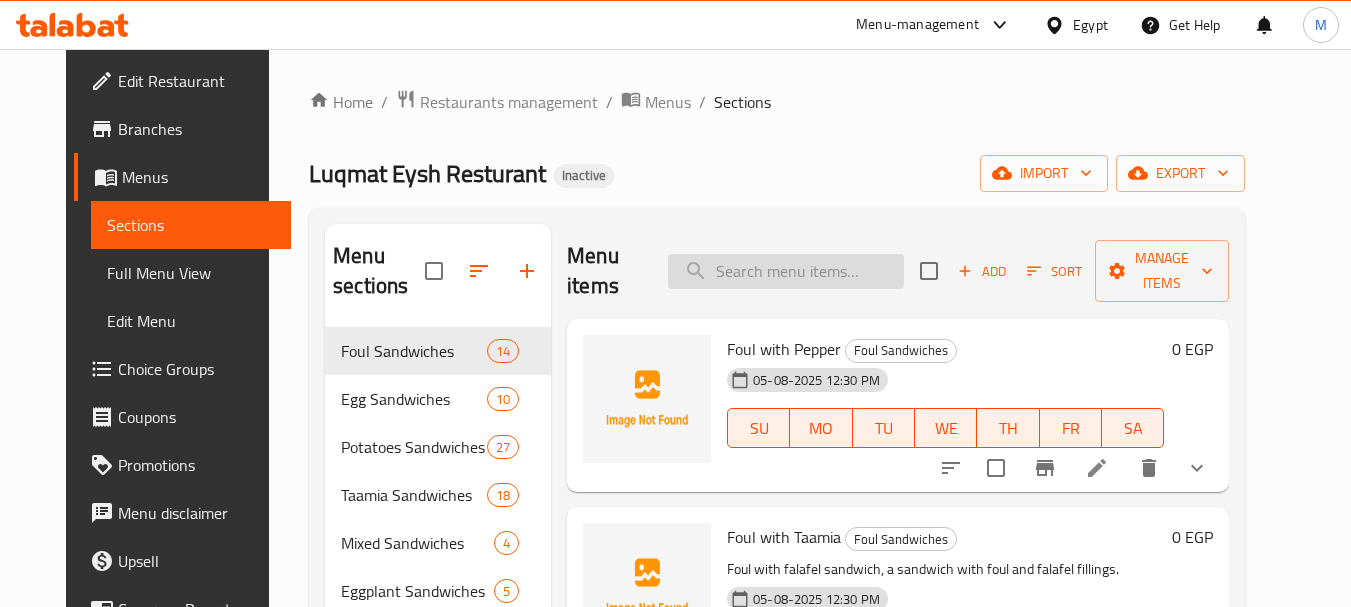 click at bounding box center (786, 271) 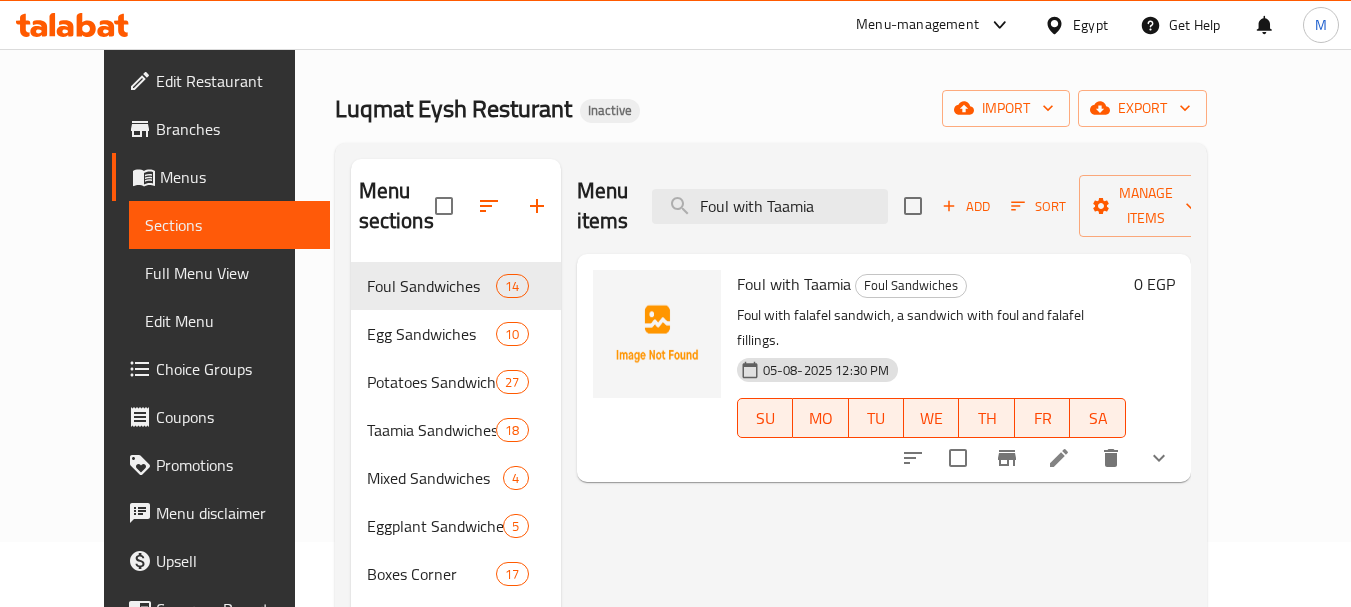 scroll, scrollTop: 100, scrollLeft: 0, axis: vertical 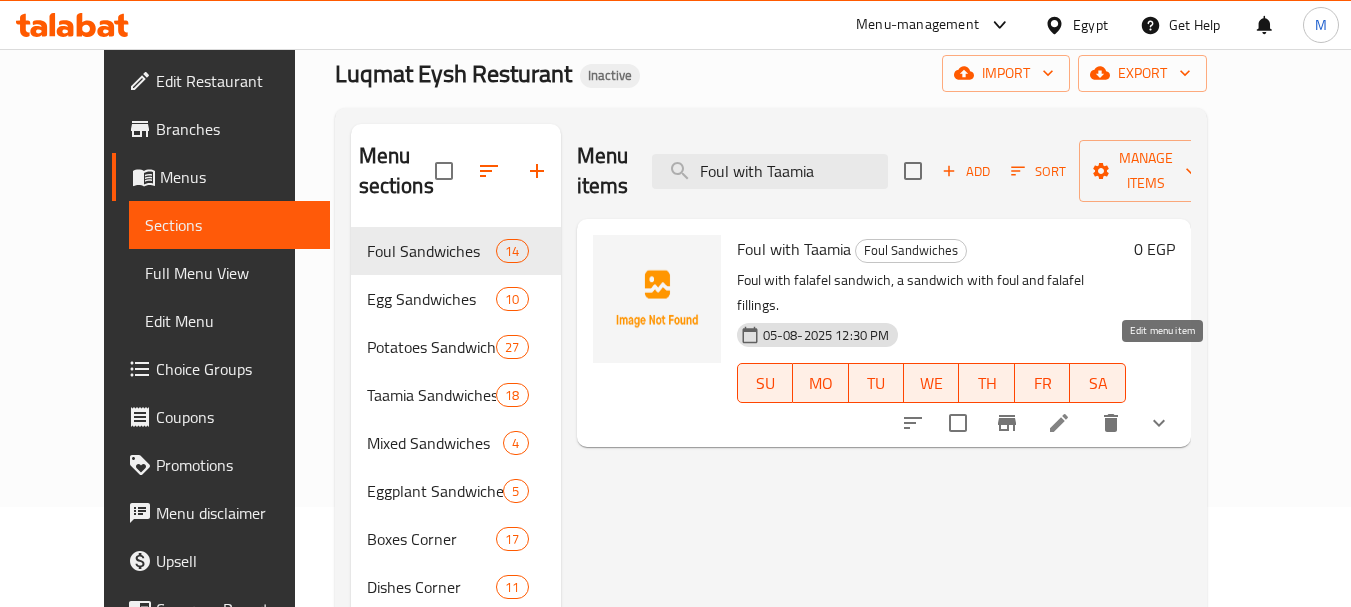 type on "Foul with Taamia" 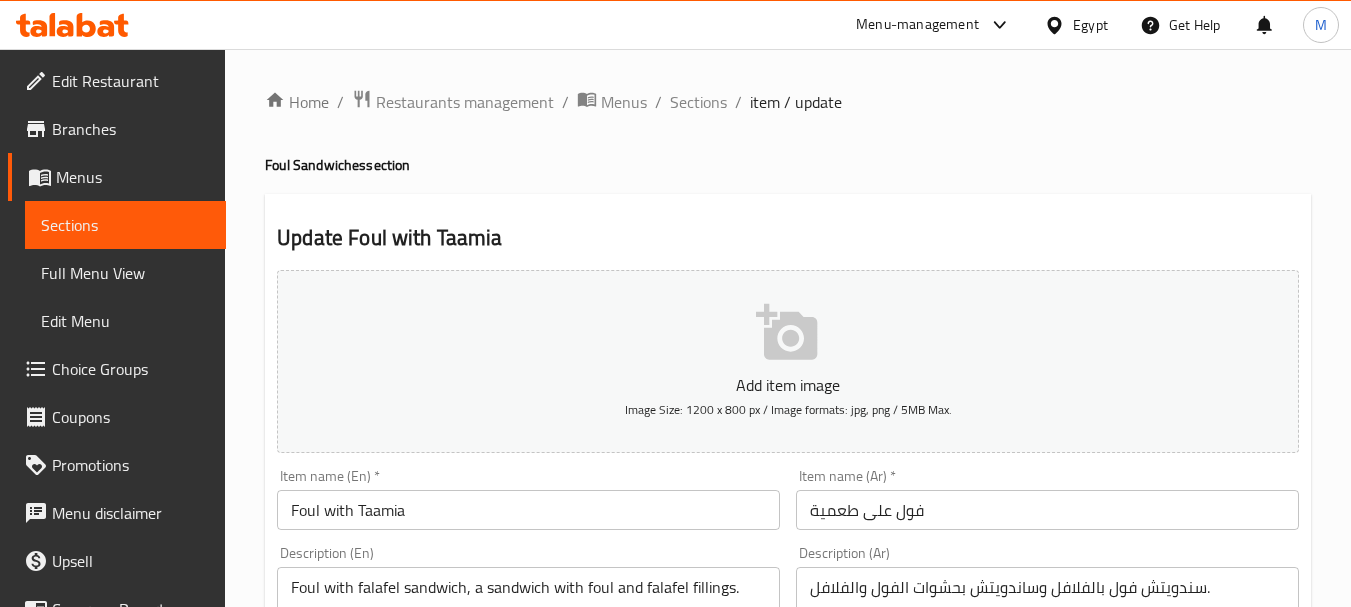 scroll, scrollTop: 100, scrollLeft: 0, axis: vertical 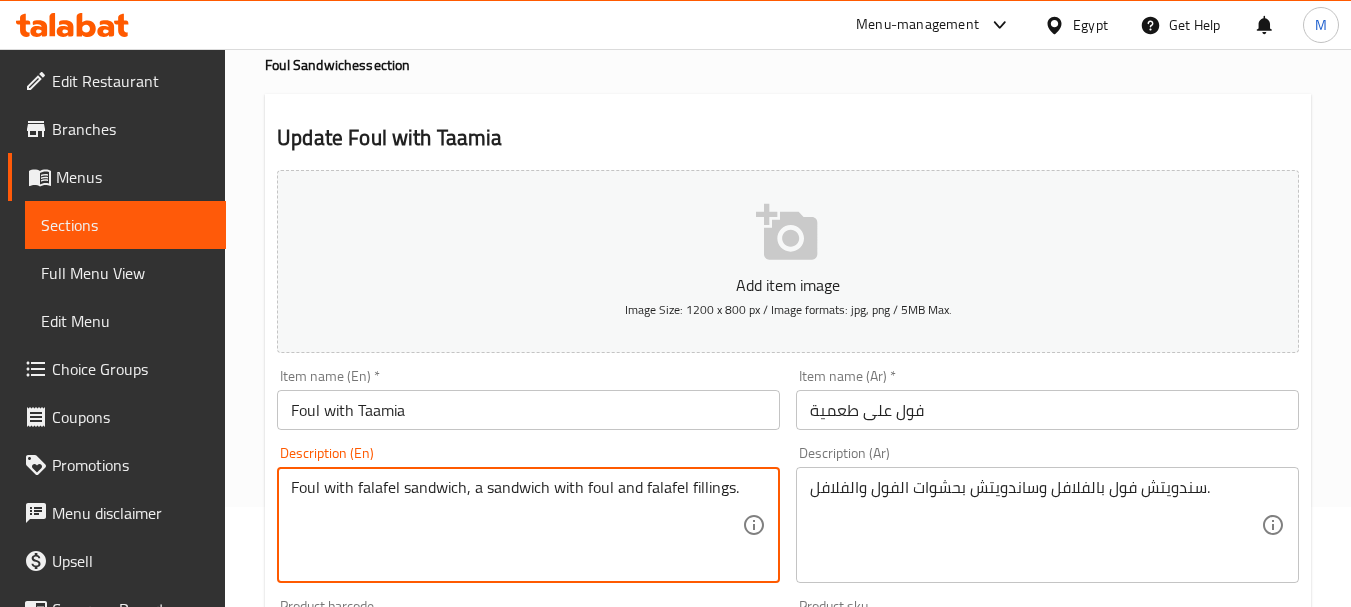 click on "Foul with falafel sandwich, a sandwich with foul and falafel fillings." at bounding box center (516, 525) 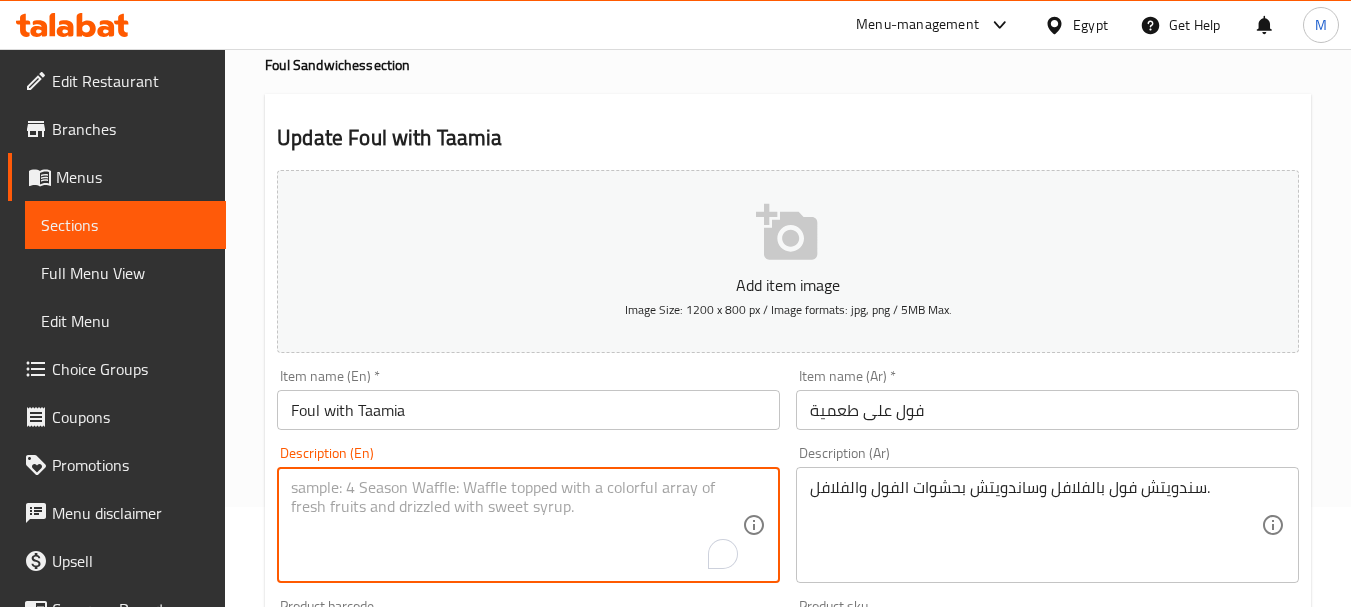 type 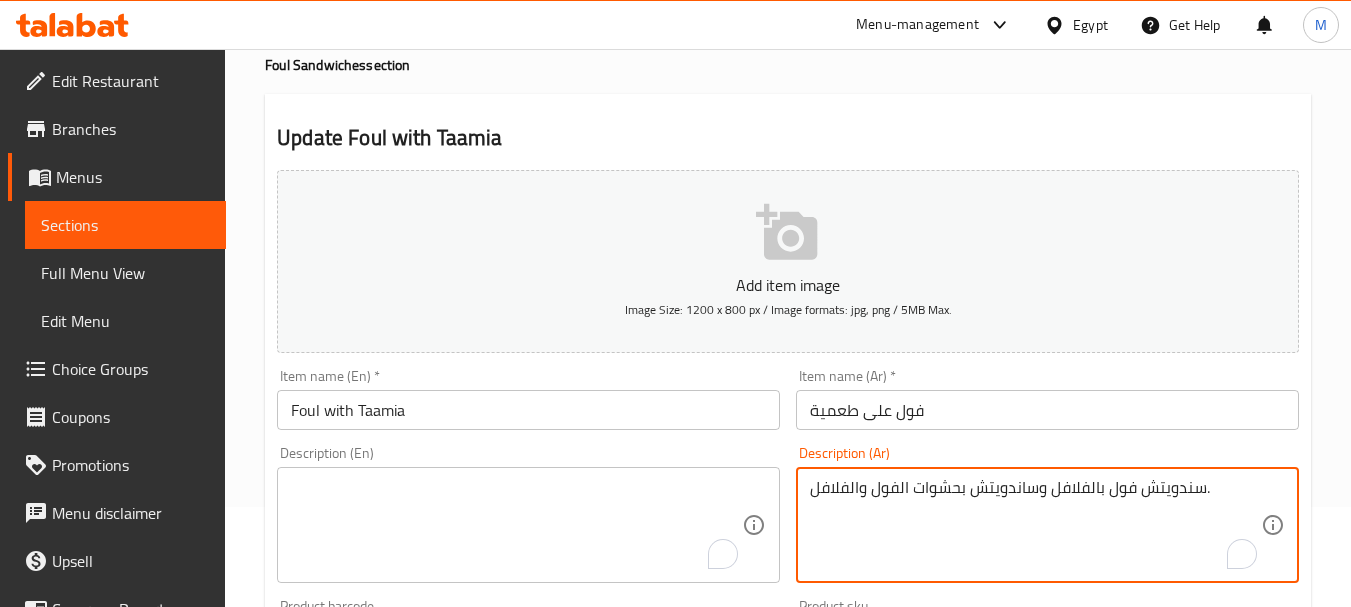 click on "سندويتش فول بالفلافل وساندويتش بحشوات الفول والفلافل." at bounding box center (1035, 525) 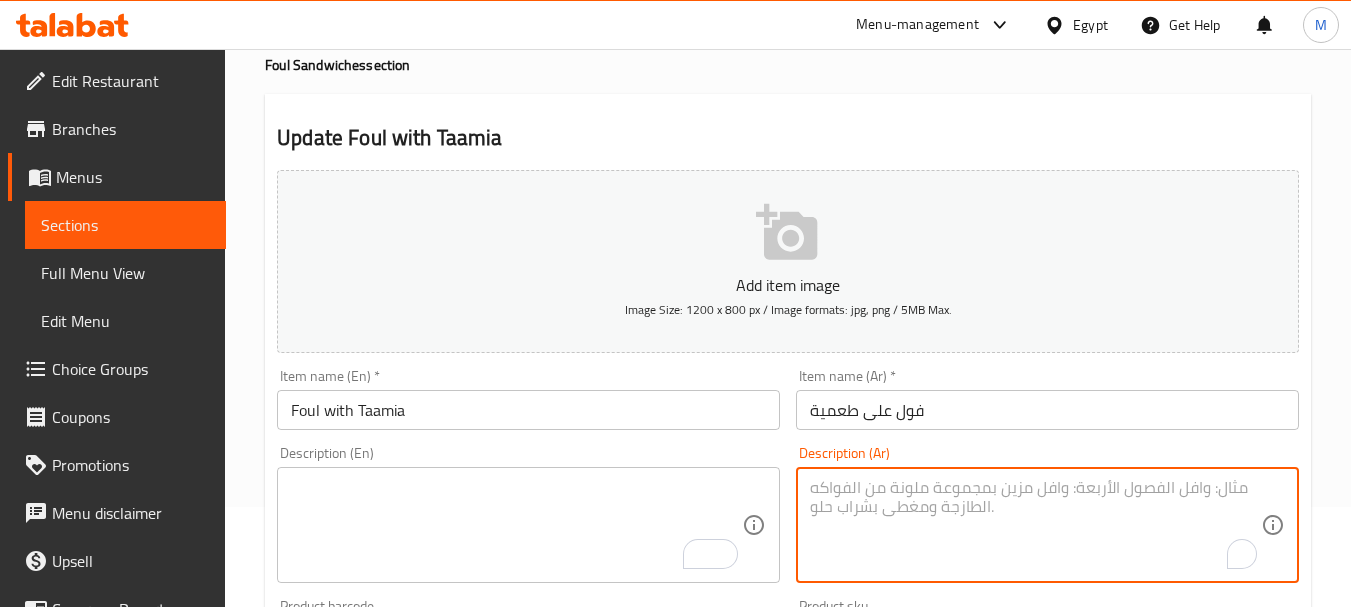 type 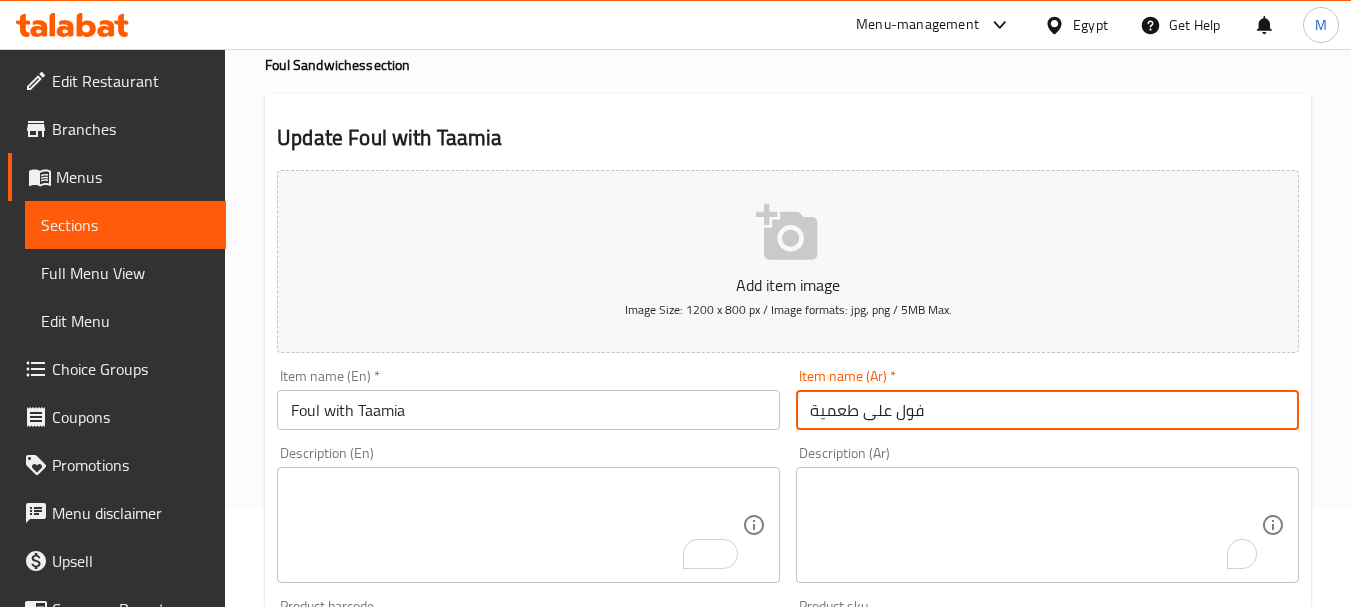 click on "فول على طعمية" at bounding box center (1047, 410) 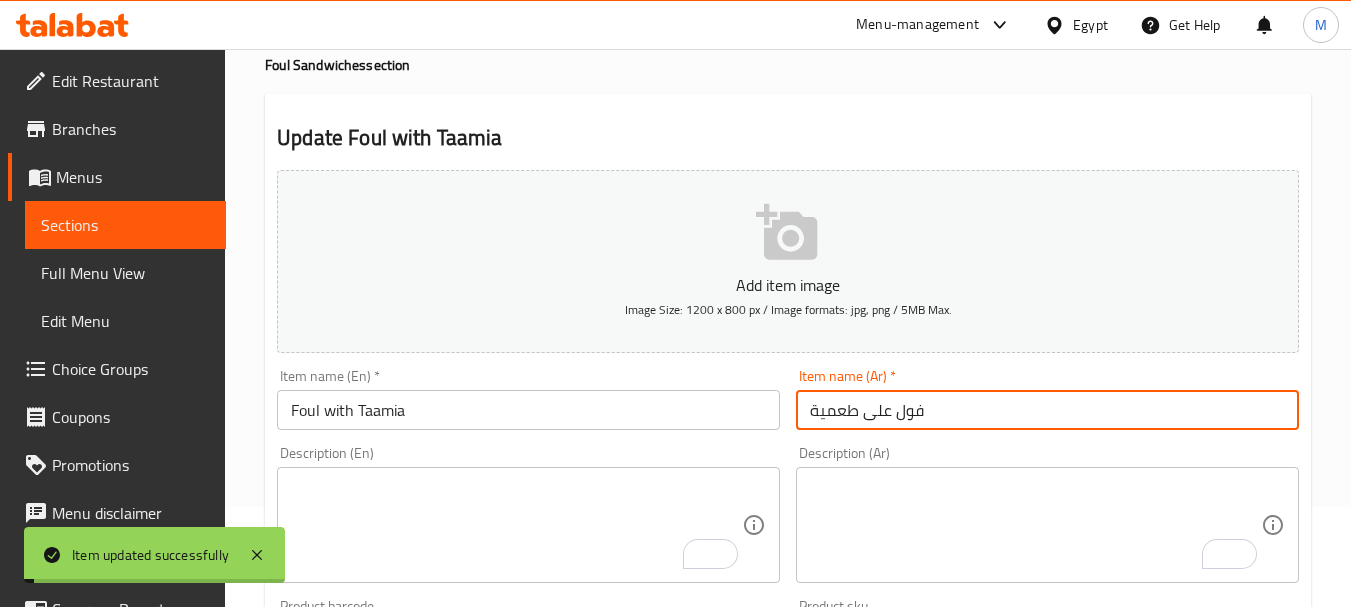 click on "Foul with Taamia" at bounding box center (528, 410) 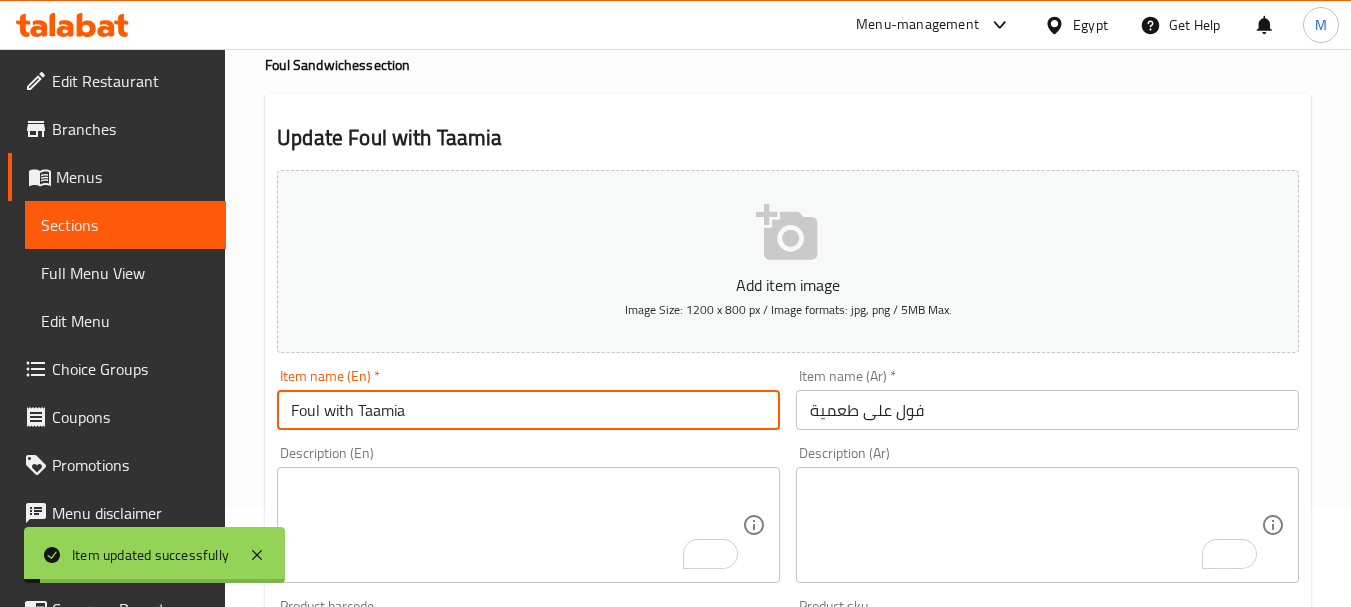 click on "Foul with Taamia" at bounding box center [528, 410] 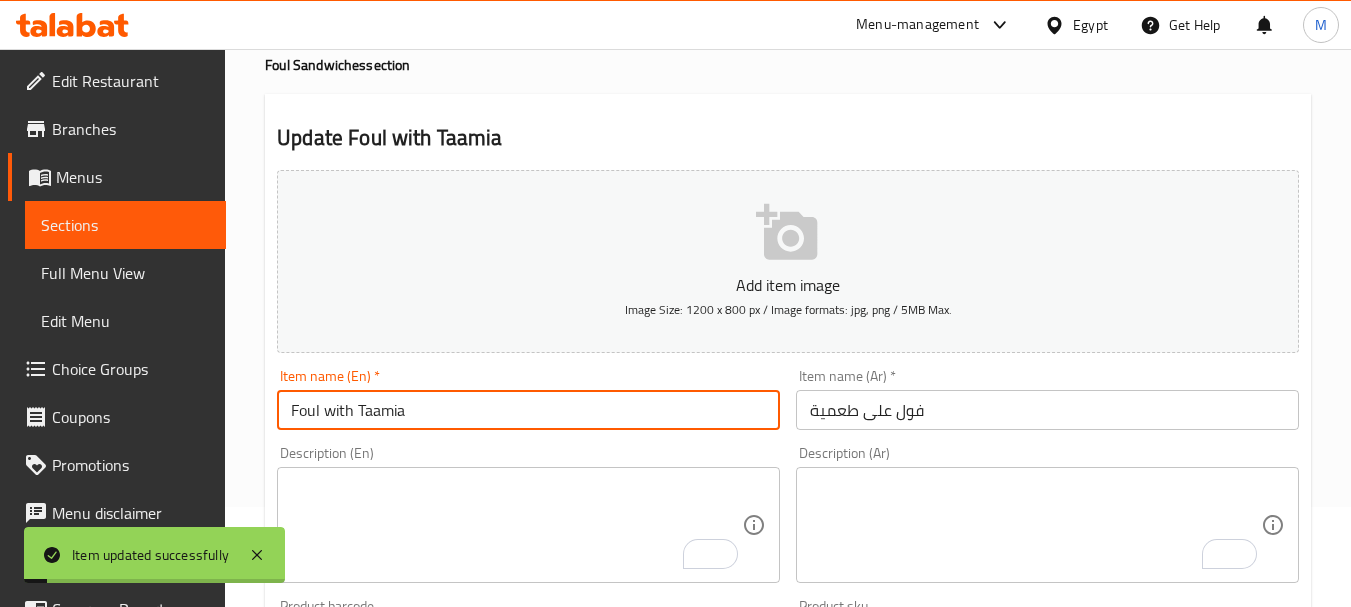 click on "Foul with Taamia" at bounding box center (528, 410) 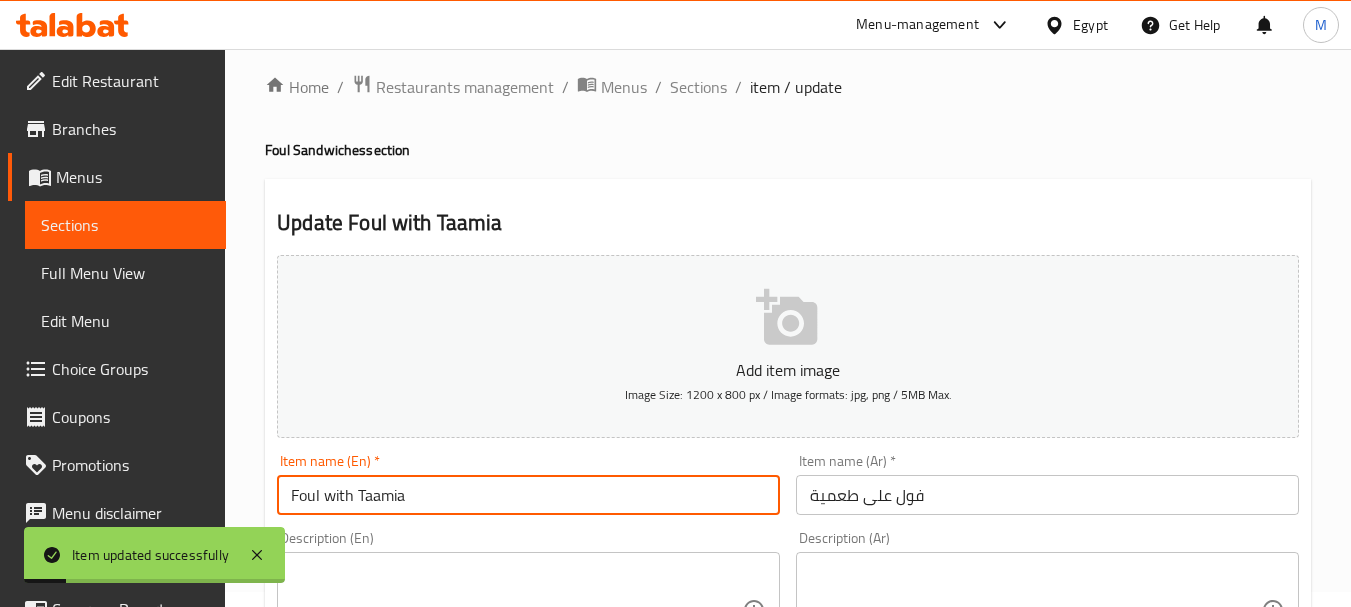scroll, scrollTop: 0, scrollLeft: 0, axis: both 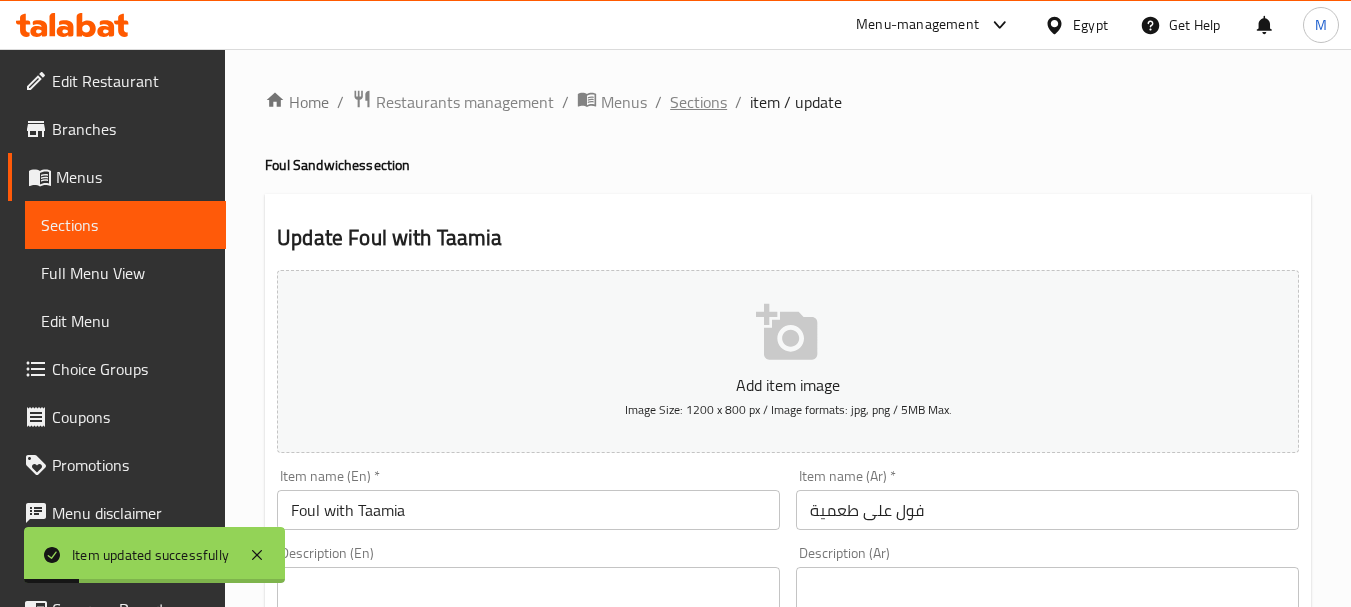 click on "Sections" at bounding box center (698, 102) 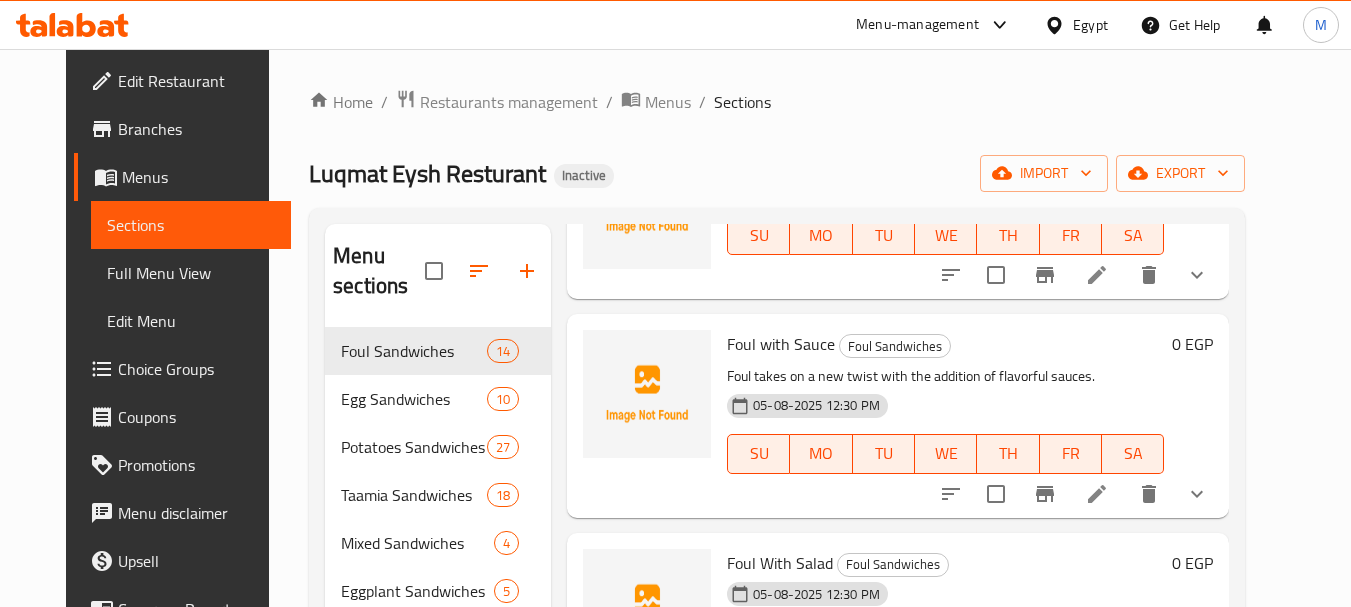 scroll, scrollTop: 400, scrollLeft: 0, axis: vertical 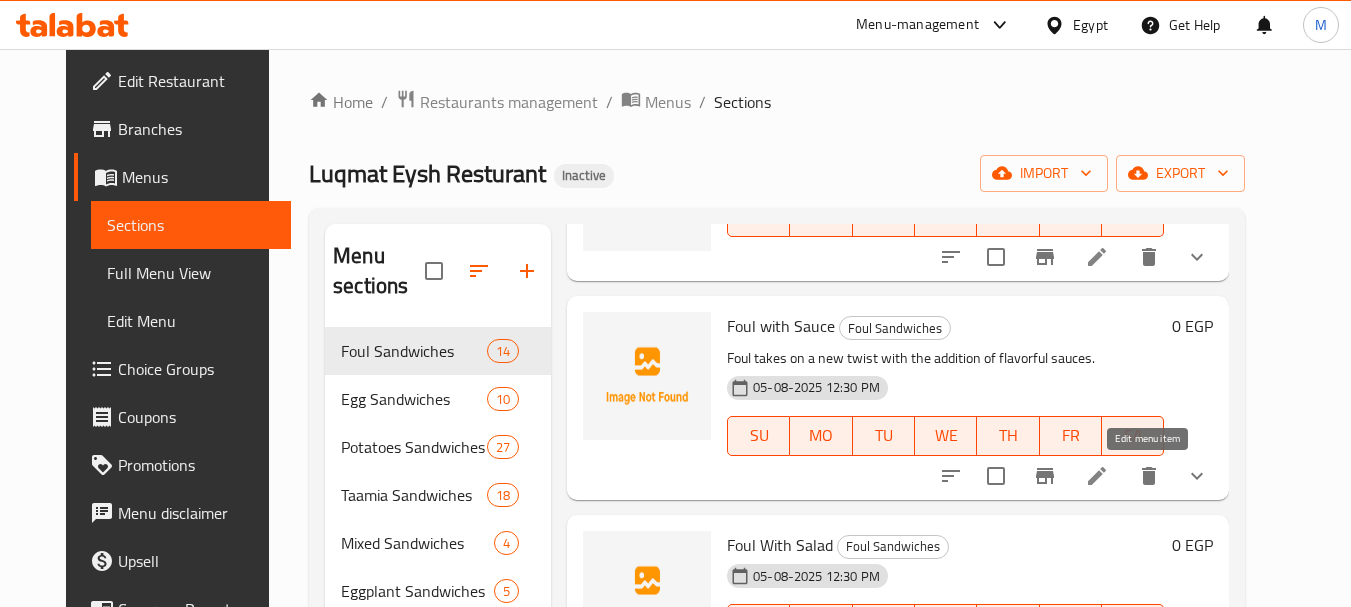 click 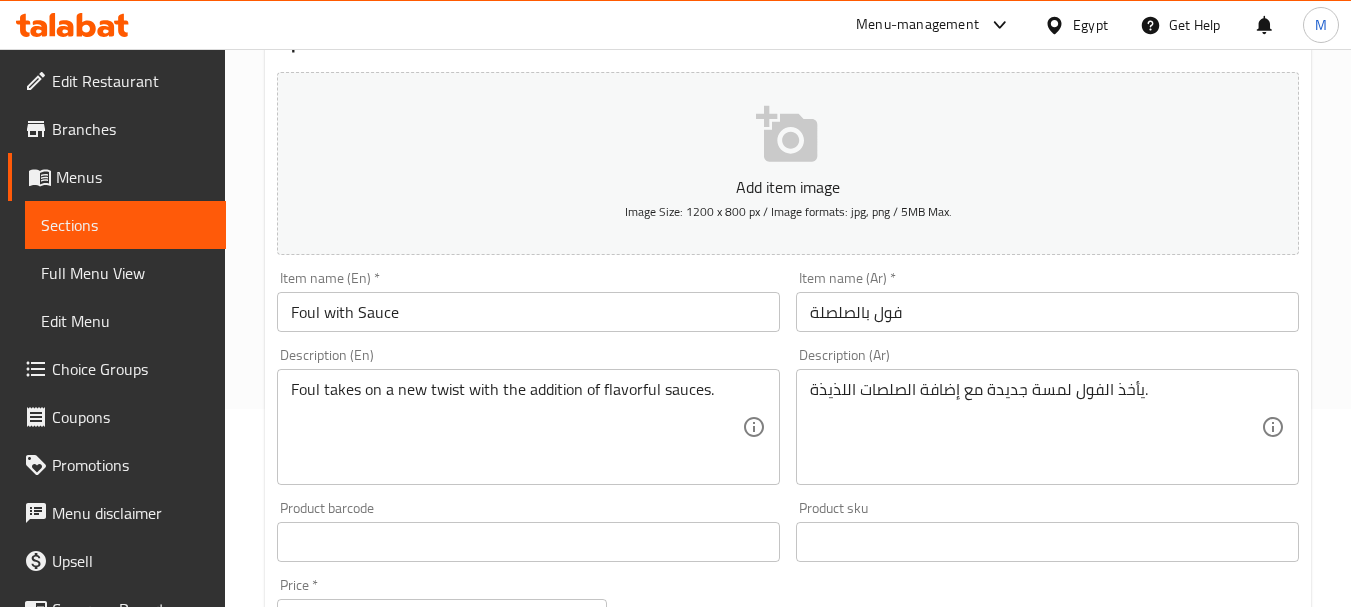 scroll, scrollTop: 200, scrollLeft: 0, axis: vertical 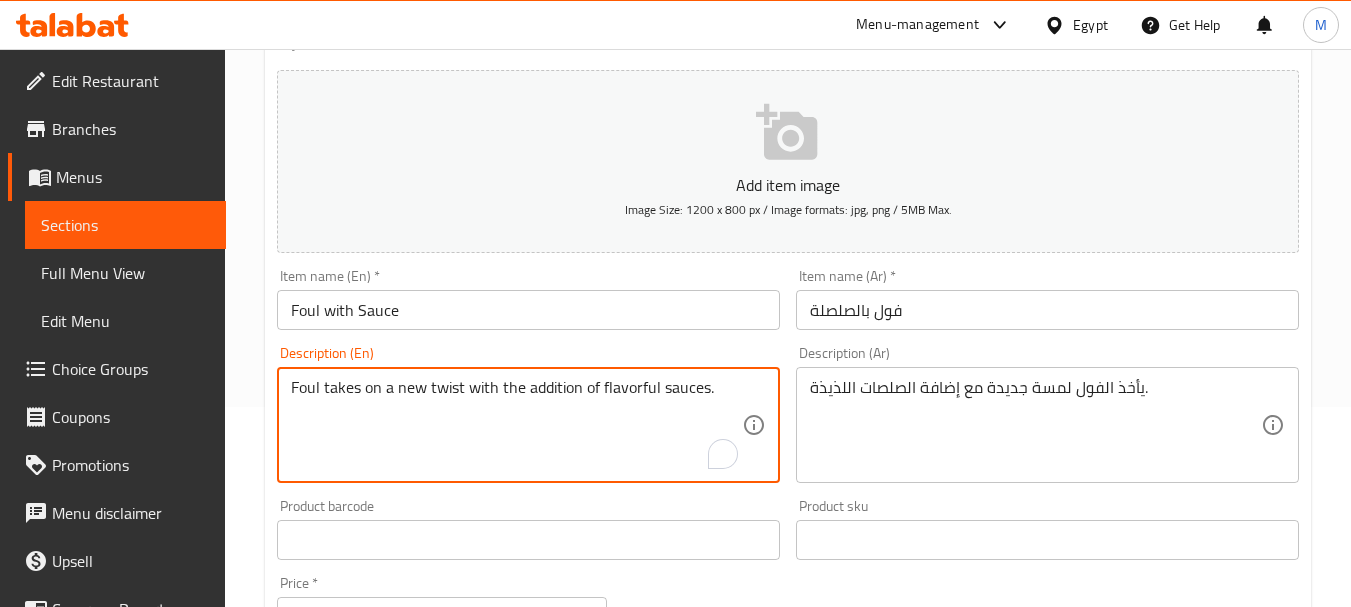click on "Foul takes on a new twist with the addition of flavorful sauces." at bounding box center (516, 425) 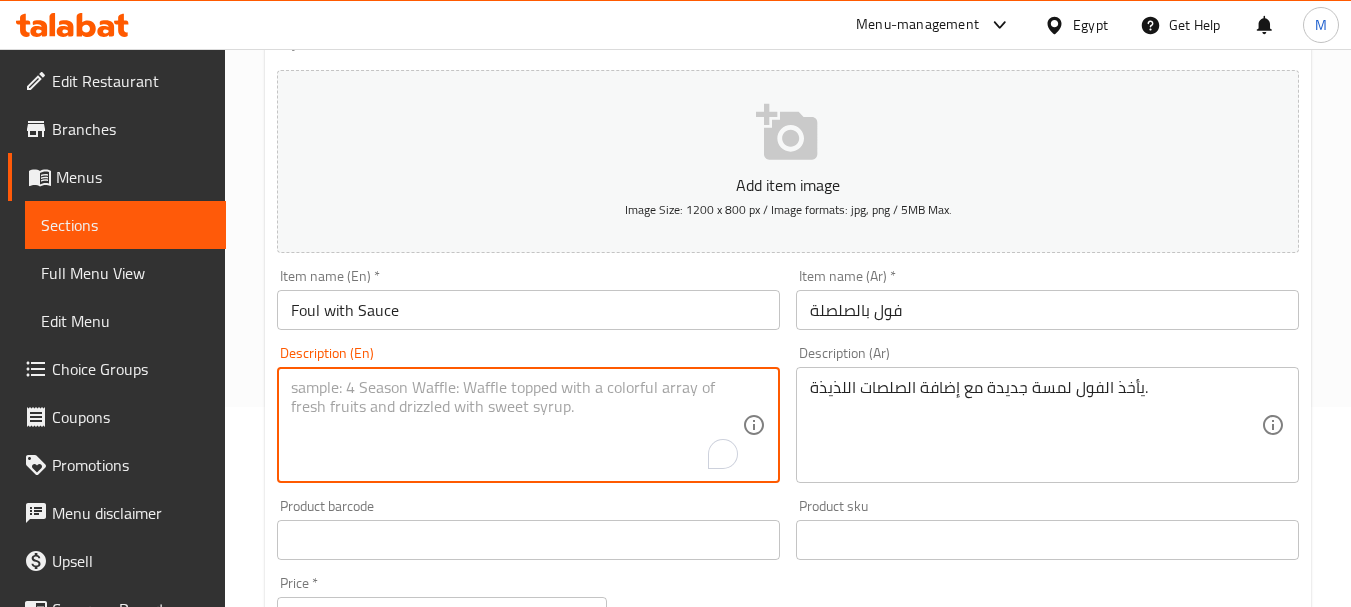 type 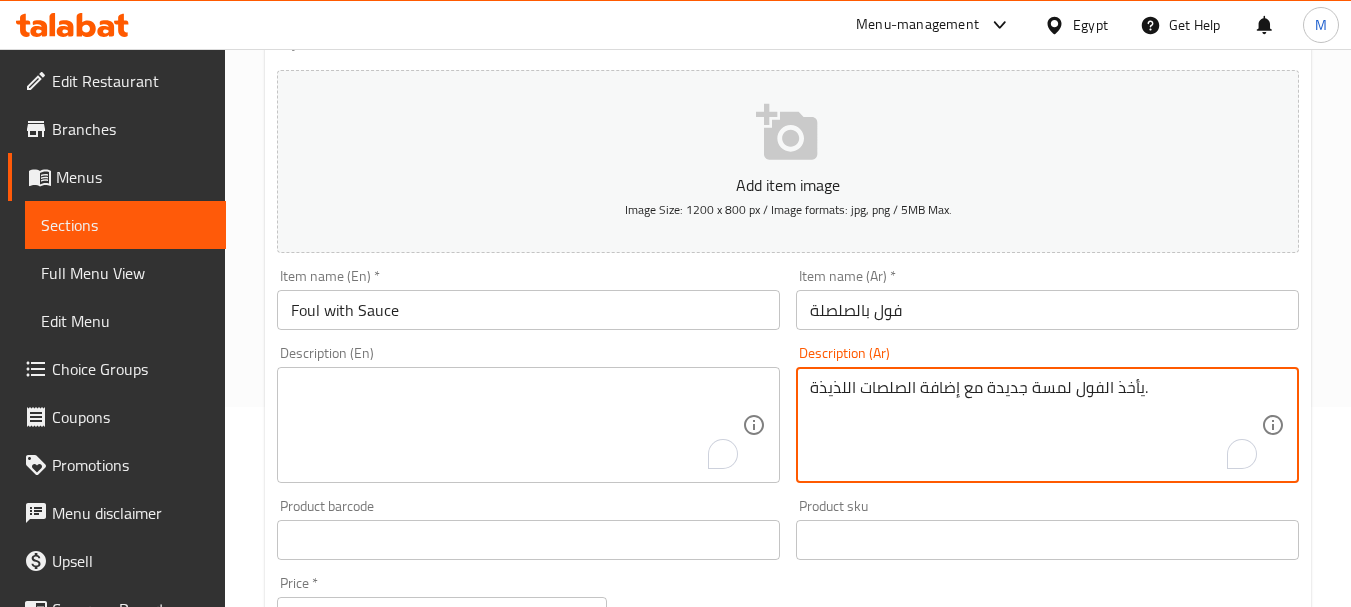 click on "يأخذ الفول لمسة جديدة مع إضافة الصلصات اللذيذة." at bounding box center (1035, 425) 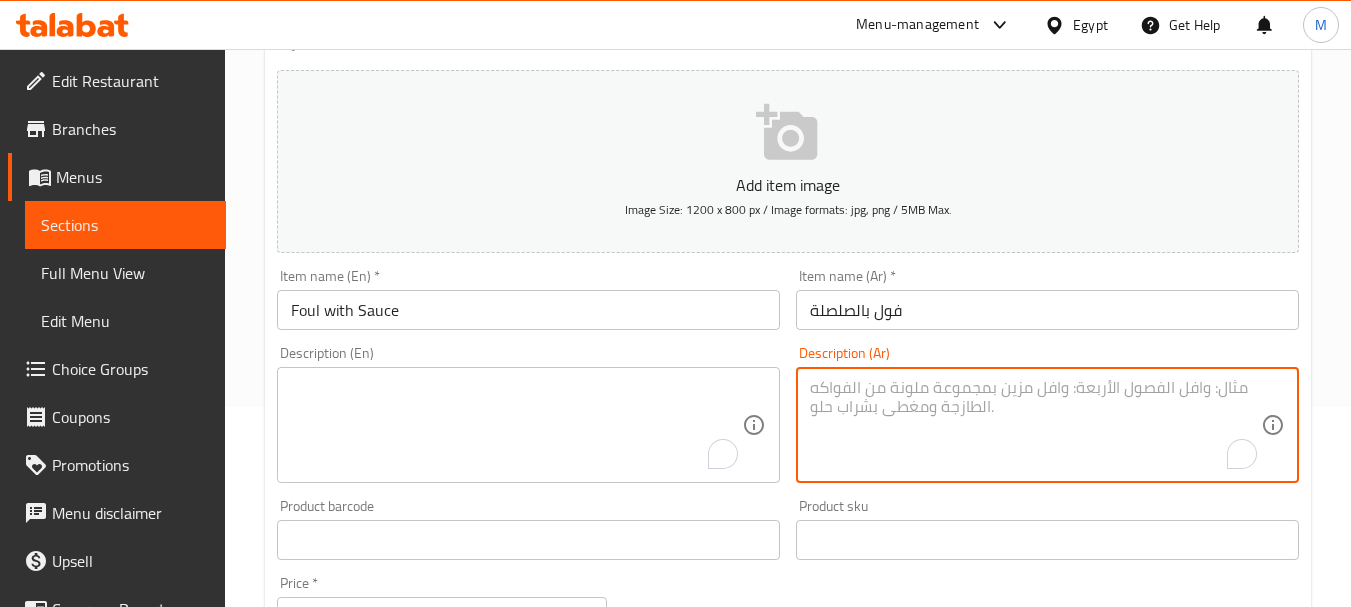 type 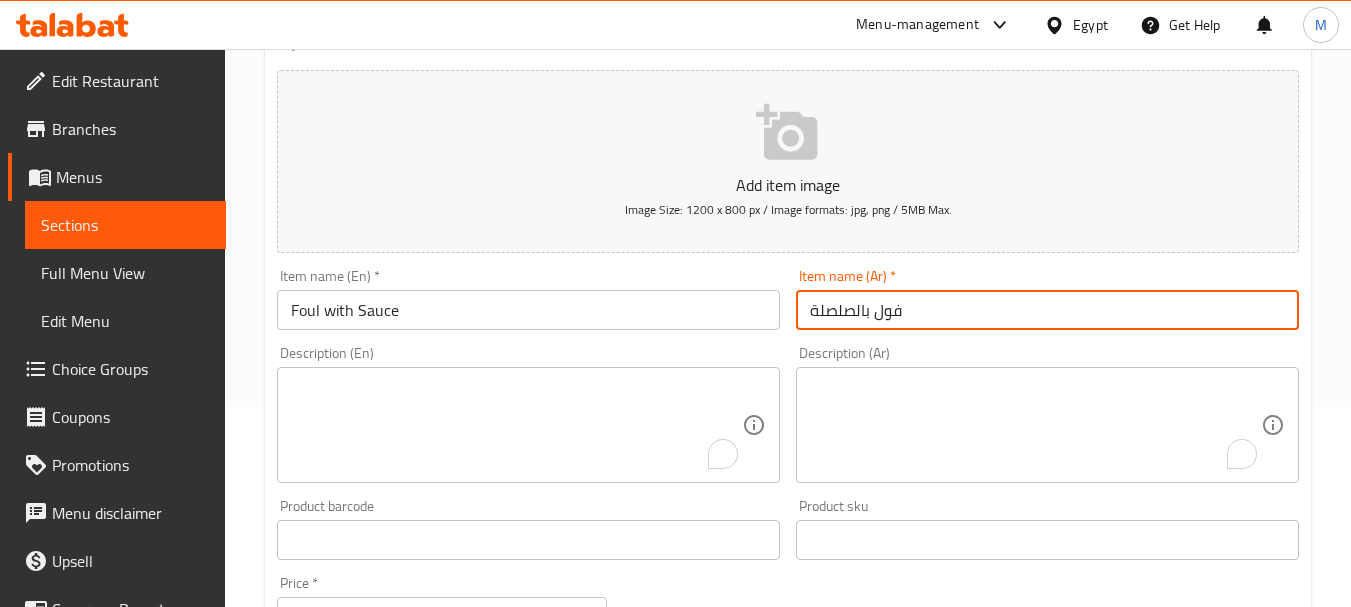 click on "فول بالصلصلة" at bounding box center (1047, 310) 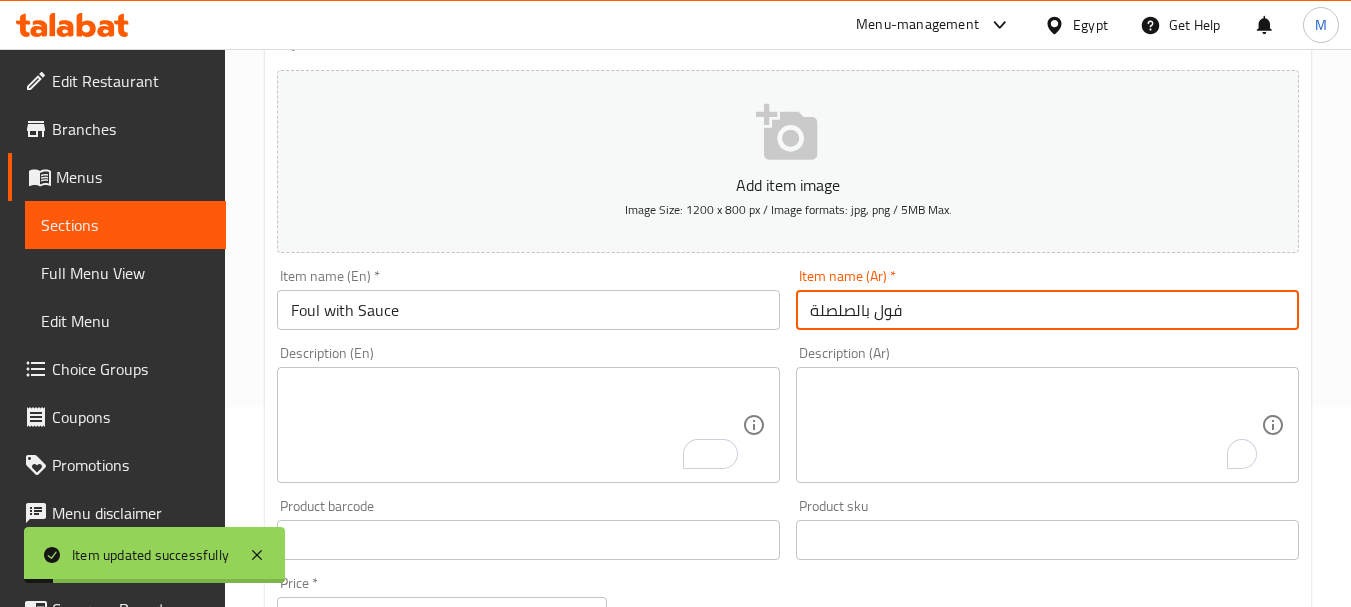 scroll, scrollTop: 0, scrollLeft: 0, axis: both 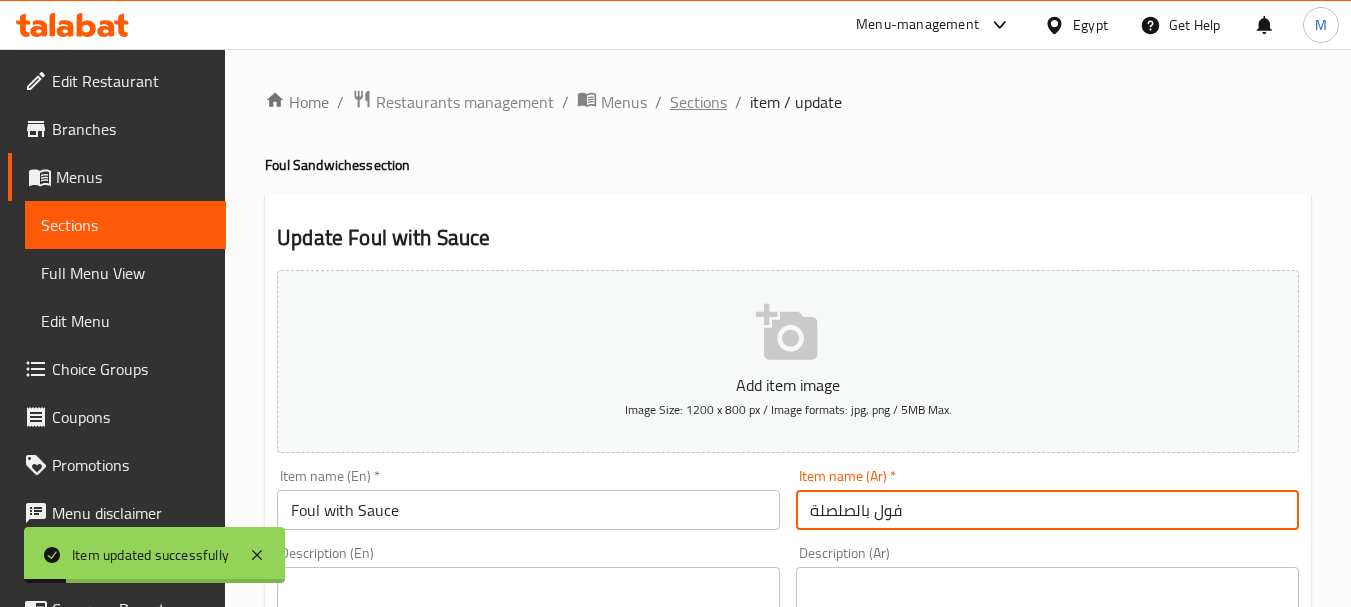 click on "Sections" at bounding box center [698, 102] 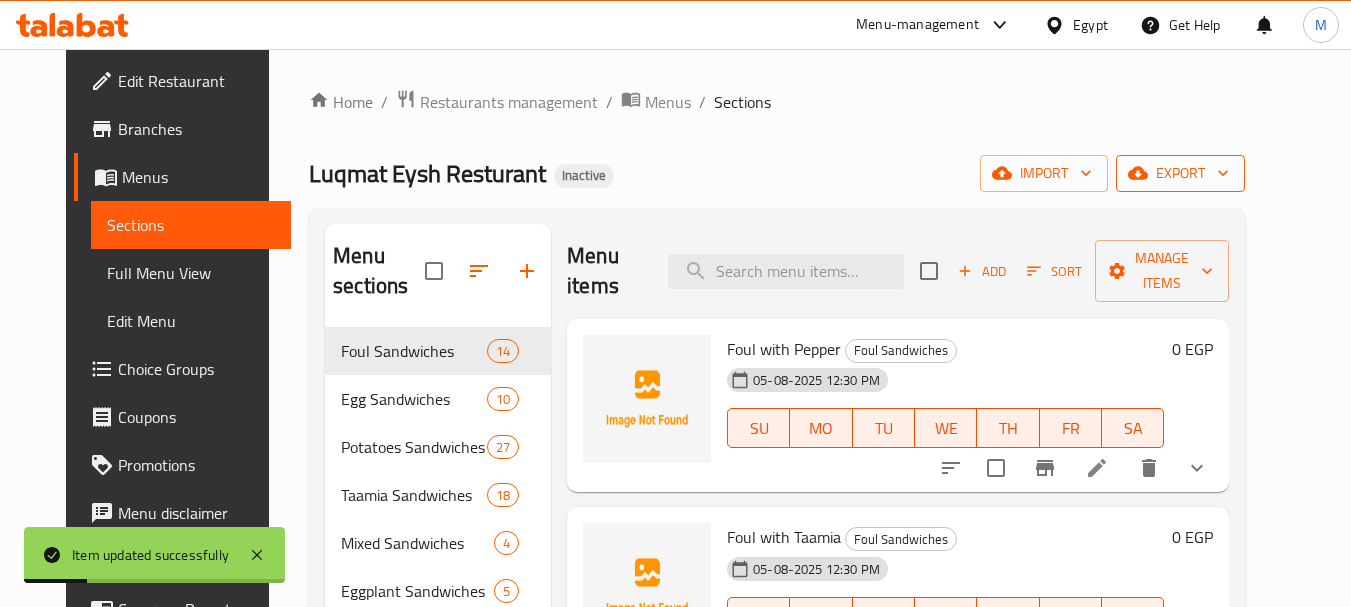 click on "export" at bounding box center (1180, 173) 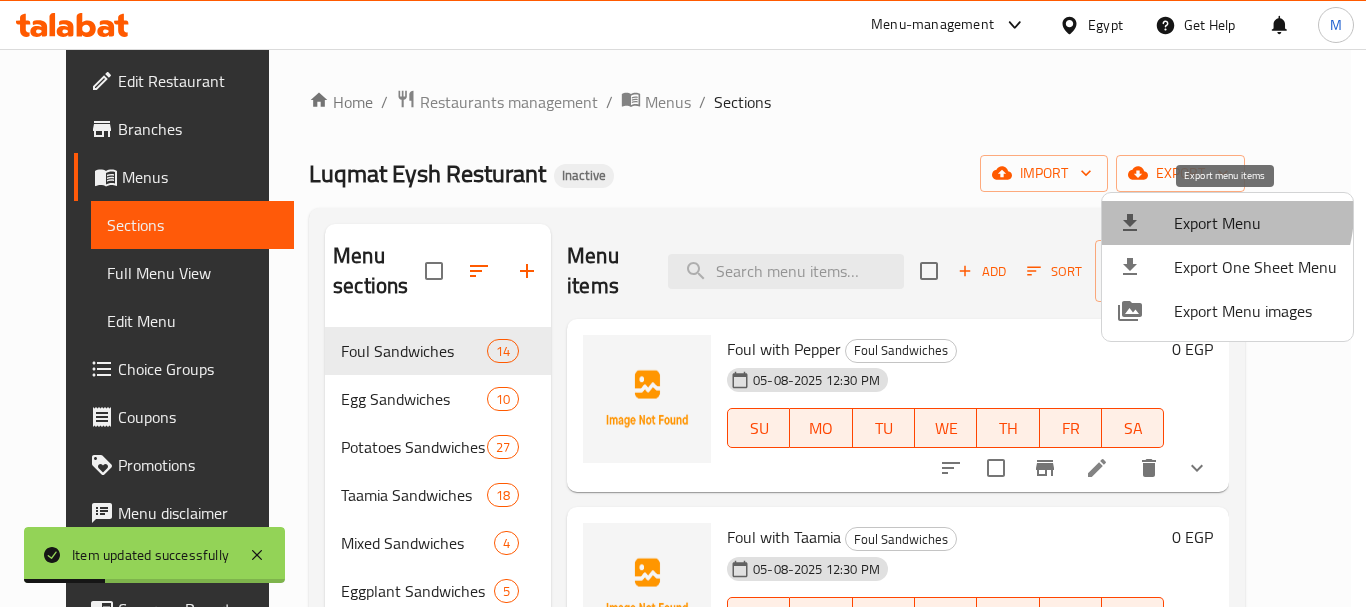 click on "Export Menu" at bounding box center (1255, 223) 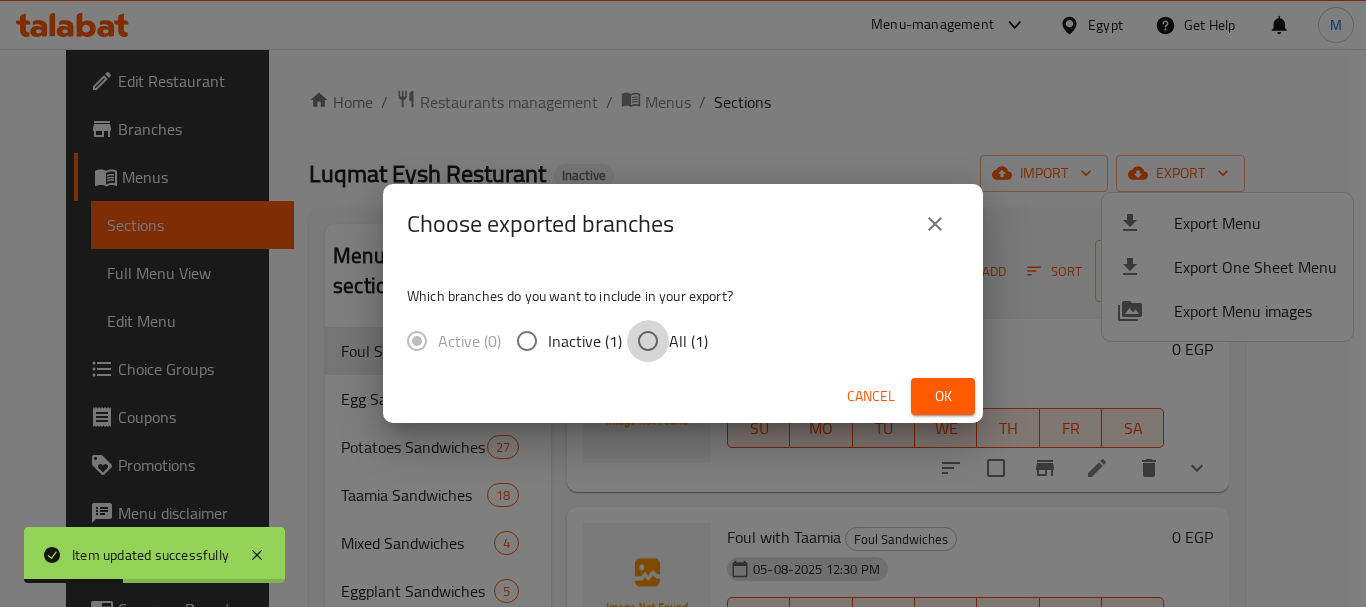 click on "All (1)" at bounding box center [648, 341] 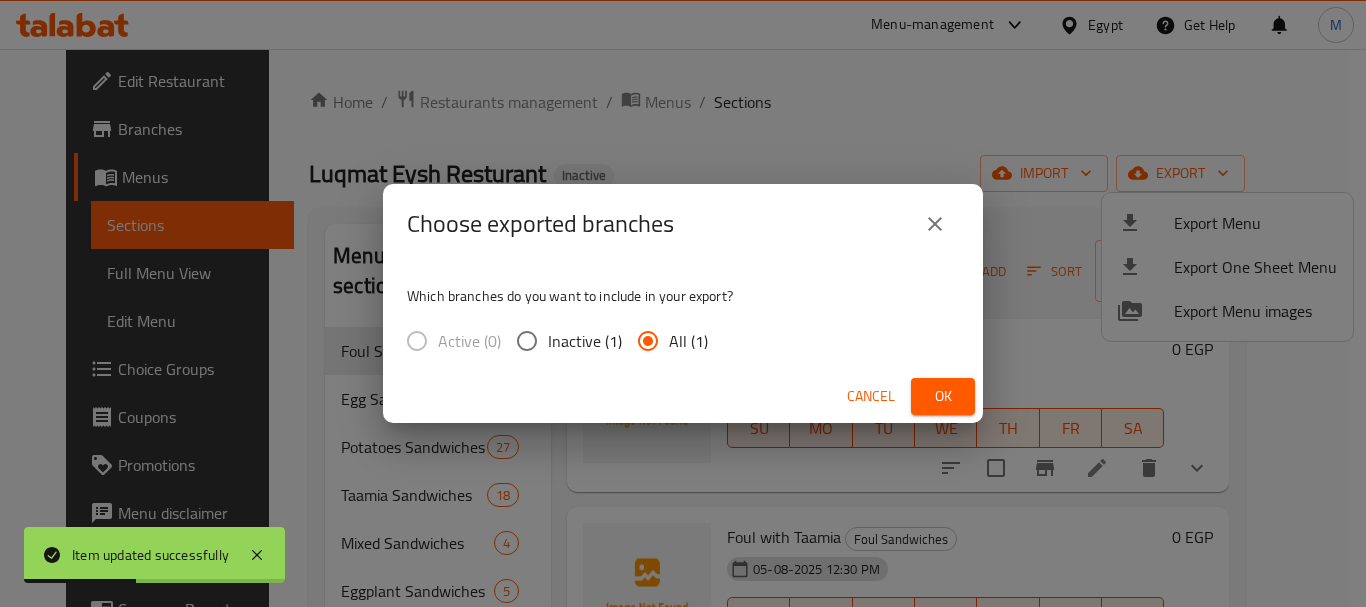click on "Ok" at bounding box center (943, 396) 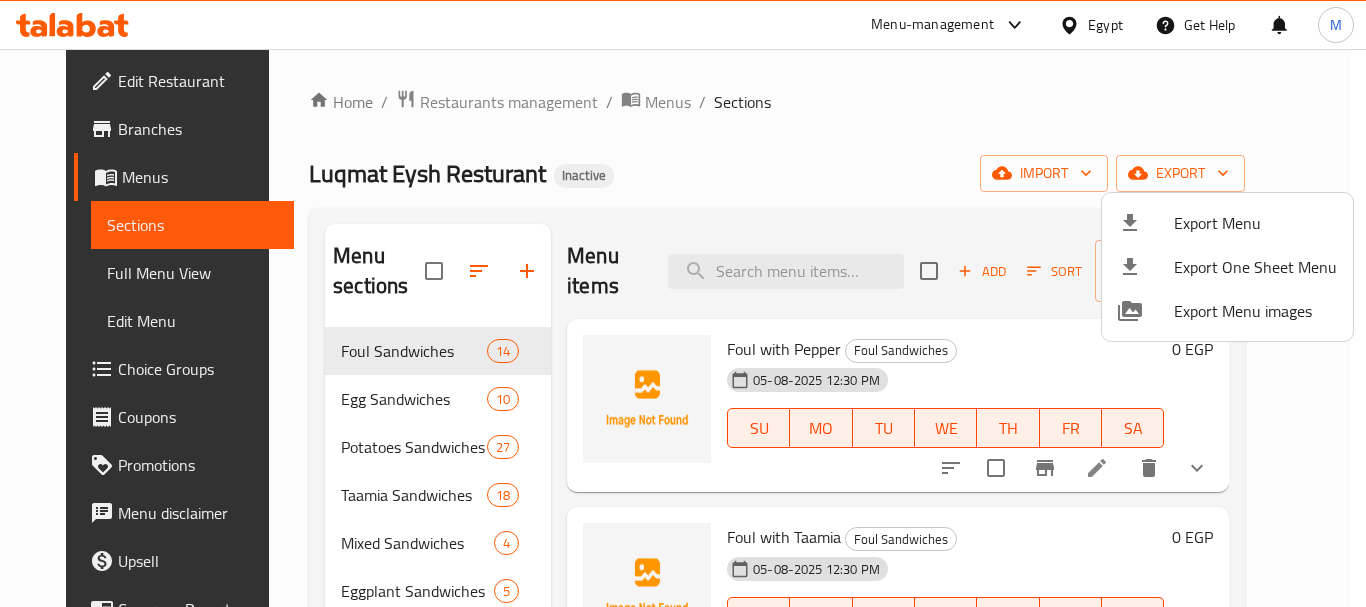click at bounding box center (683, 303) 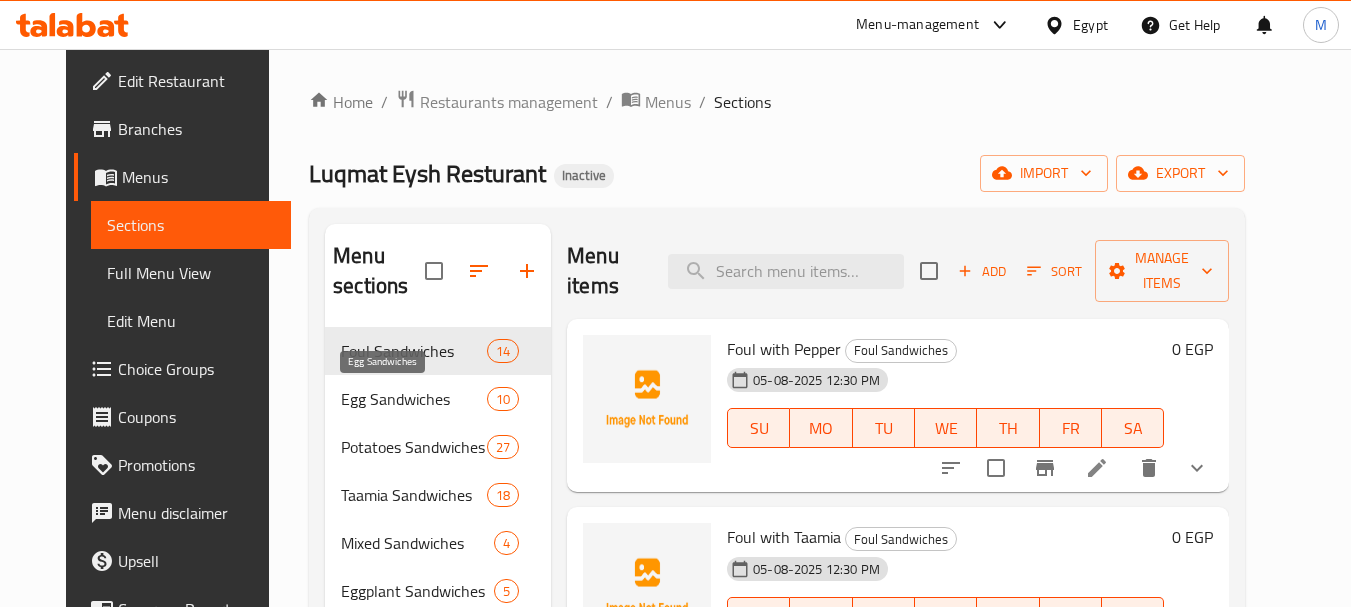 click on "Egg Sandwiches" at bounding box center [414, 399] 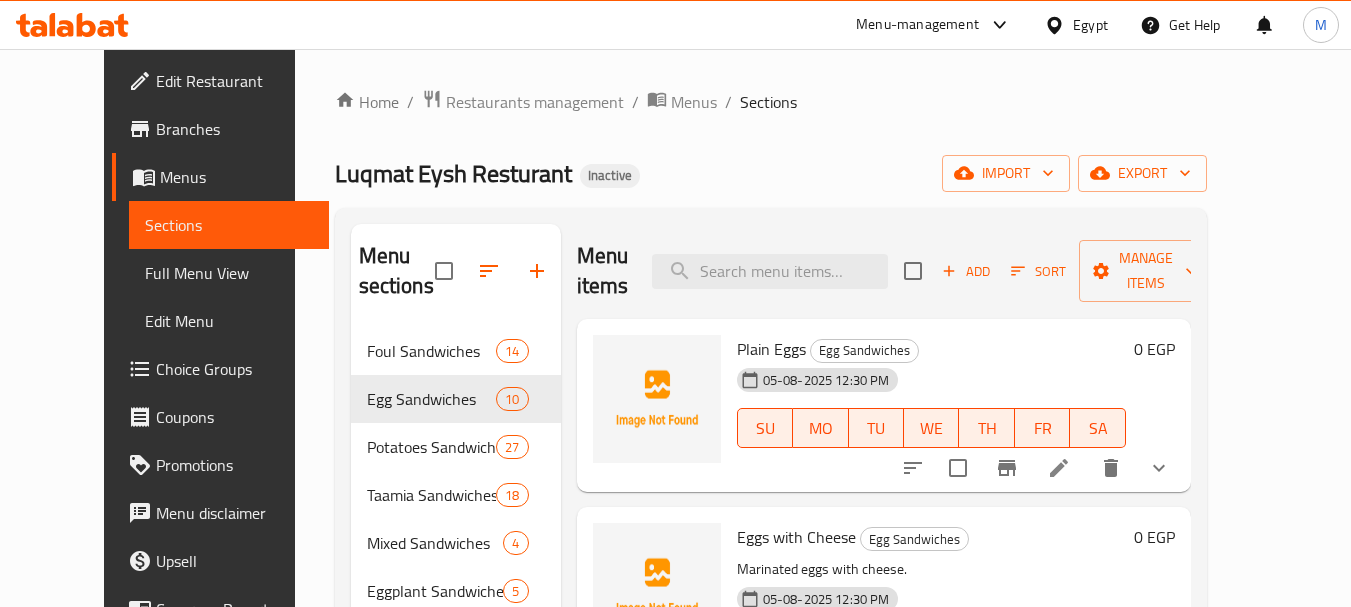 click on "Full Menu View" at bounding box center [229, 273] 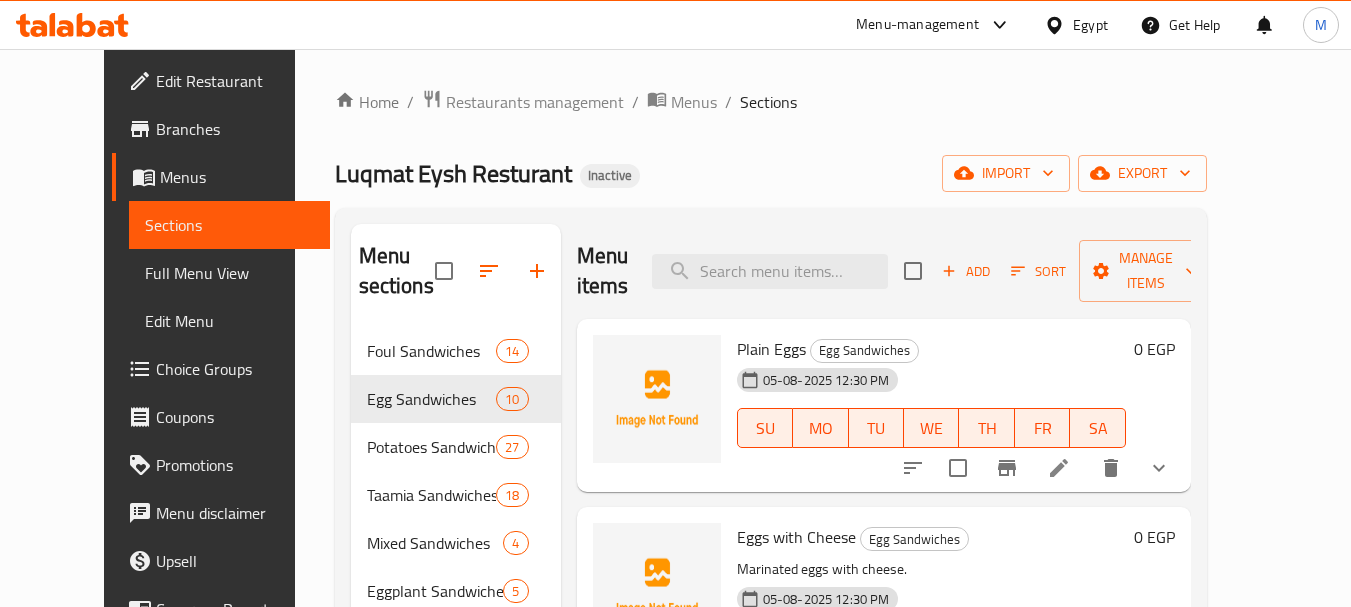 click on "Sections" at bounding box center (229, 225) 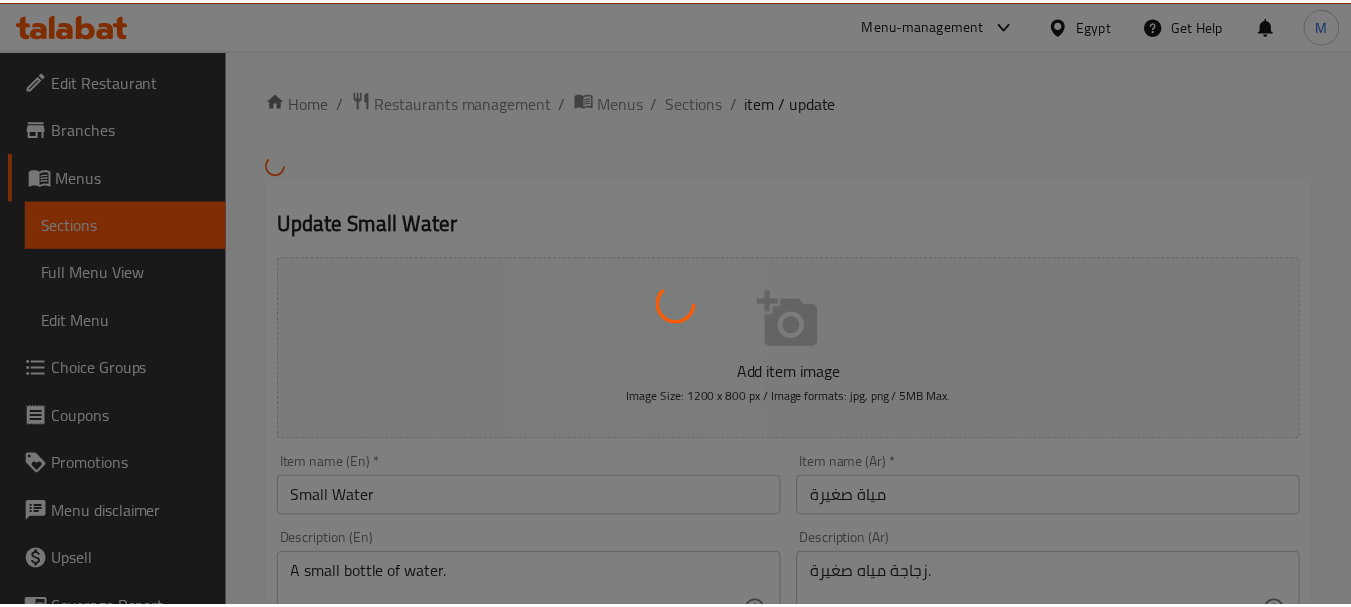 scroll, scrollTop: 0, scrollLeft: 0, axis: both 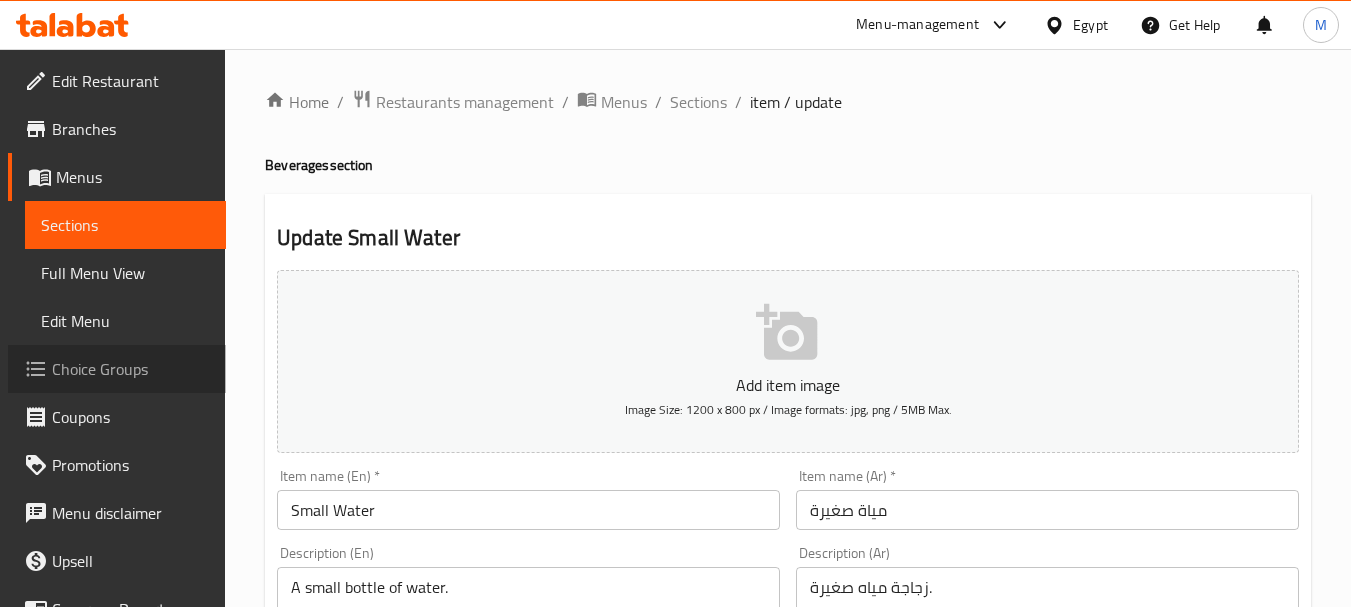 click on "Choice Groups" at bounding box center [131, 369] 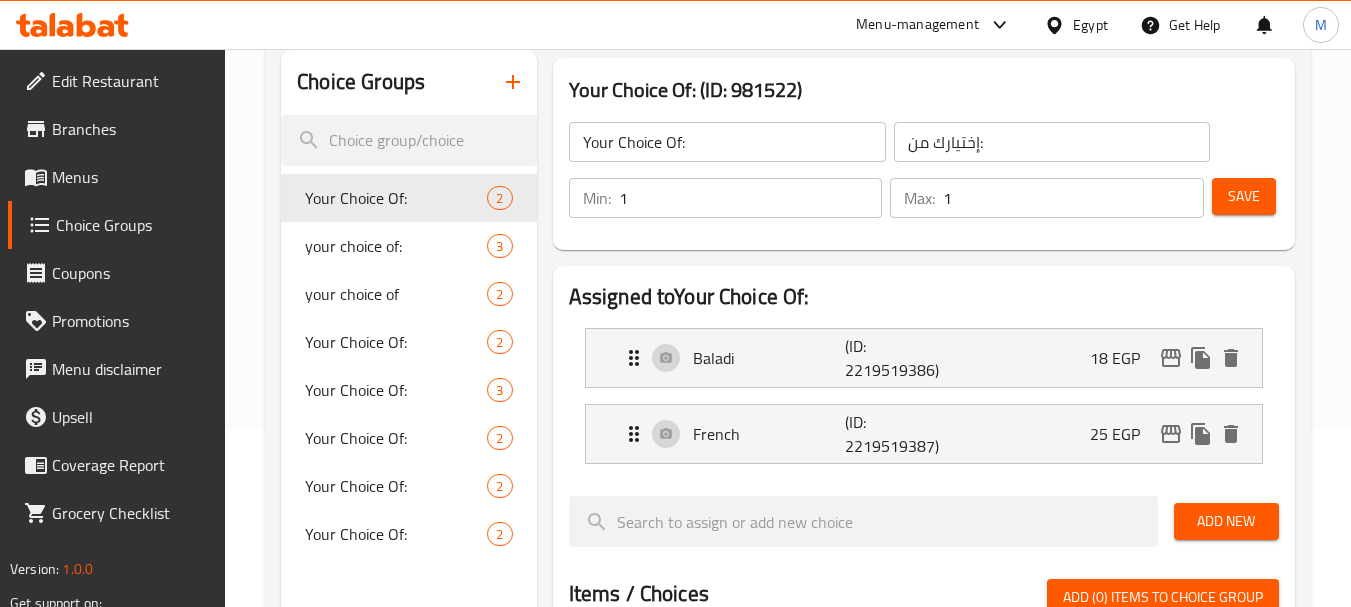 scroll, scrollTop: 200, scrollLeft: 0, axis: vertical 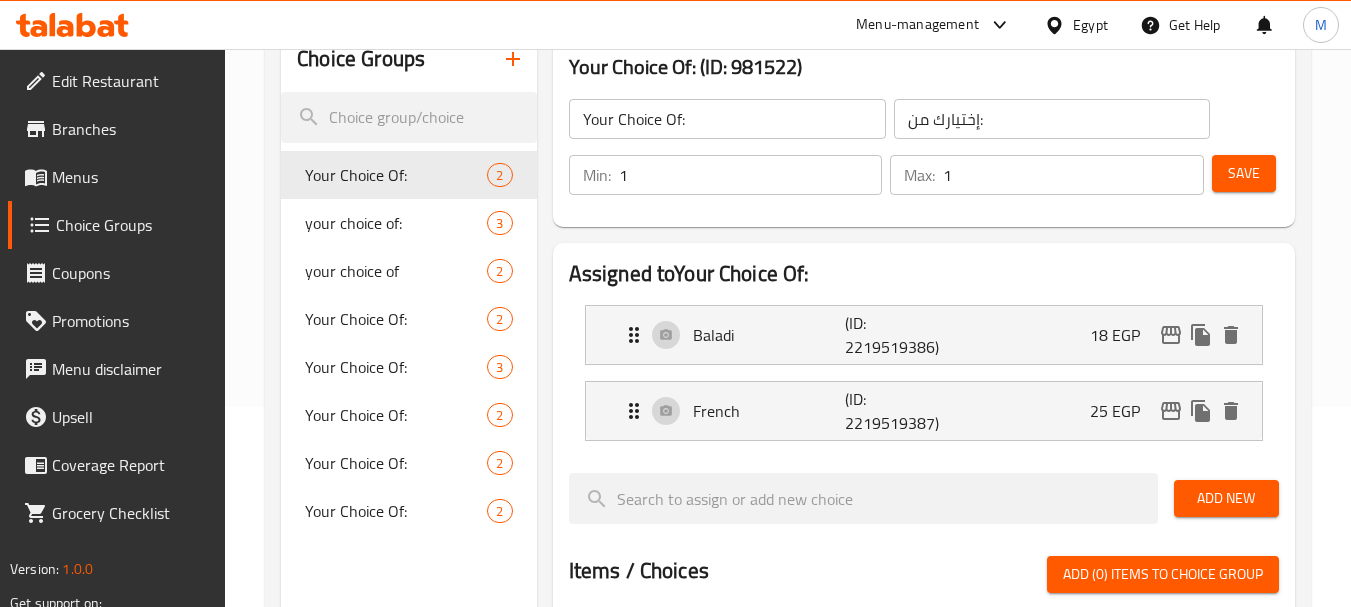 click on "Your Choice Of:" 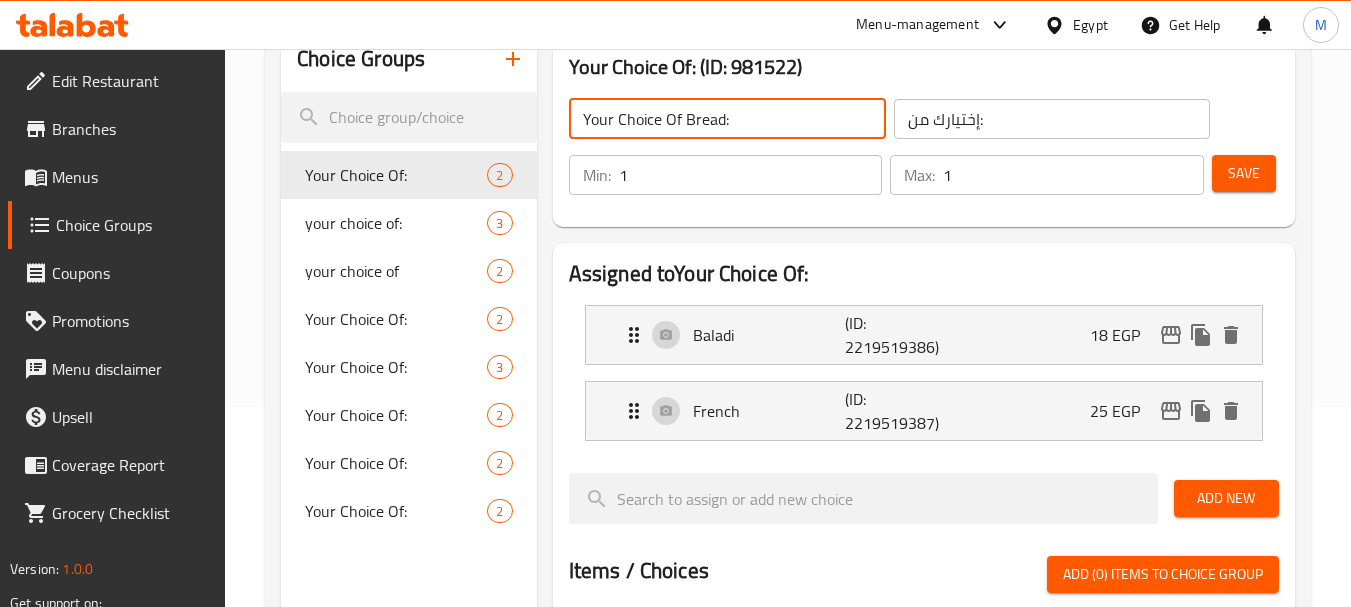 type on "Your Choice Of Bread:" 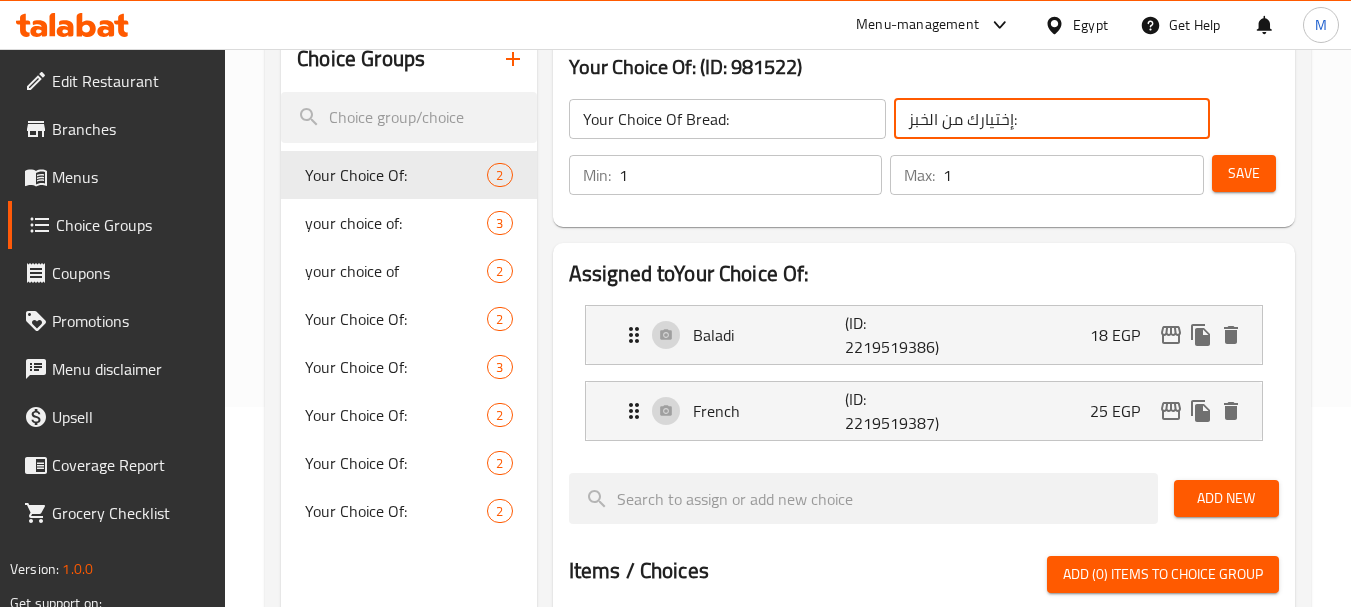 type on "إختيارك من الخبز:" 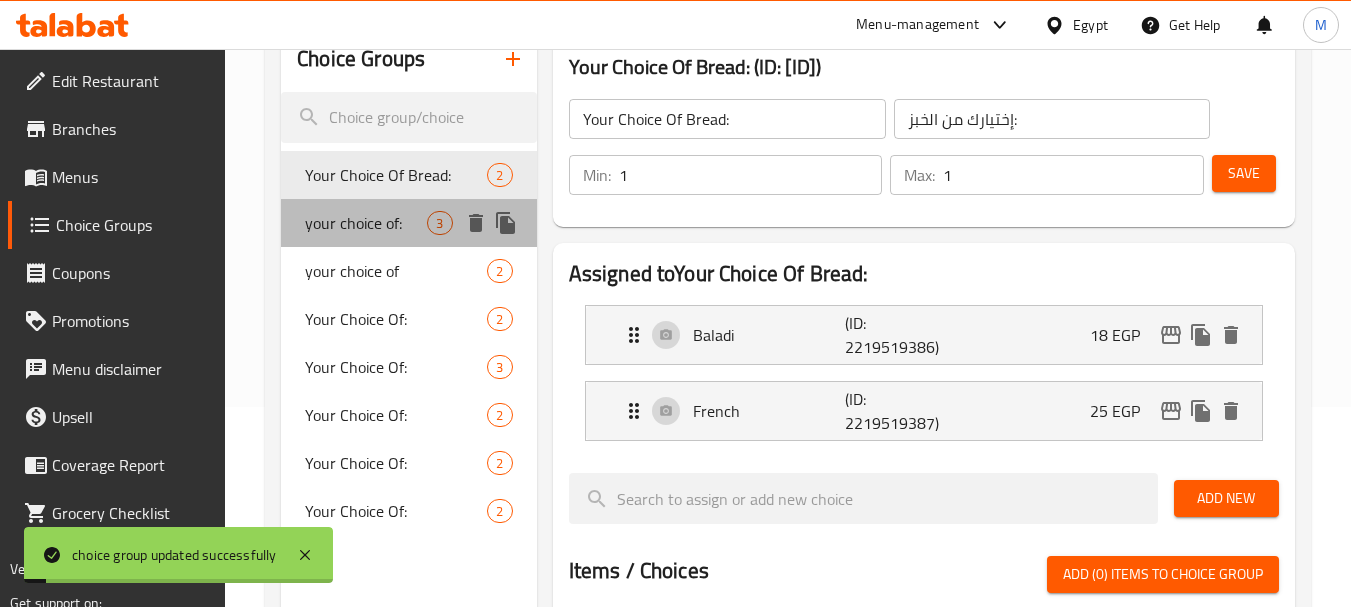 click on "your choice of:" at bounding box center (366, 223) 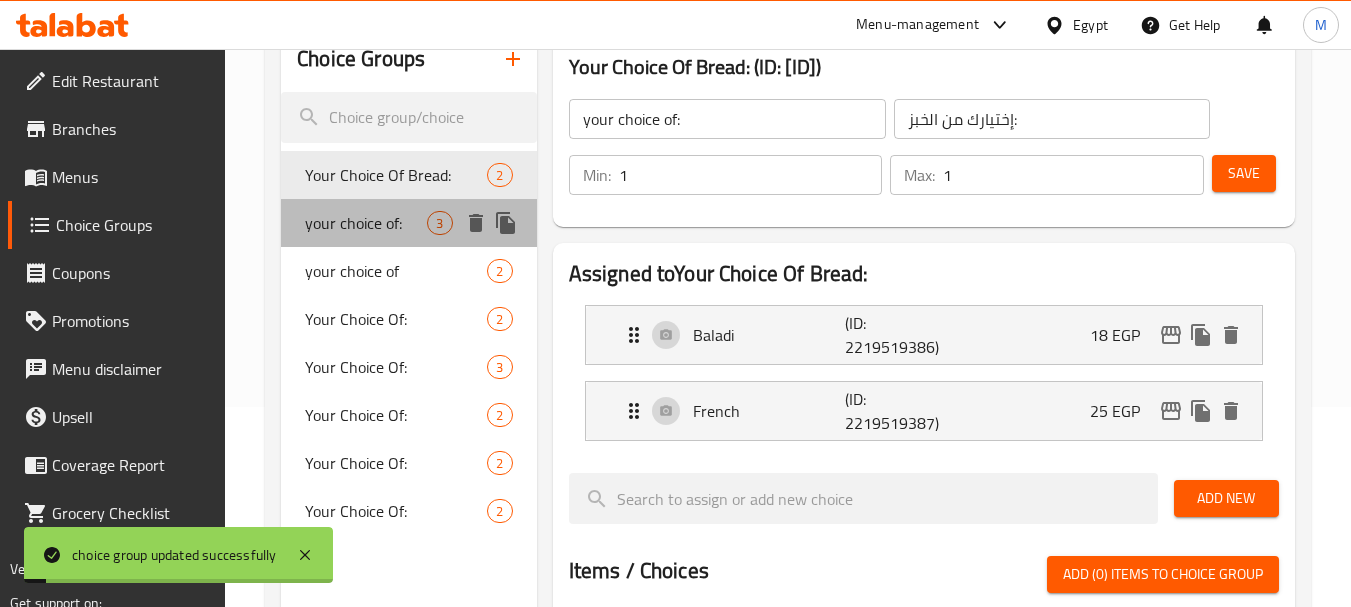 type on "إختيارك من:" 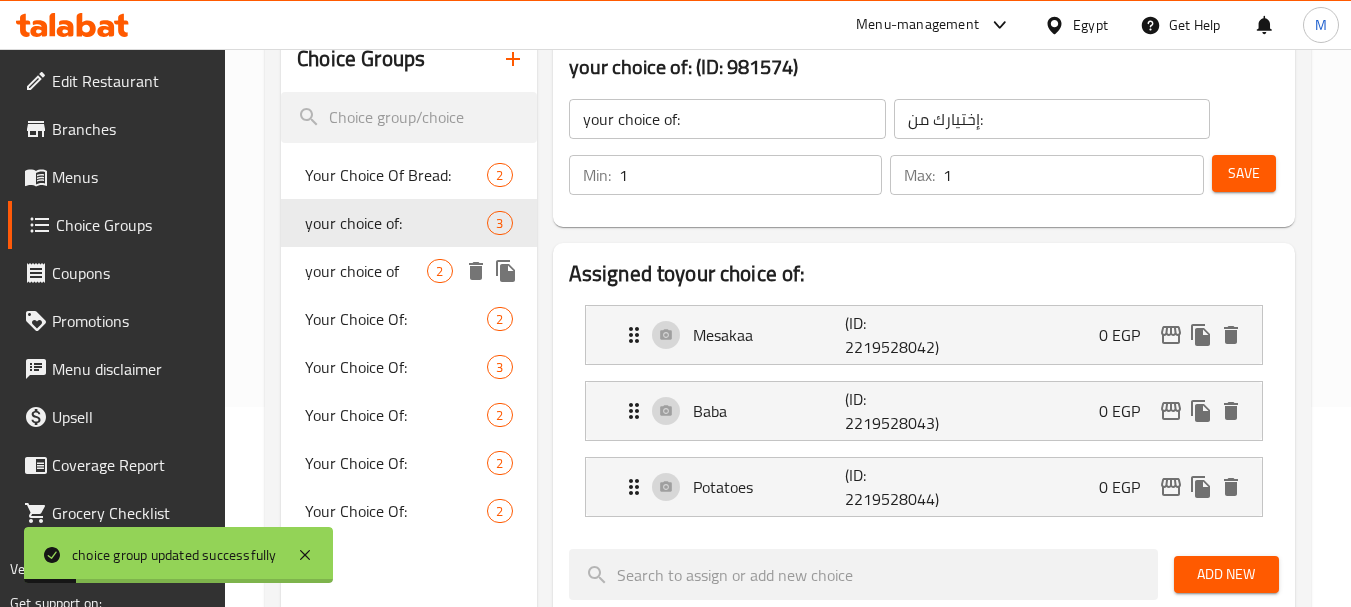 click on "your choice of" at bounding box center [366, 271] 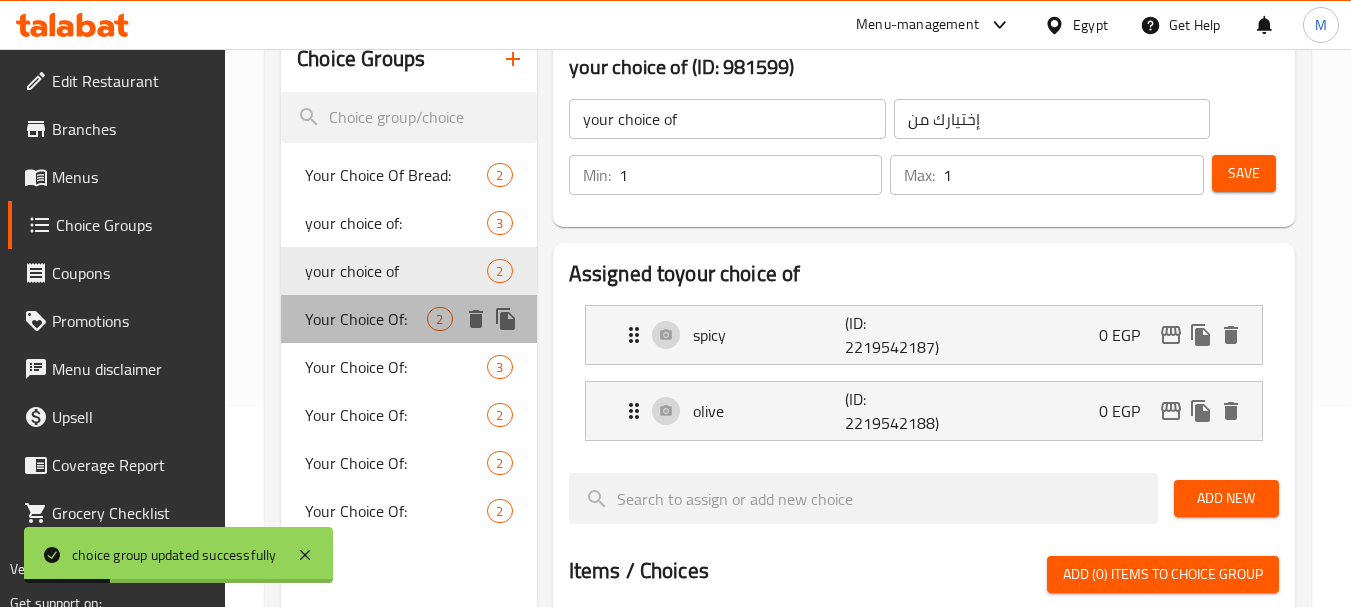 click on "Your Choice Of:" at bounding box center [366, 319] 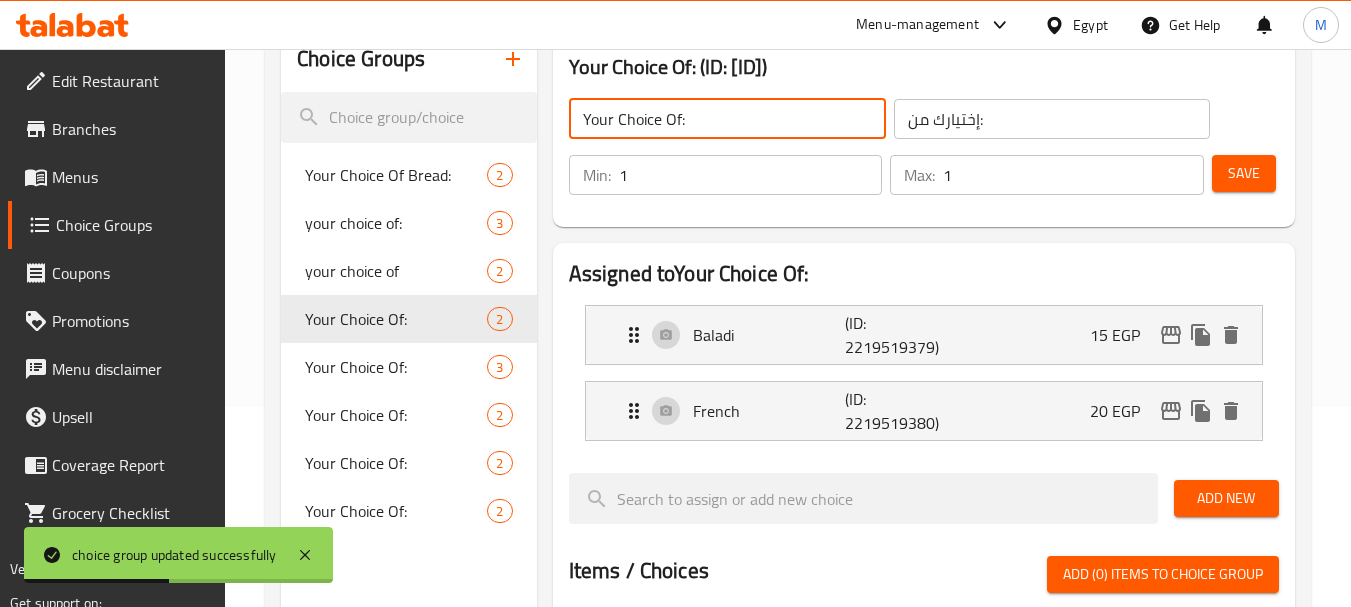 click on "Your Choice Of:" 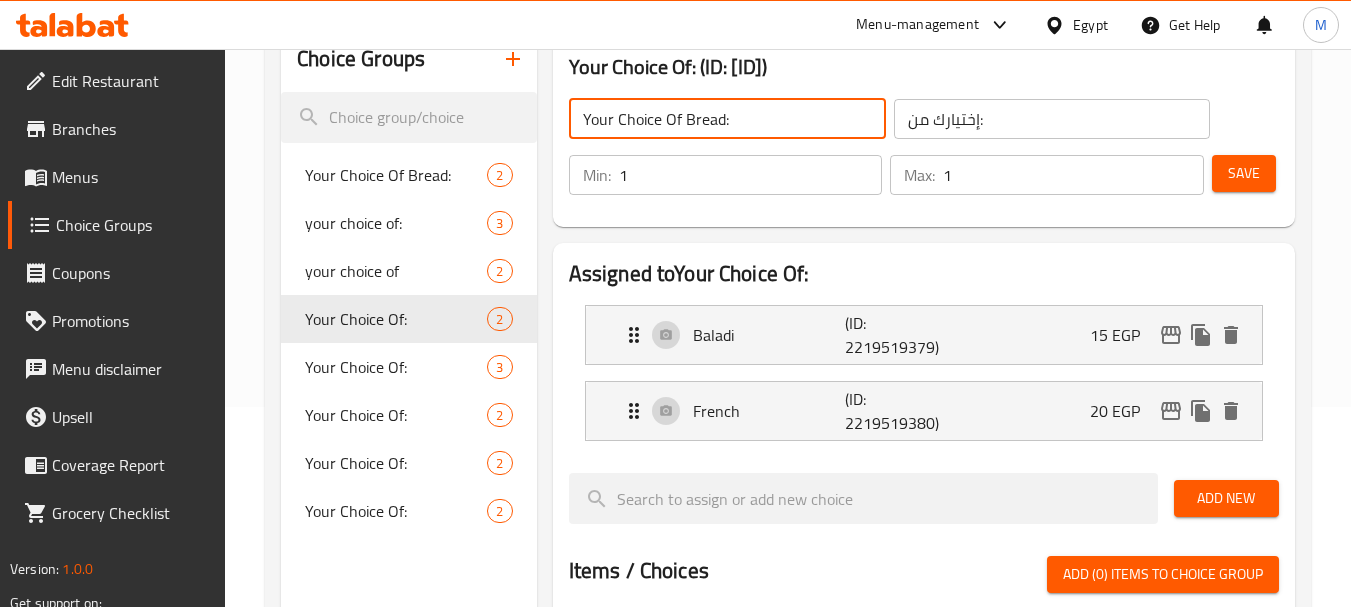 type on "Your Choice Of Bread:" 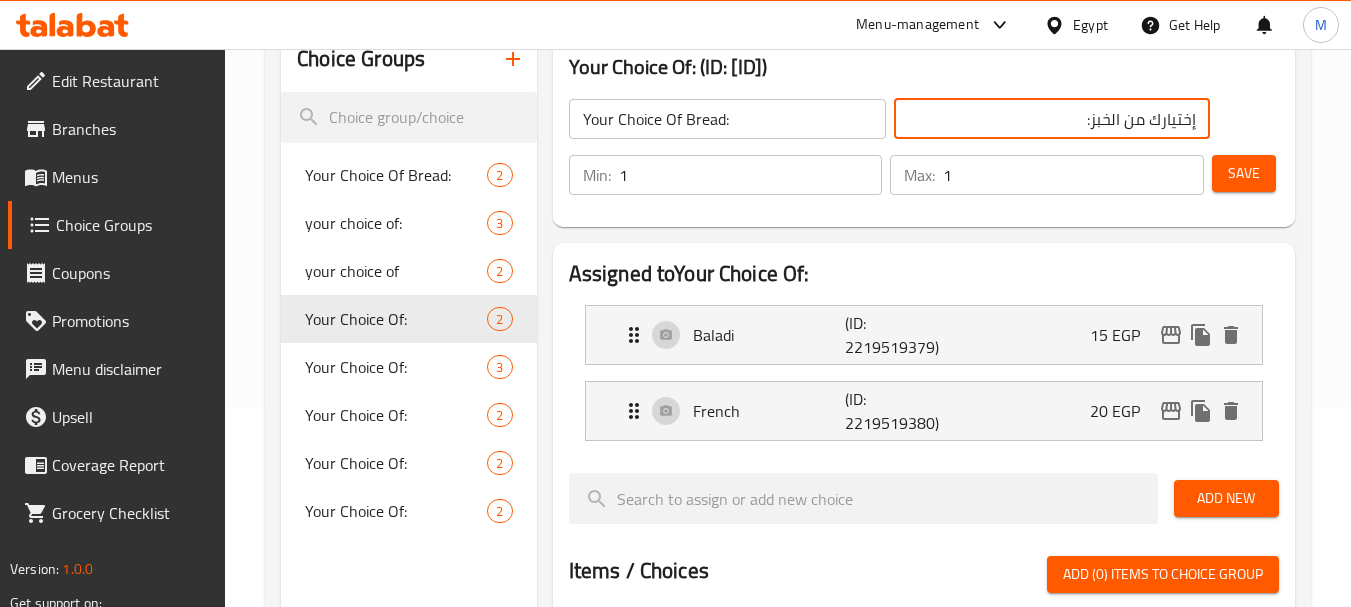 type on "إختيارك من الخبز:" 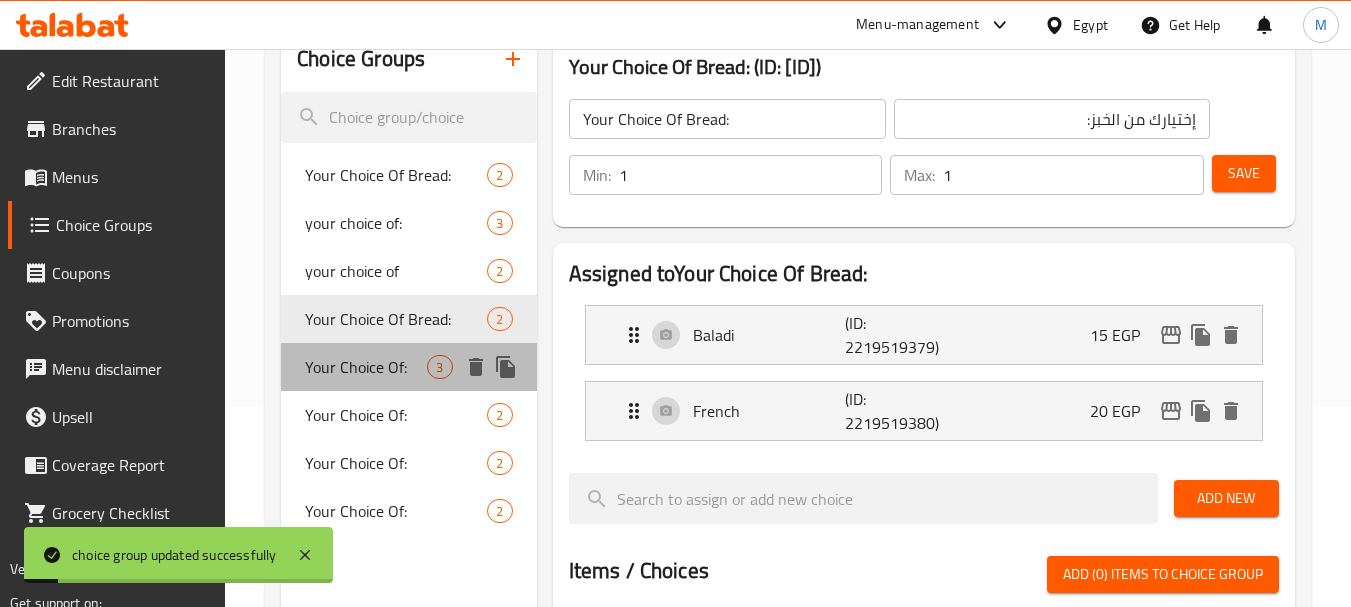 click on "Your Choice Of:" at bounding box center [366, 367] 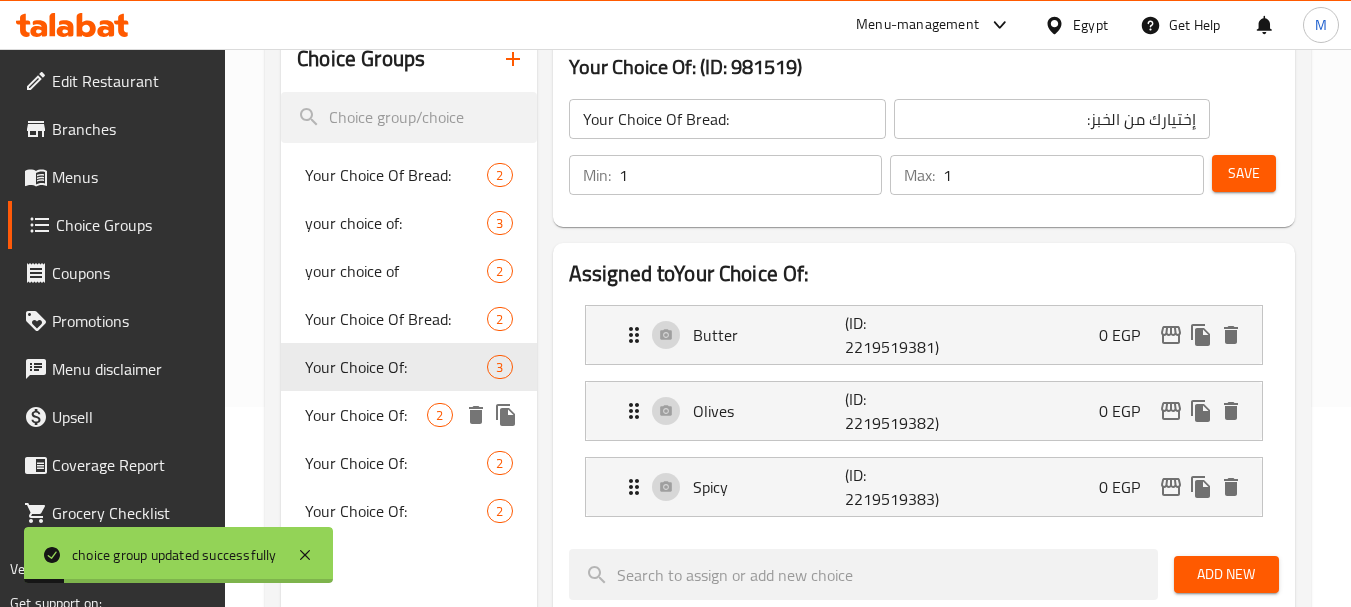 type on "Your Choice Of:" 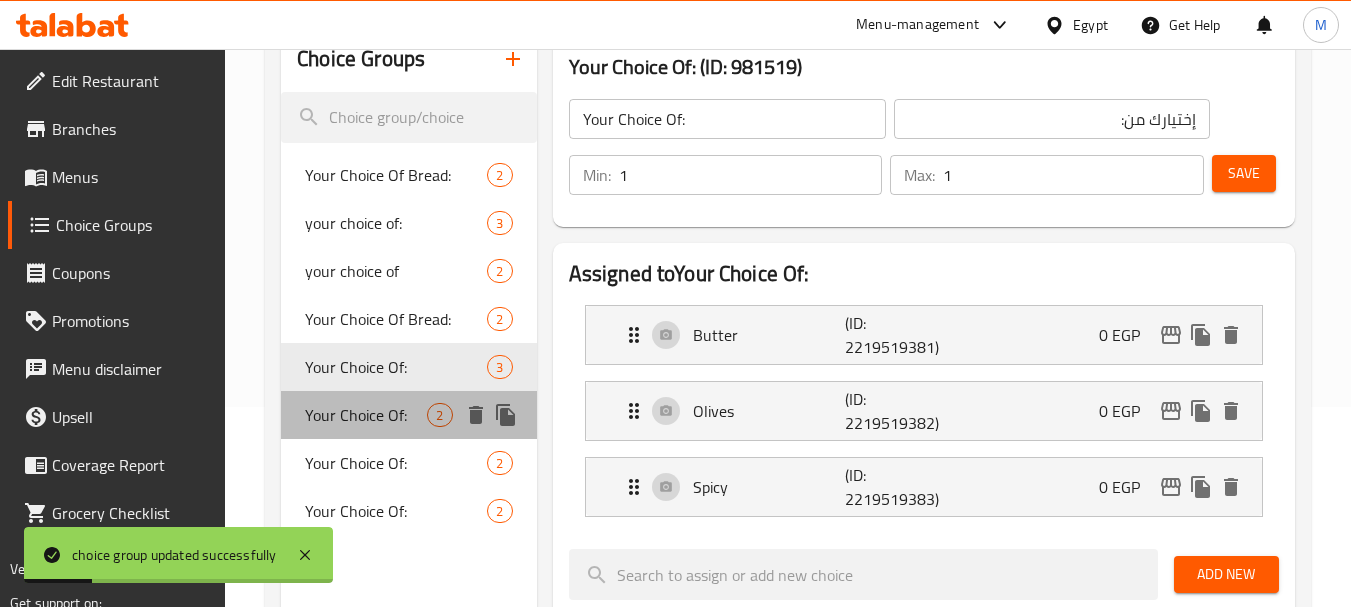 click on "Your Choice Of:" at bounding box center [366, 415] 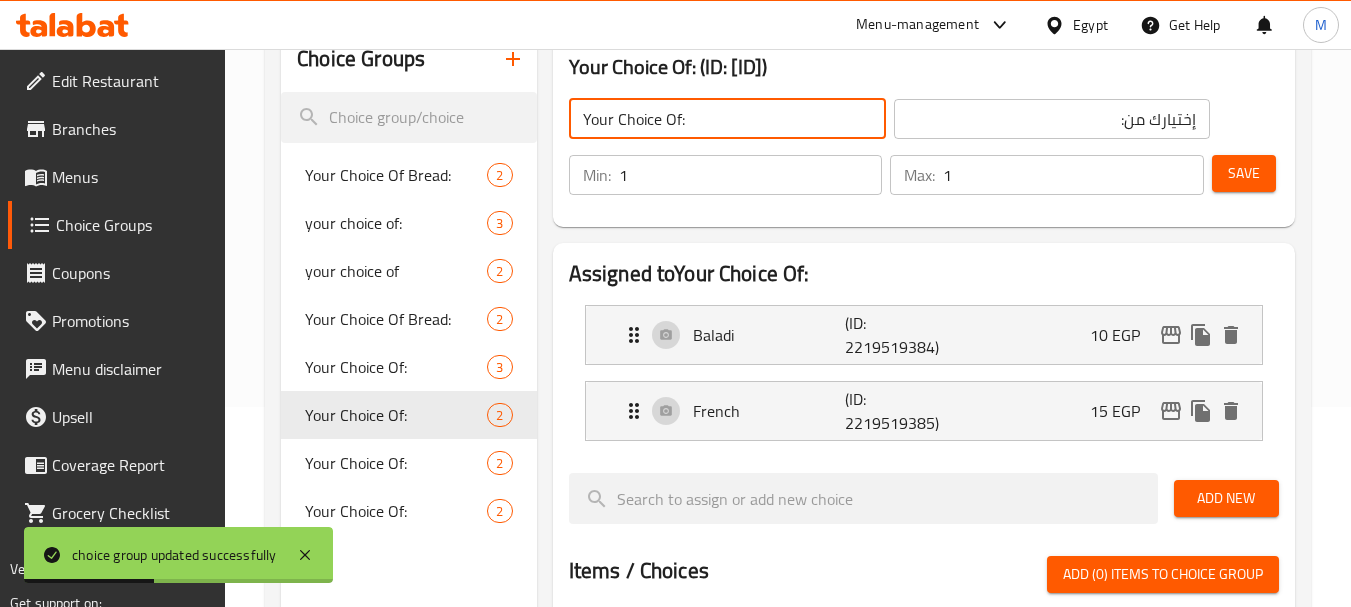 click on "Your Choice Of:" 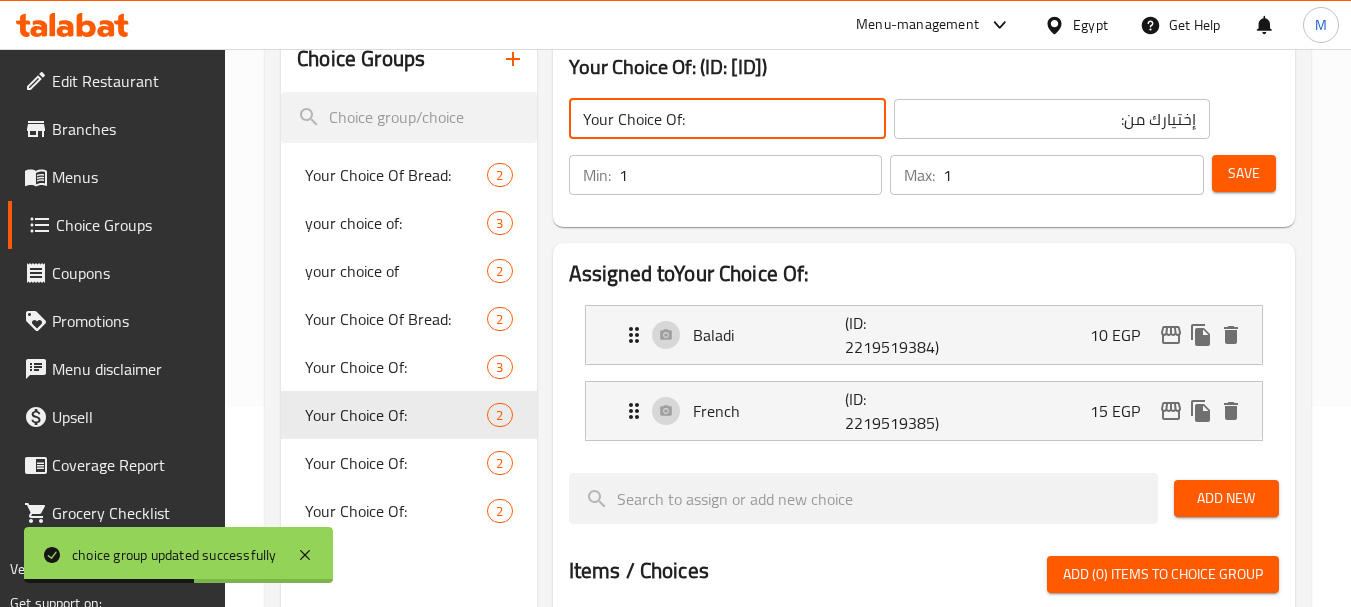 click on "إختيارك من:" 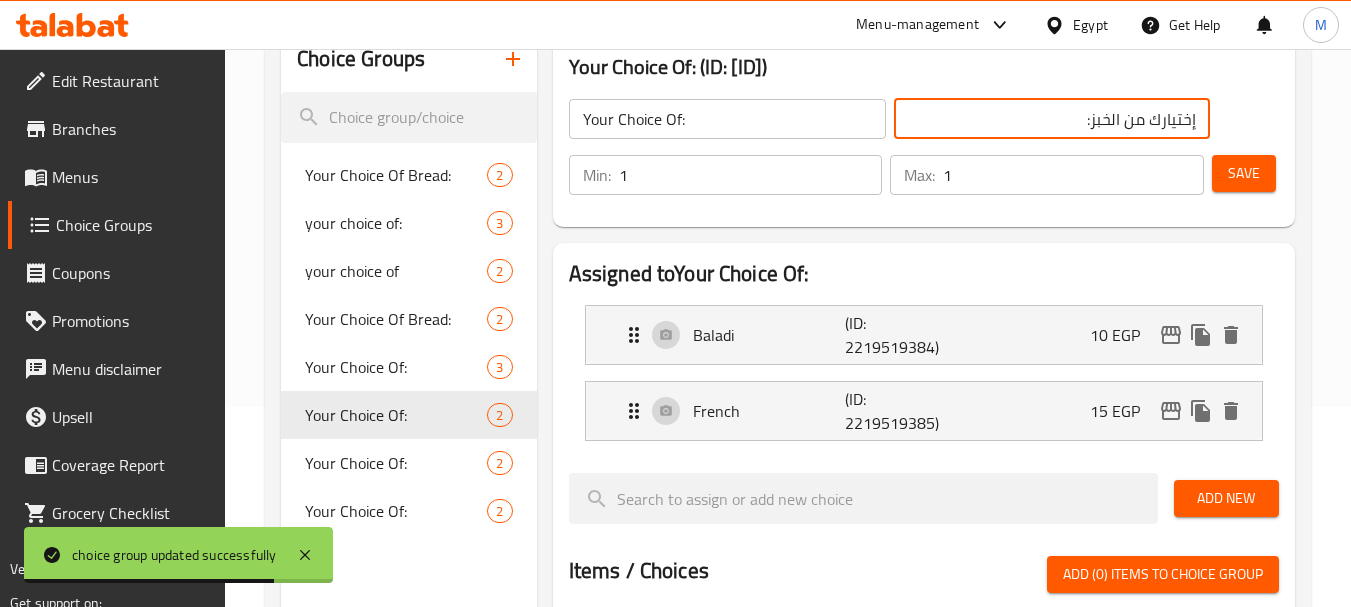 type on "إختيارك من الخبز:" 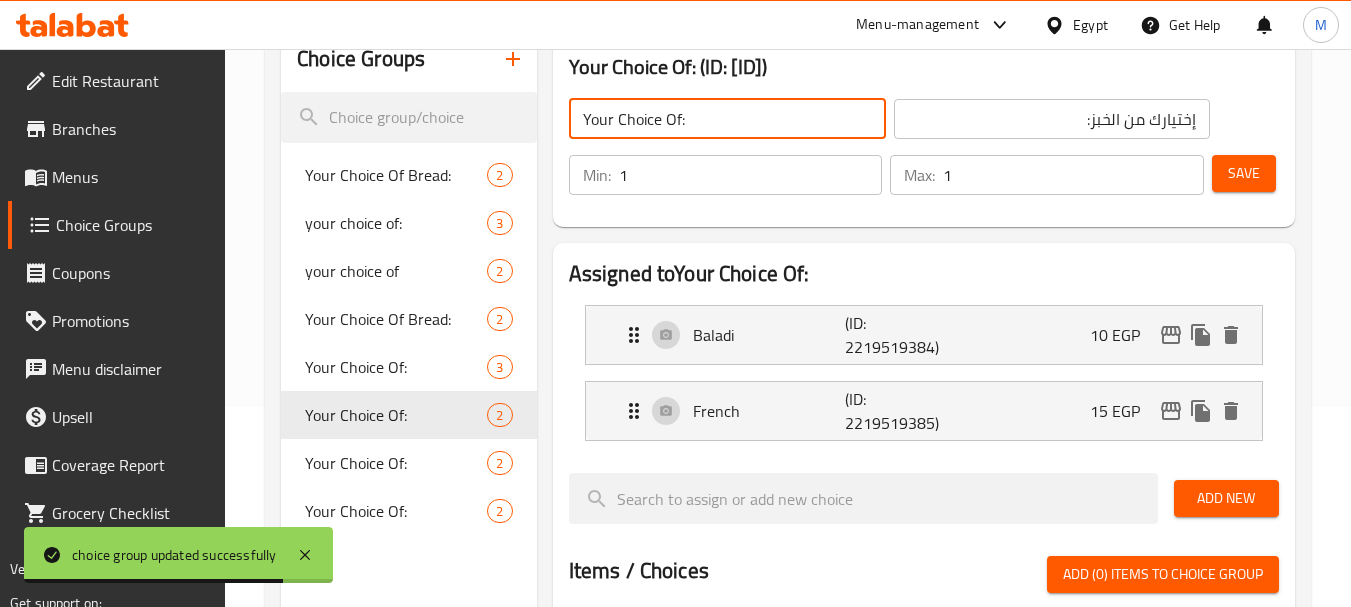click on "Your Choice Of:" 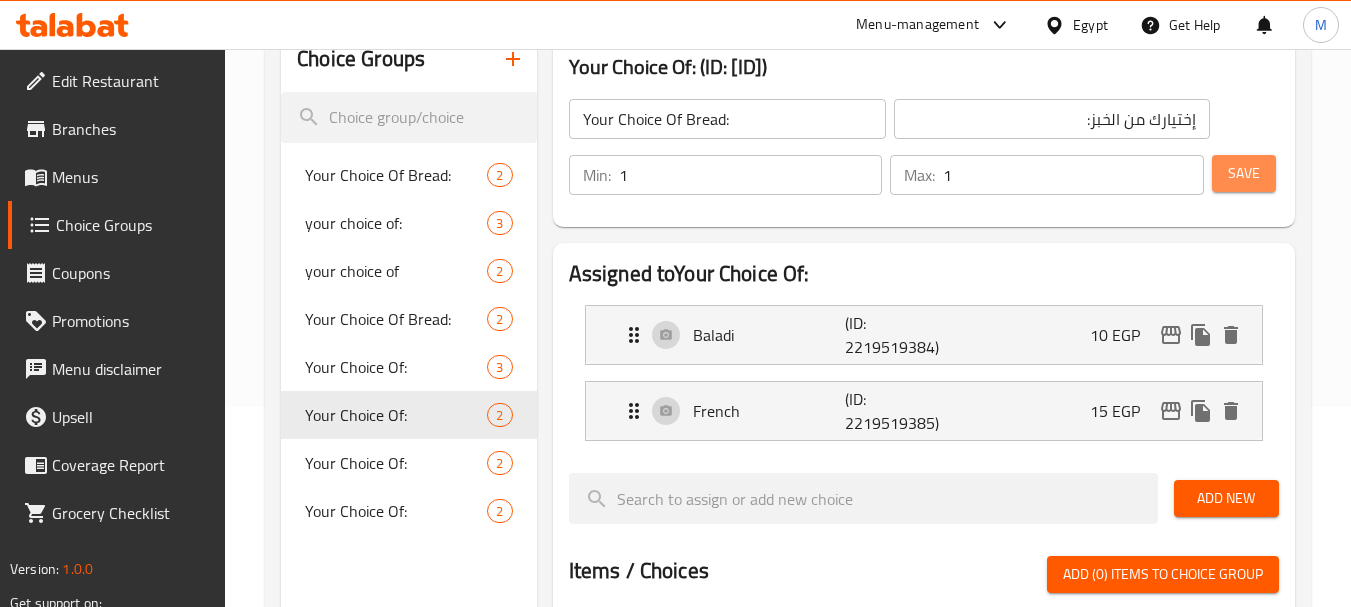 click on "Save" at bounding box center (1244, 173) 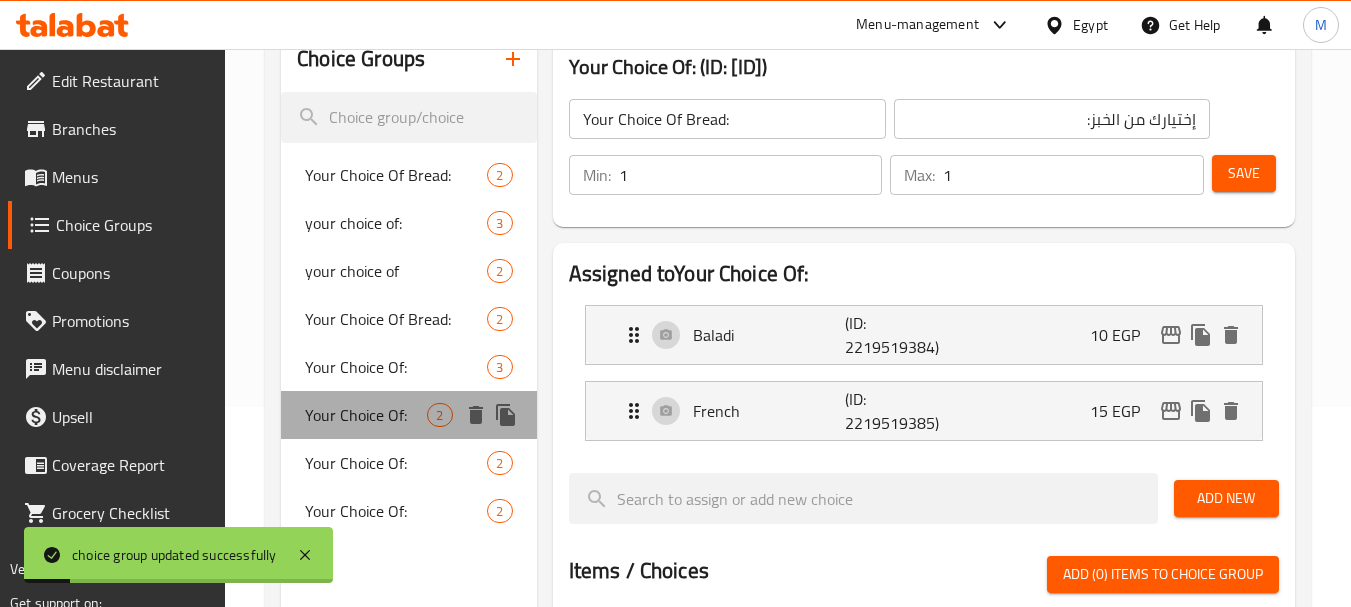 click on "Your Choice Of:" at bounding box center (366, 415) 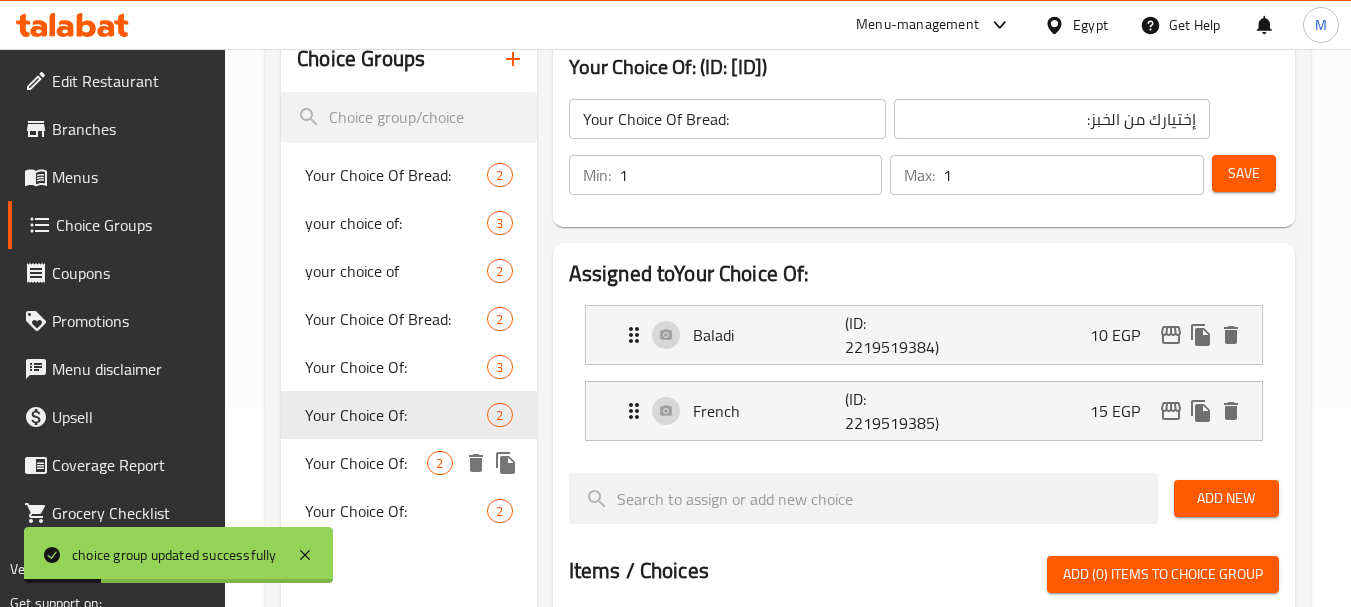 click on "Your Choice Of:" at bounding box center [366, 463] 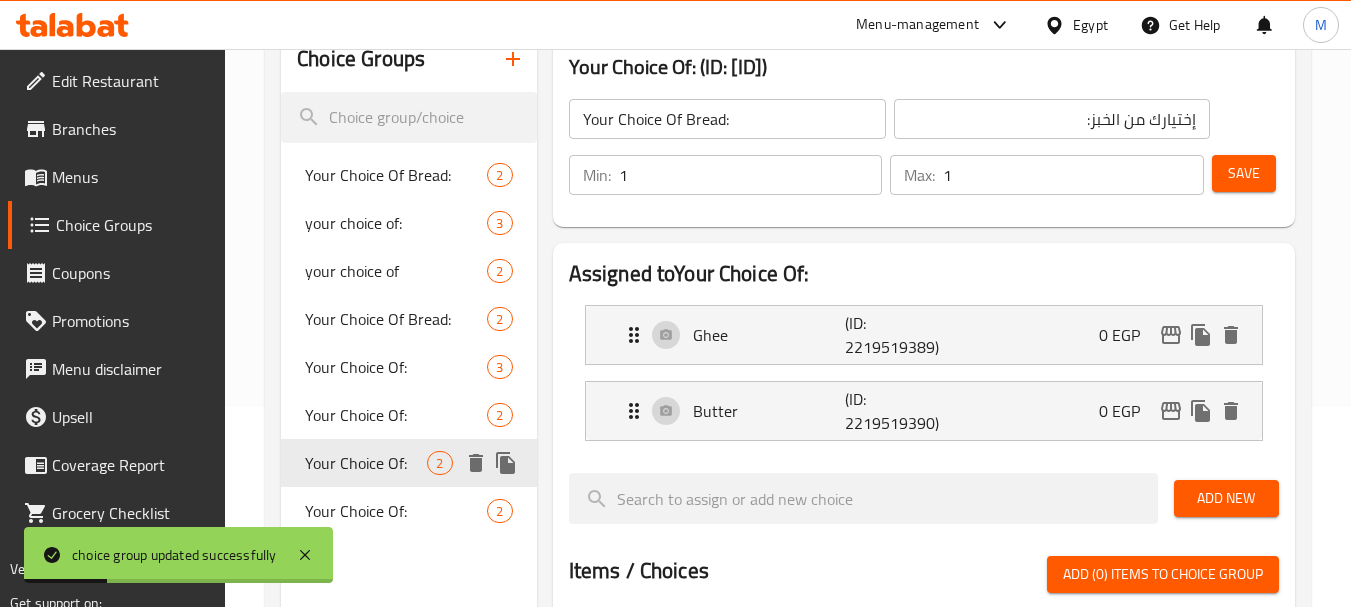 type on "Your Choice Of:" 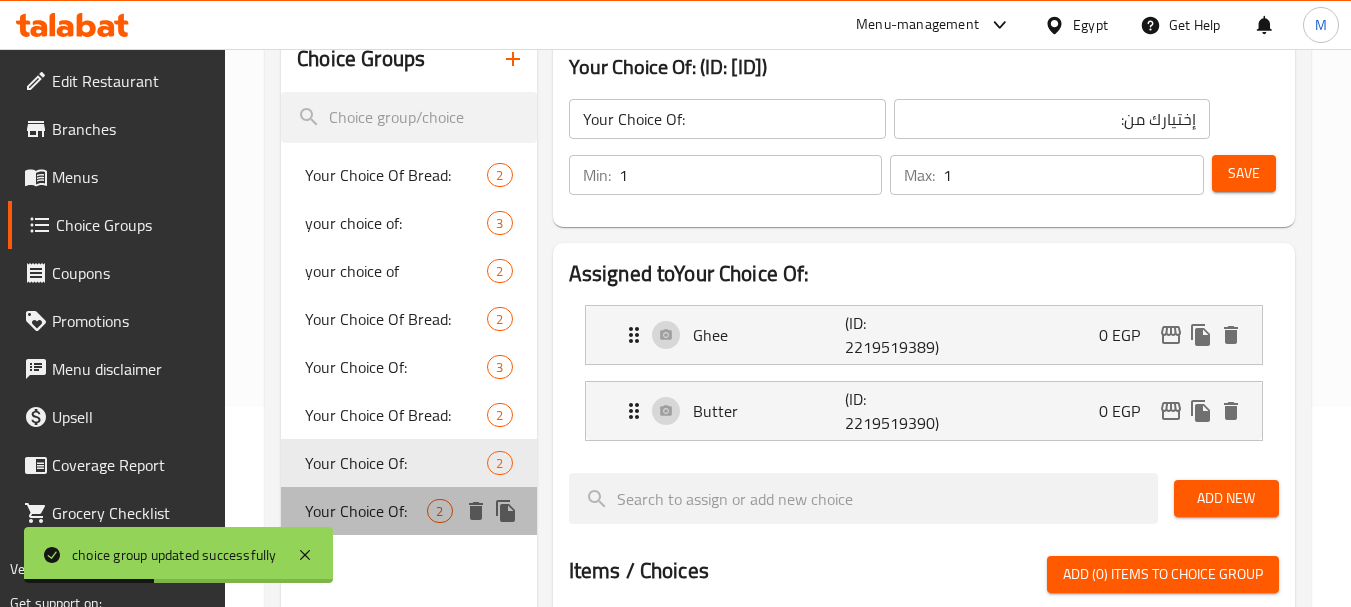 click on "Your Choice Of:" at bounding box center [366, 511] 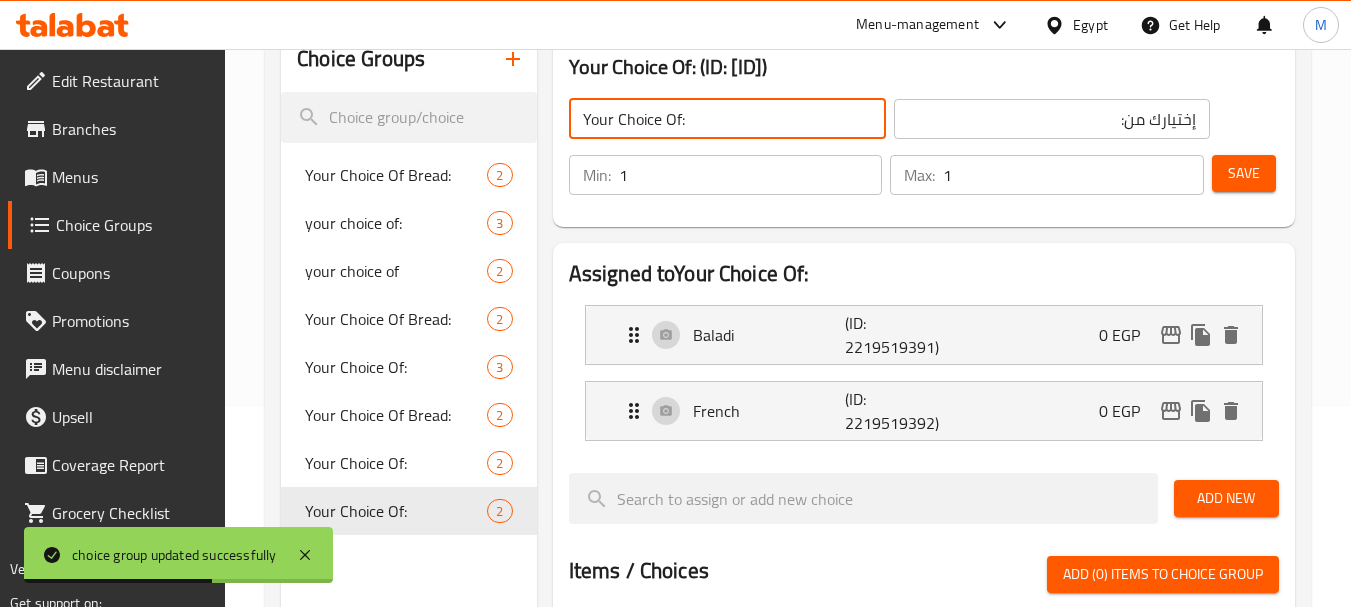 click on "Your Choice Of:" 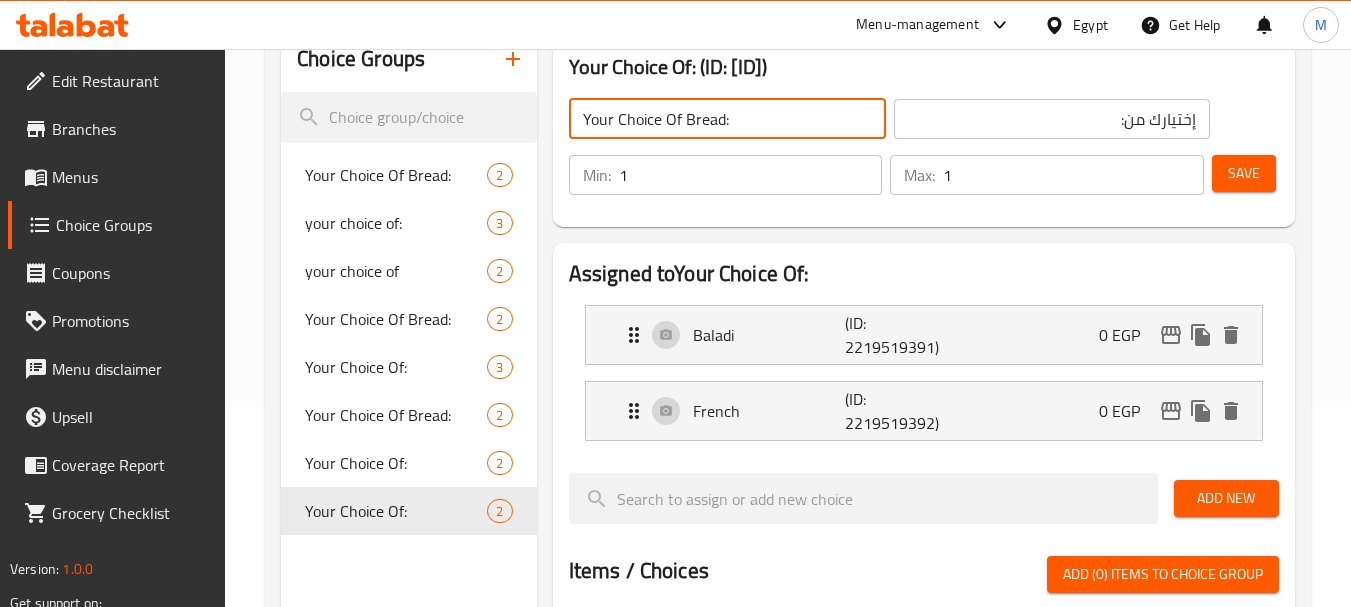 type on "Your Choice Of Bread:" 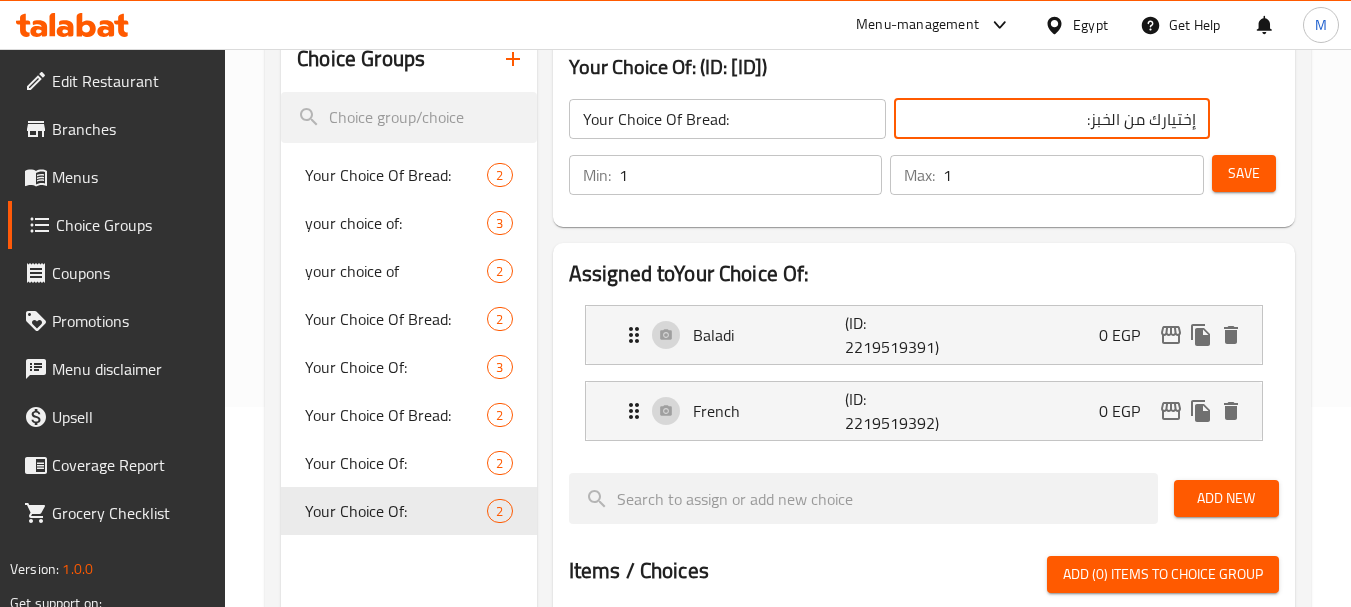 type on "إختيارك من الخبز:" 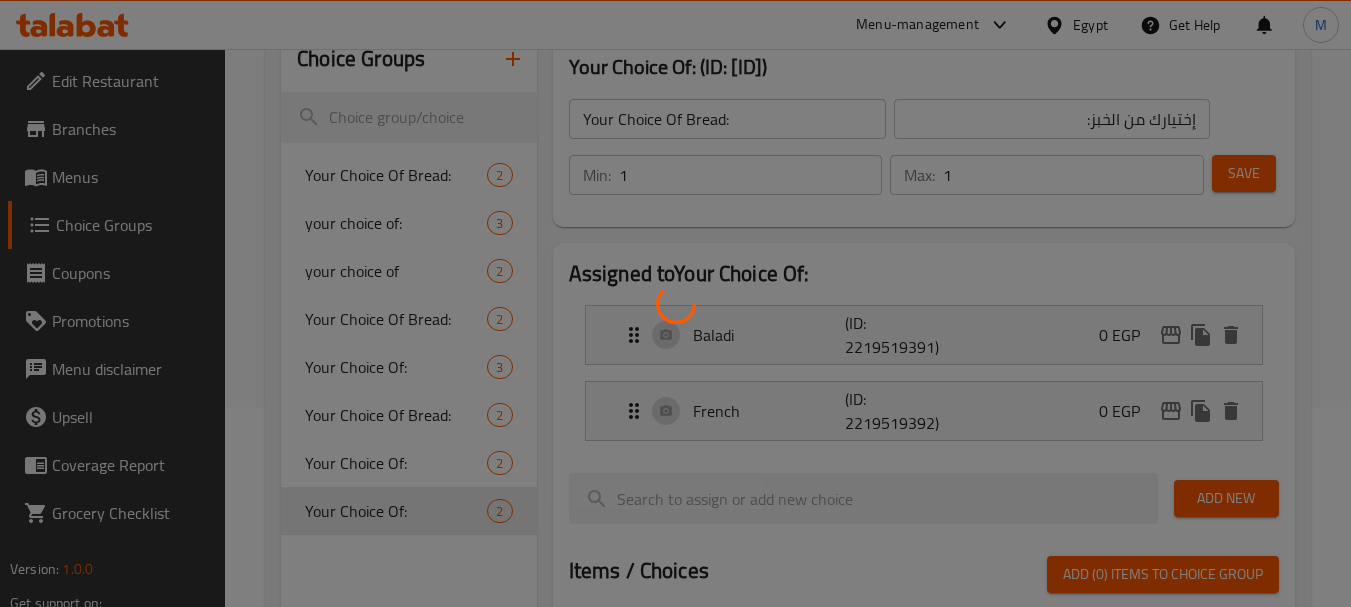 type 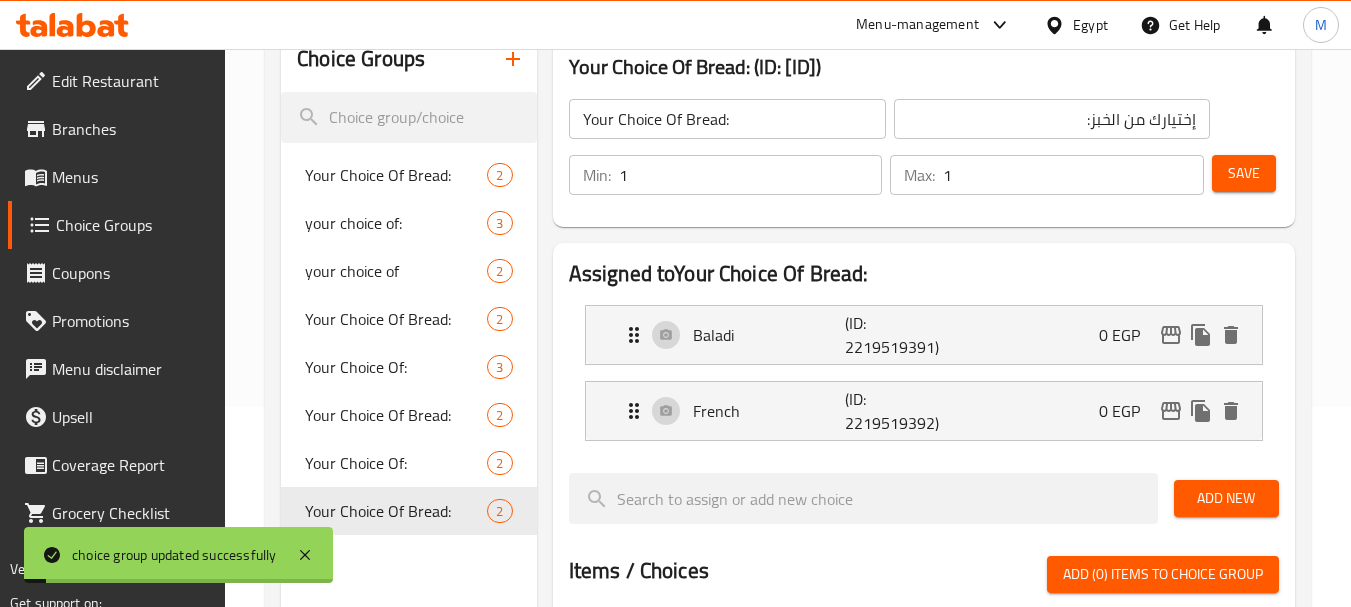 click on "Save" at bounding box center (1244, 173) 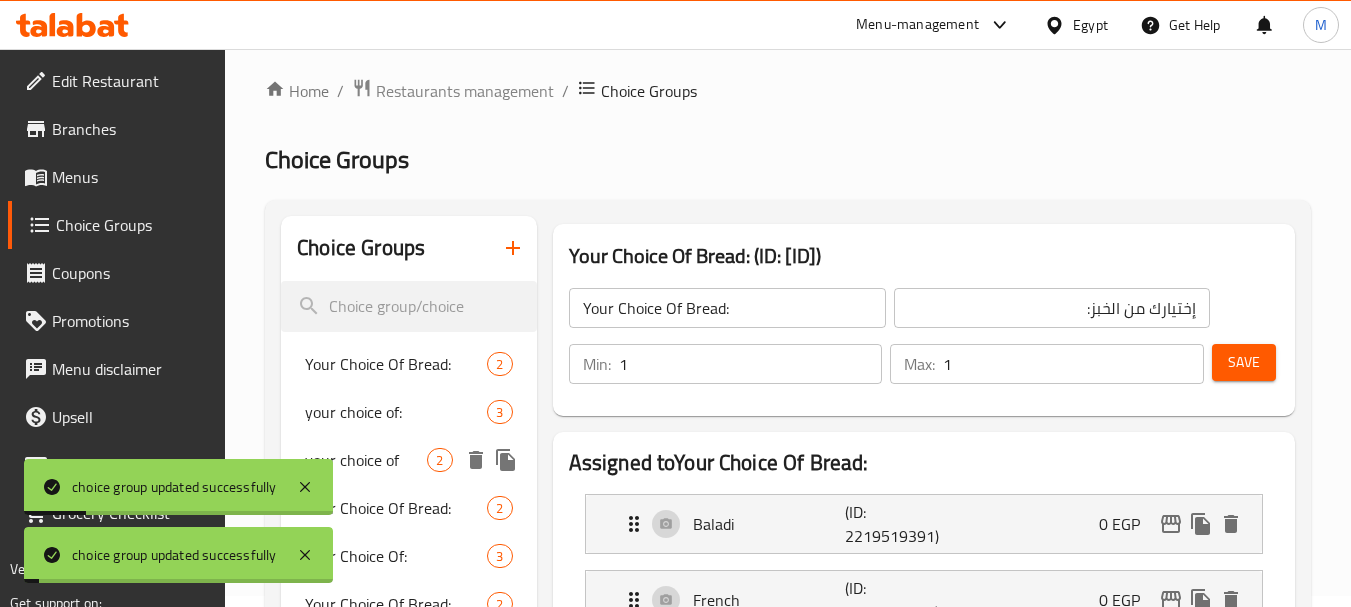 scroll, scrollTop: 0, scrollLeft: 0, axis: both 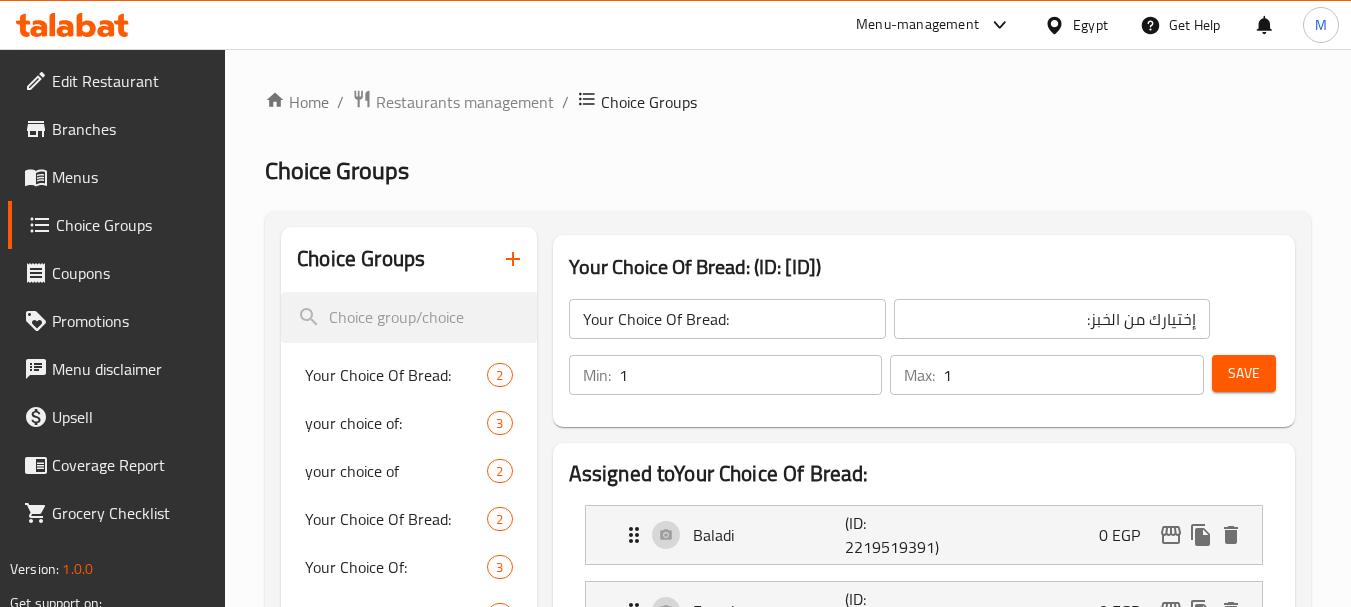 click on "Menus" at bounding box center (131, 177) 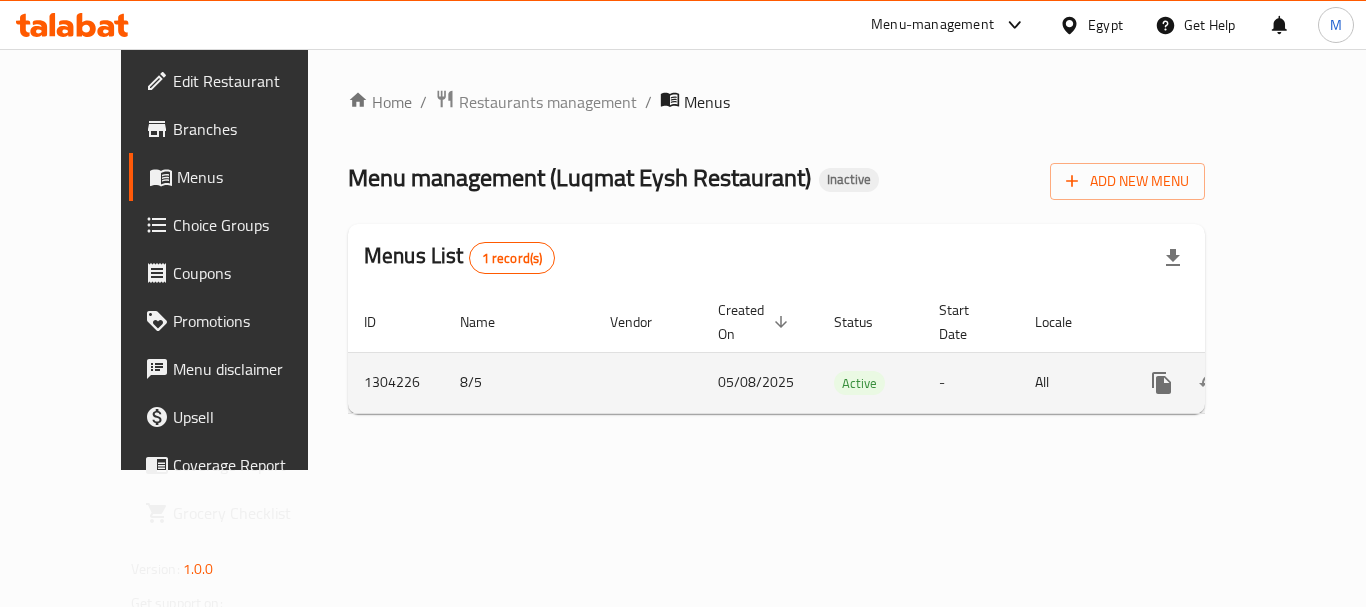 click 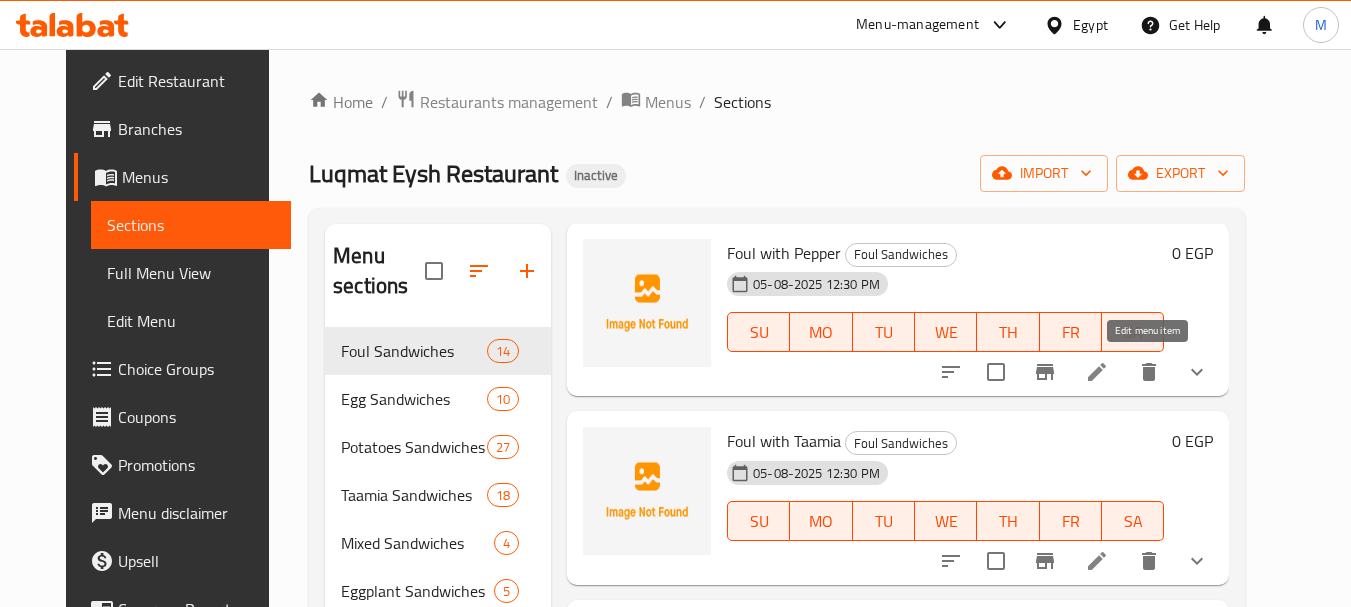 scroll, scrollTop: 100, scrollLeft: 0, axis: vertical 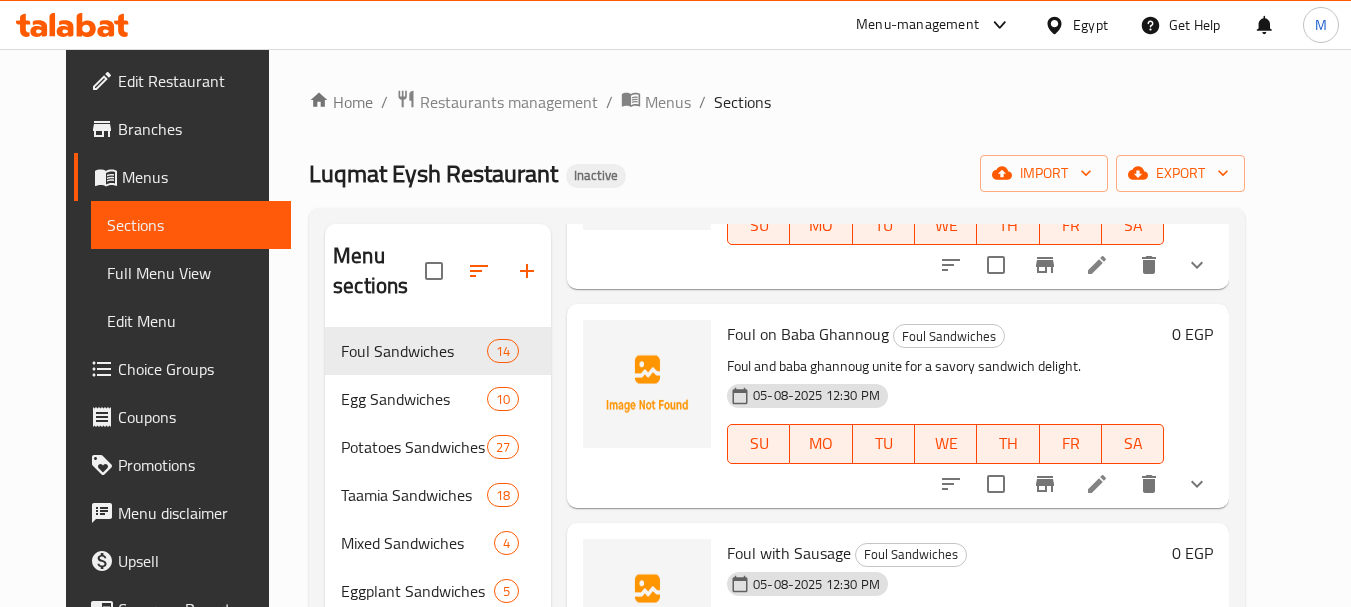 click 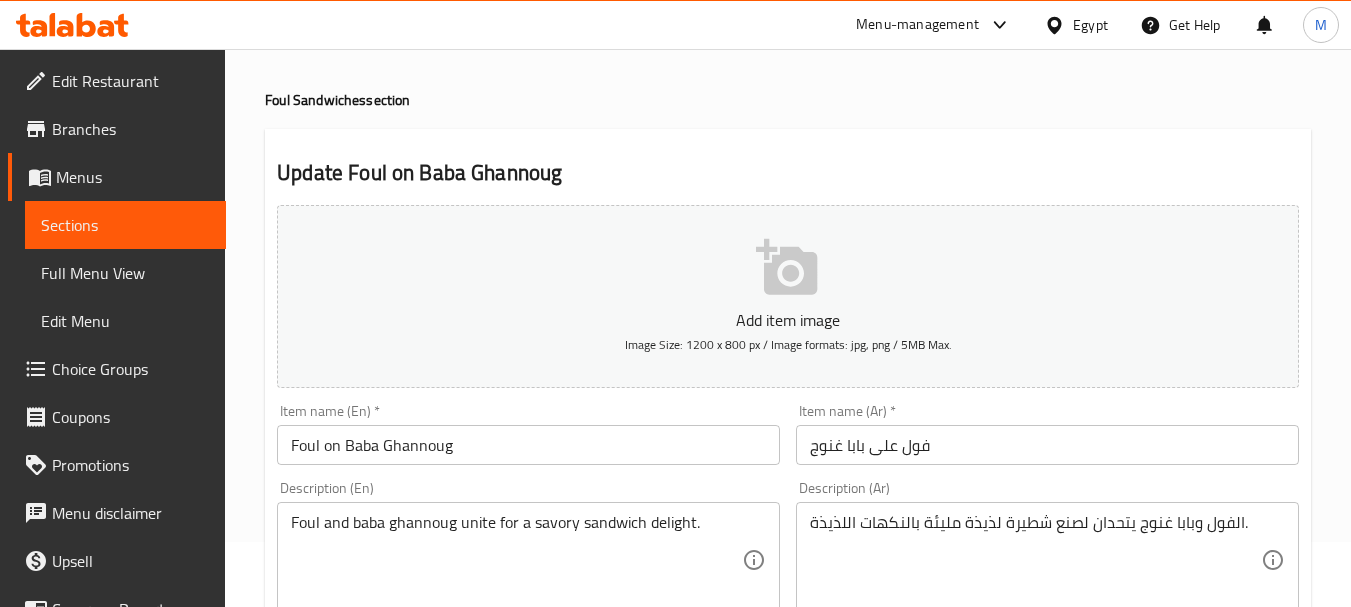 scroll, scrollTop: 100, scrollLeft: 0, axis: vertical 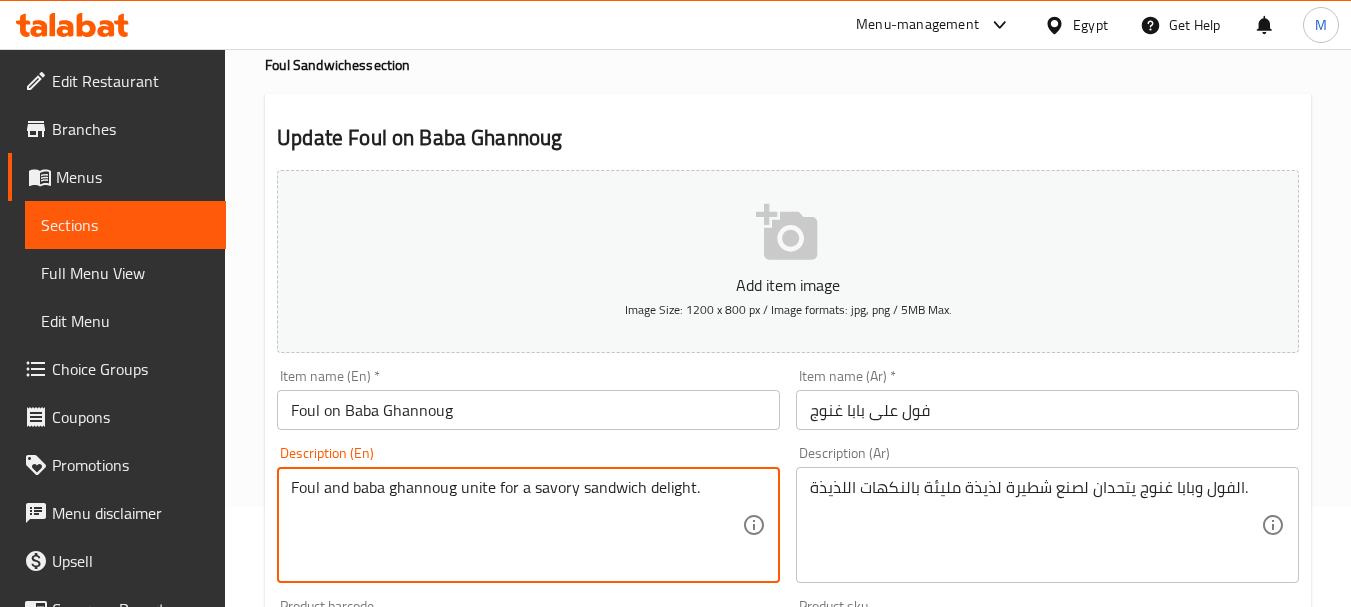 click on "Foul and baba ghannoug unite for a savory sandwich delight." at bounding box center [516, 525] 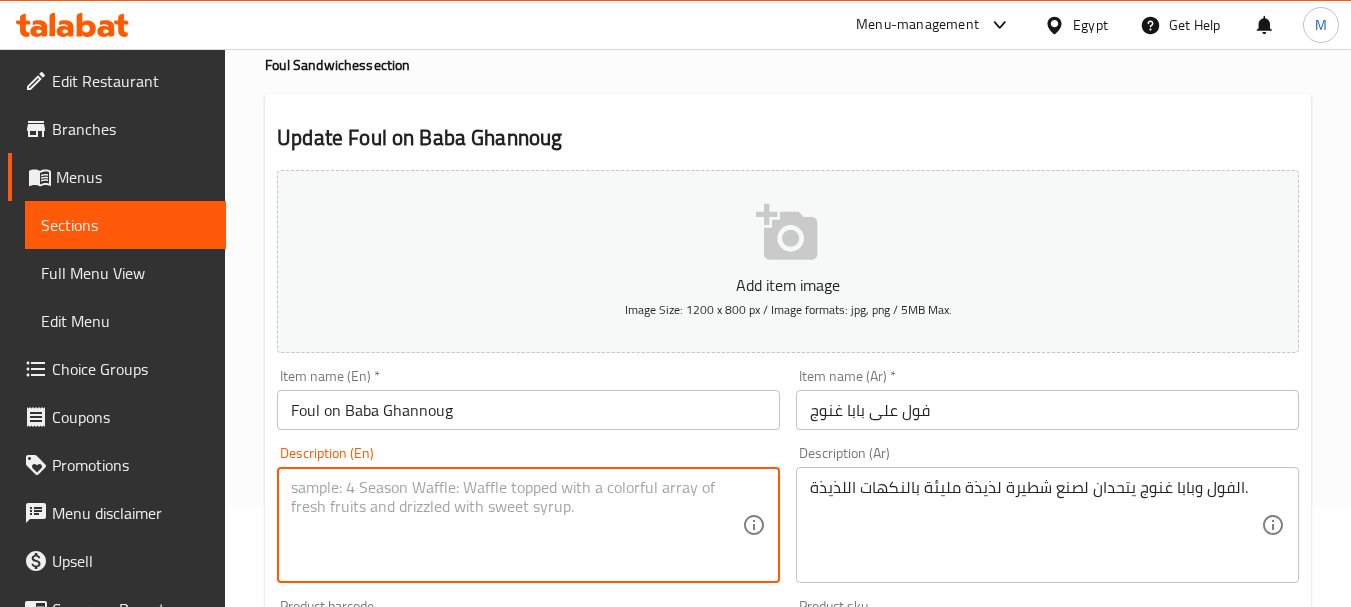 type 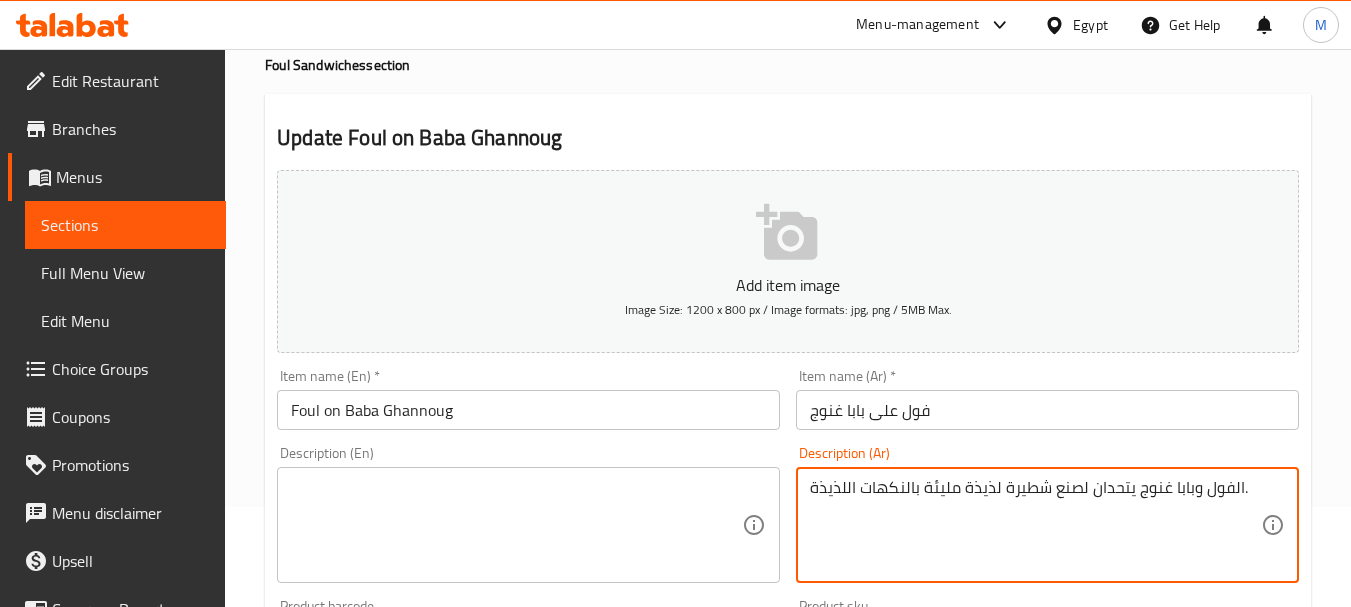 click on "الفول وبابا غنوج يتحدان لصنع شطيرة لذيذة مليئة بالنكهات اللذيذة." at bounding box center [1035, 525] 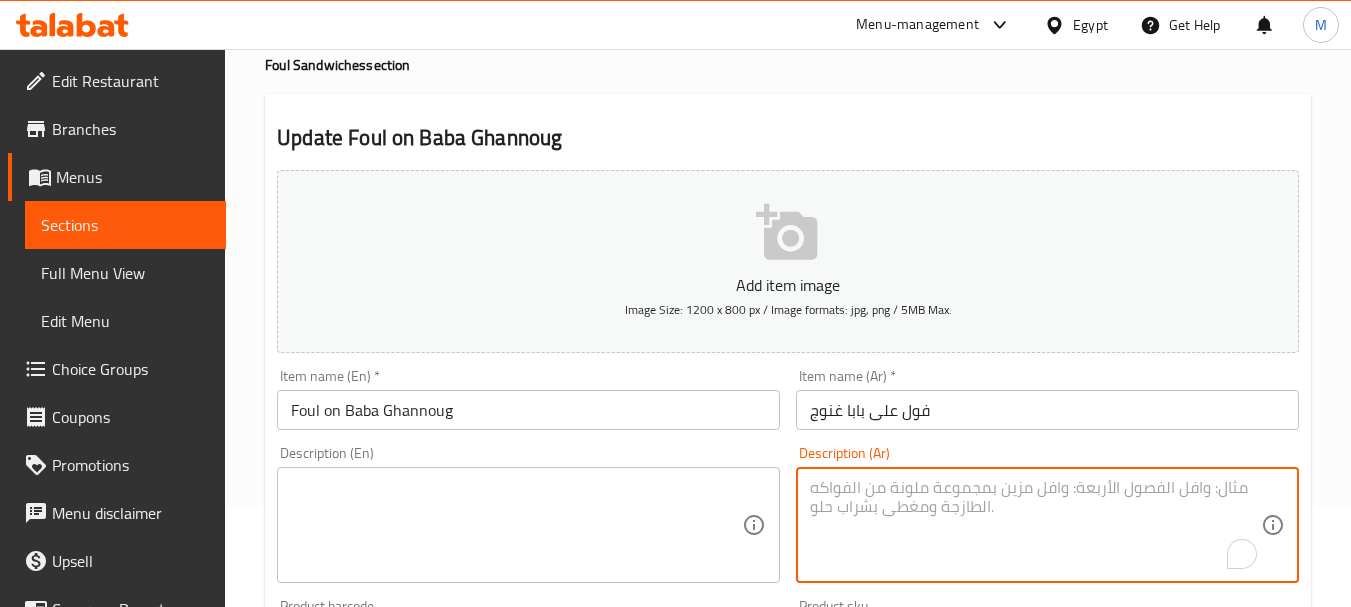 type 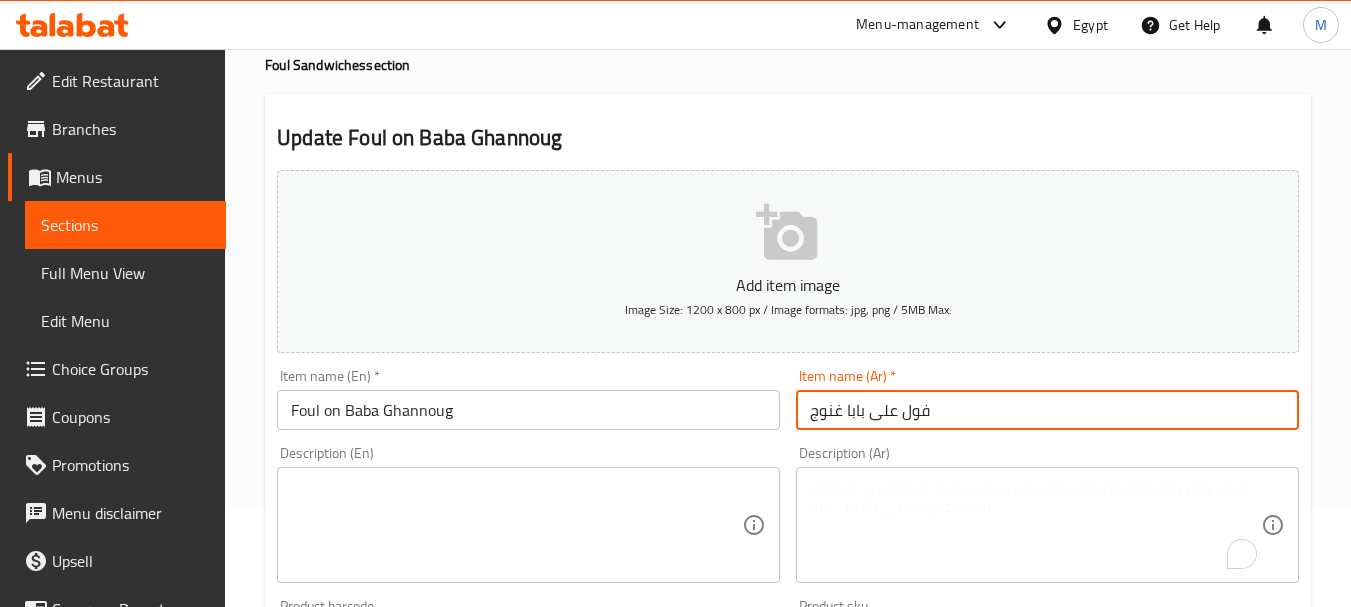 click on "Update" at bounding box center [398, 1271] 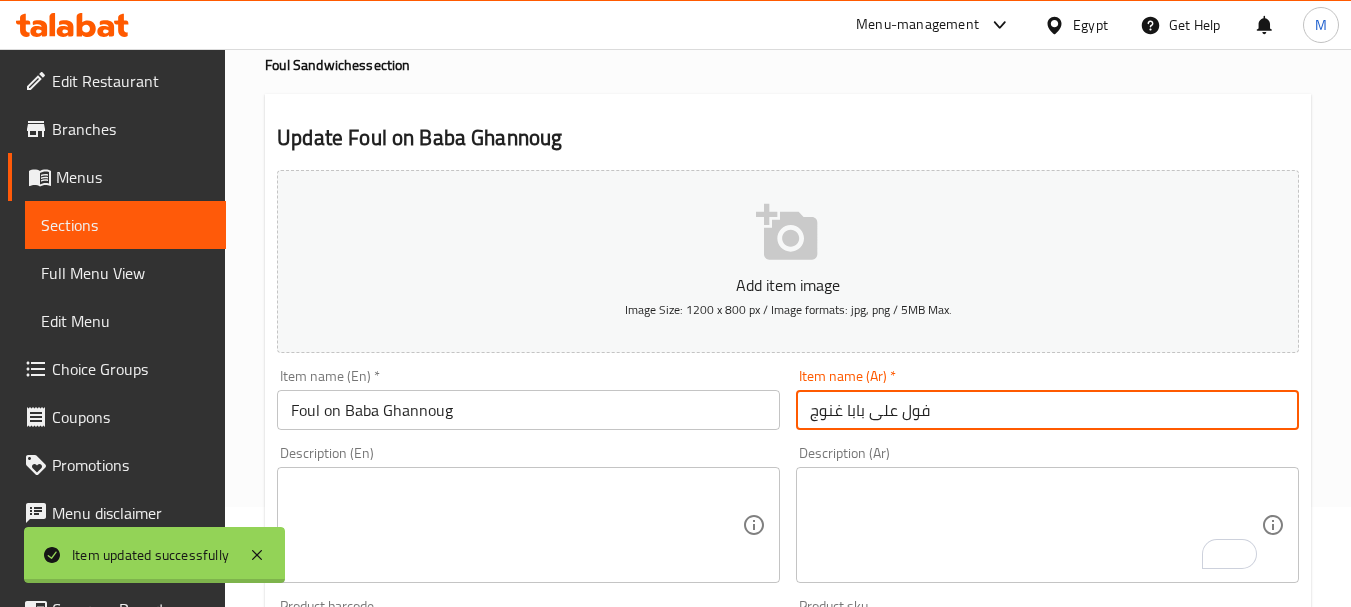 scroll, scrollTop: 0, scrollLeft: 0, axis: both 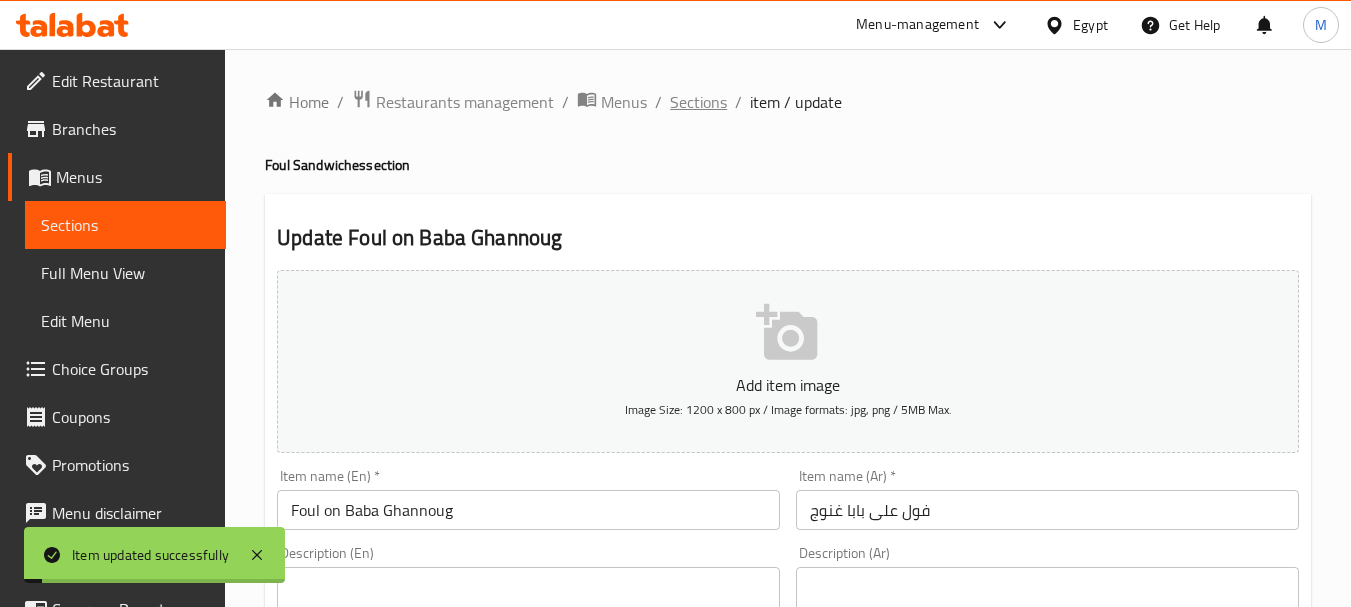 click on "Sections" at bounding box center (698, 102) 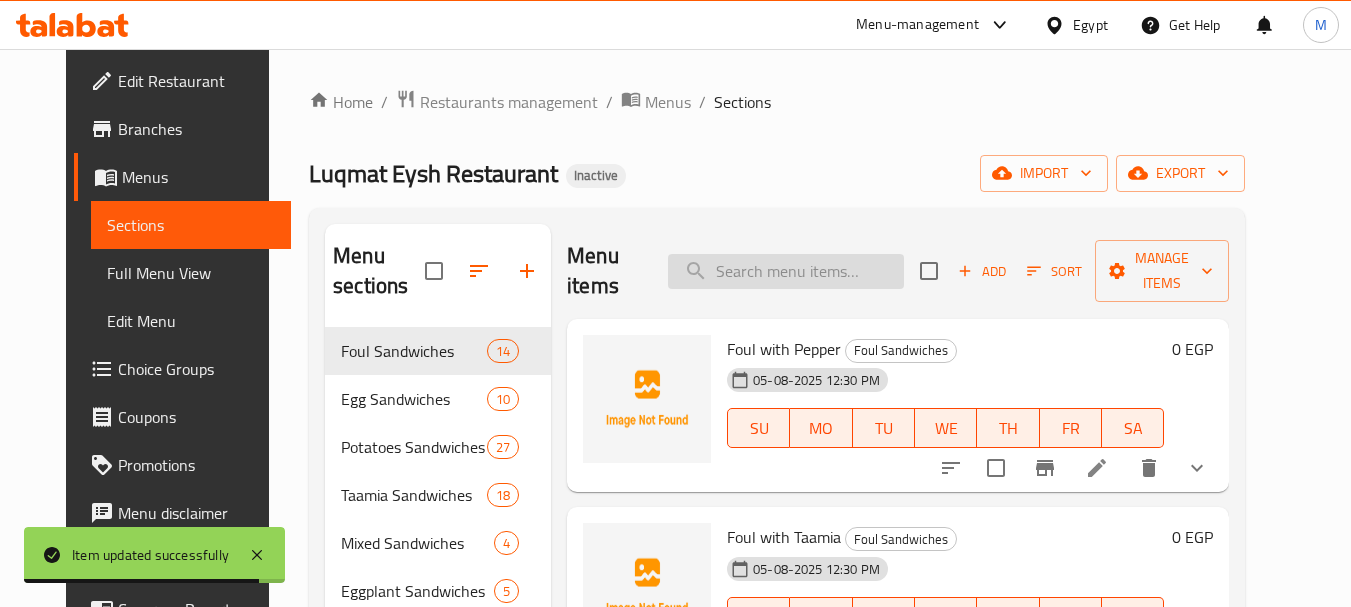 click at bounding box center (786, 271) 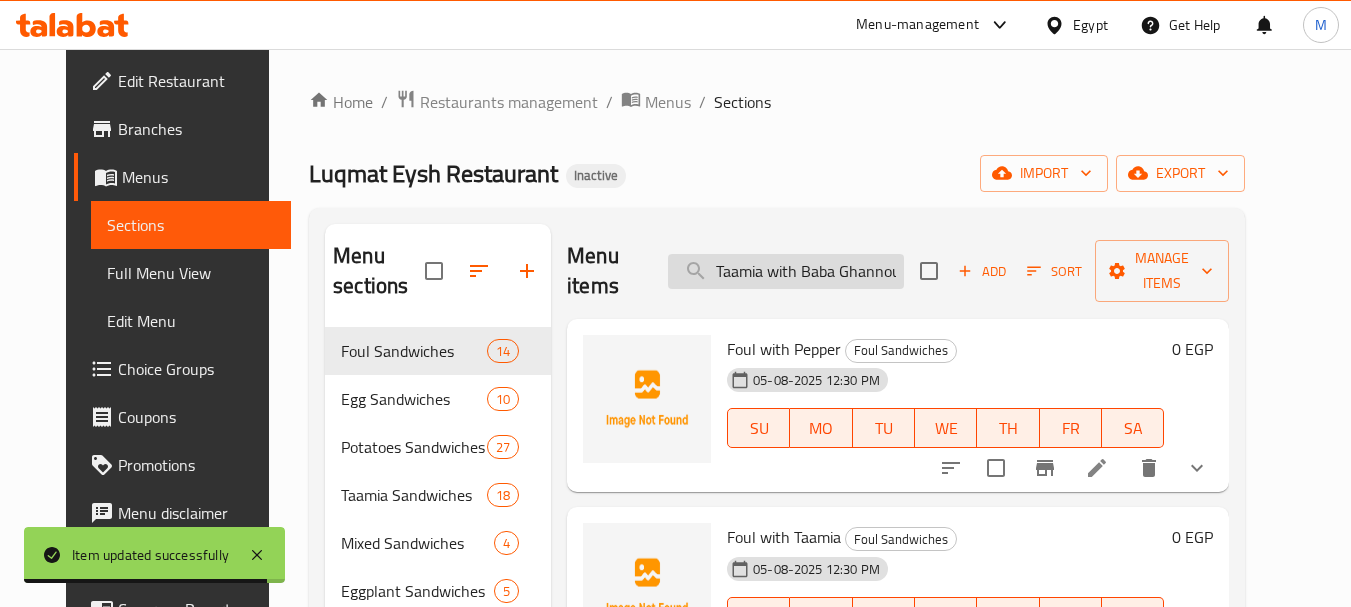 scroll, scrollTop: 0, scrollLeft: 12, axis: horizontal 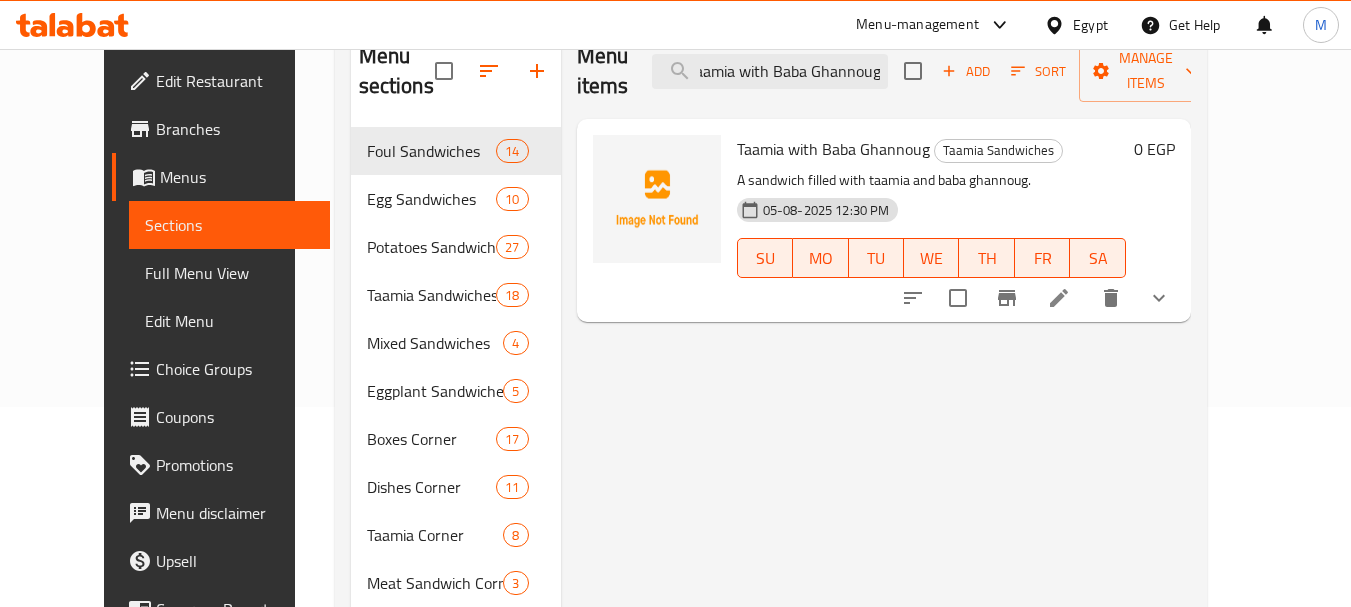 type on "Taamia with Baba Ghannoug" 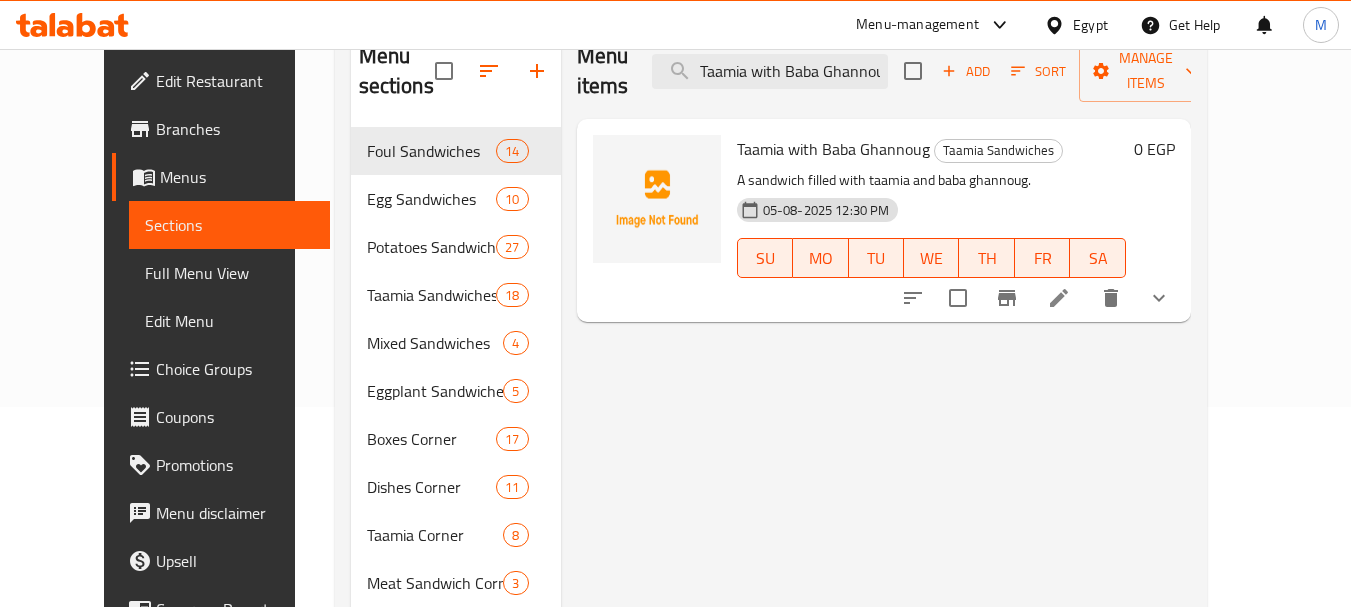 click 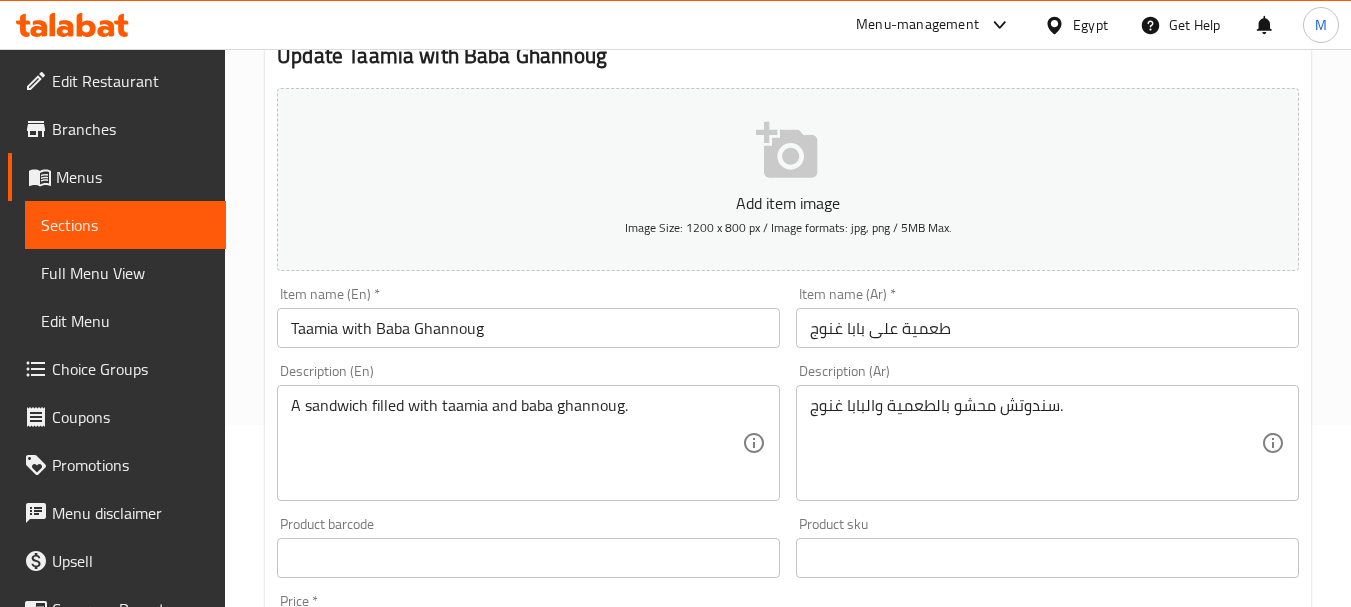 scroll, scrollTop: 200, scrollLeft: 0, axis: vertical 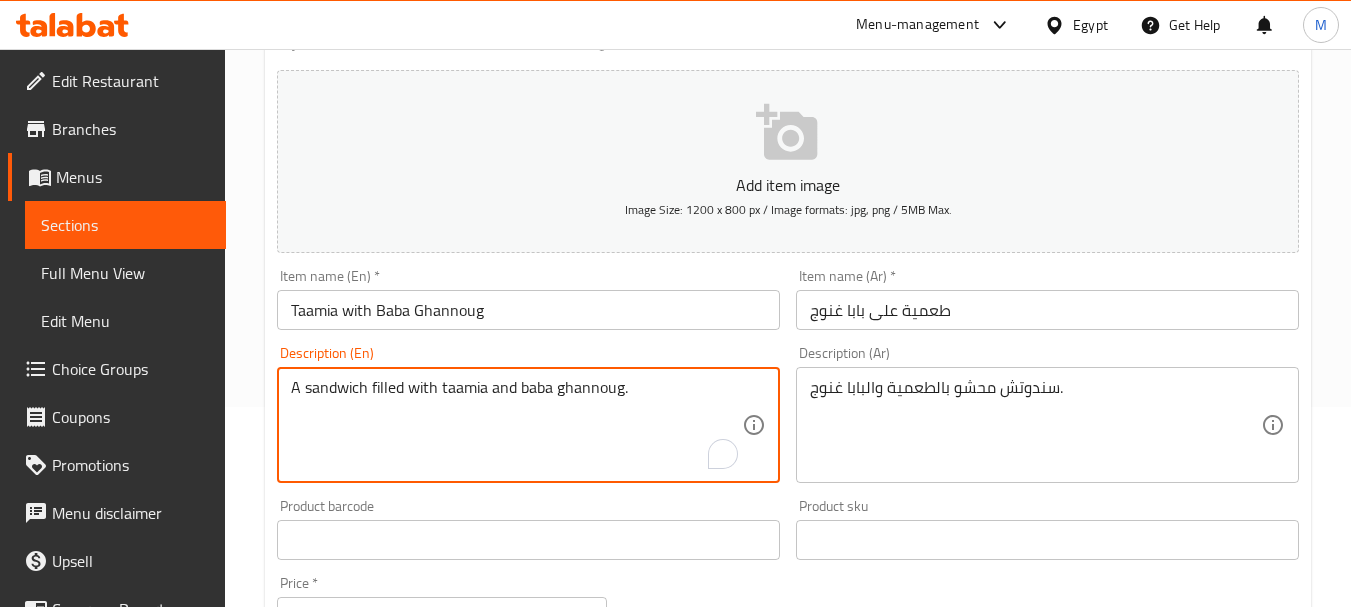 click on "A sandwich filled with taamia and baba ghannoug." at bounding box center [516, 425] 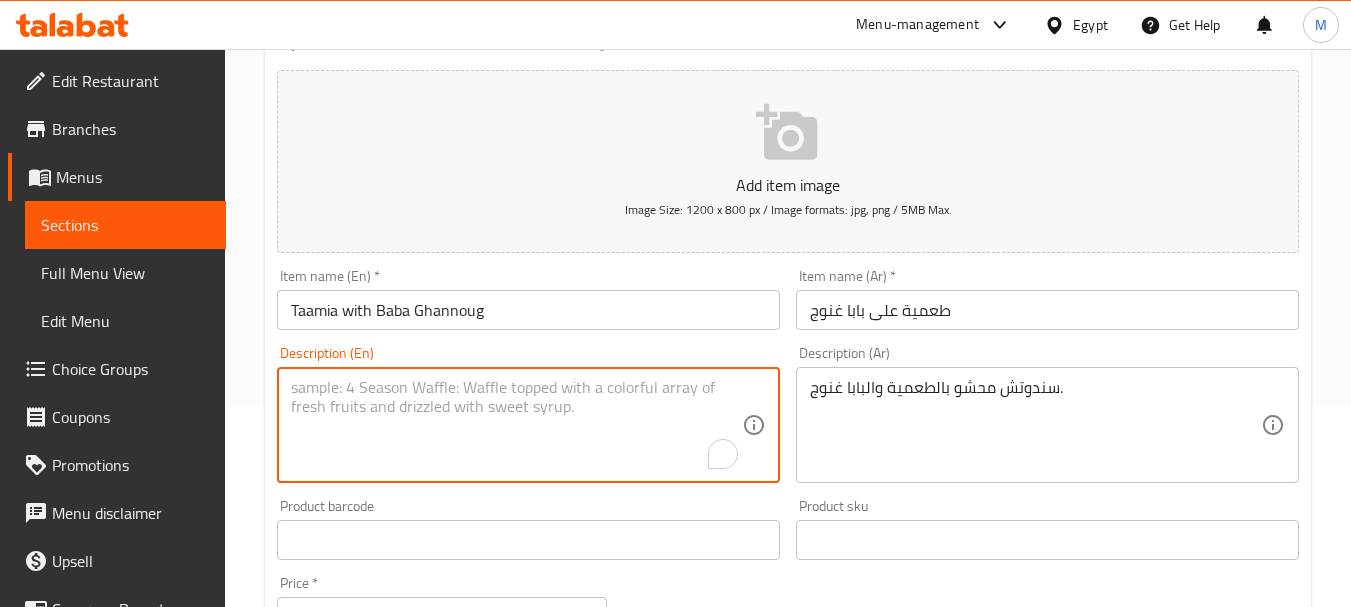 type 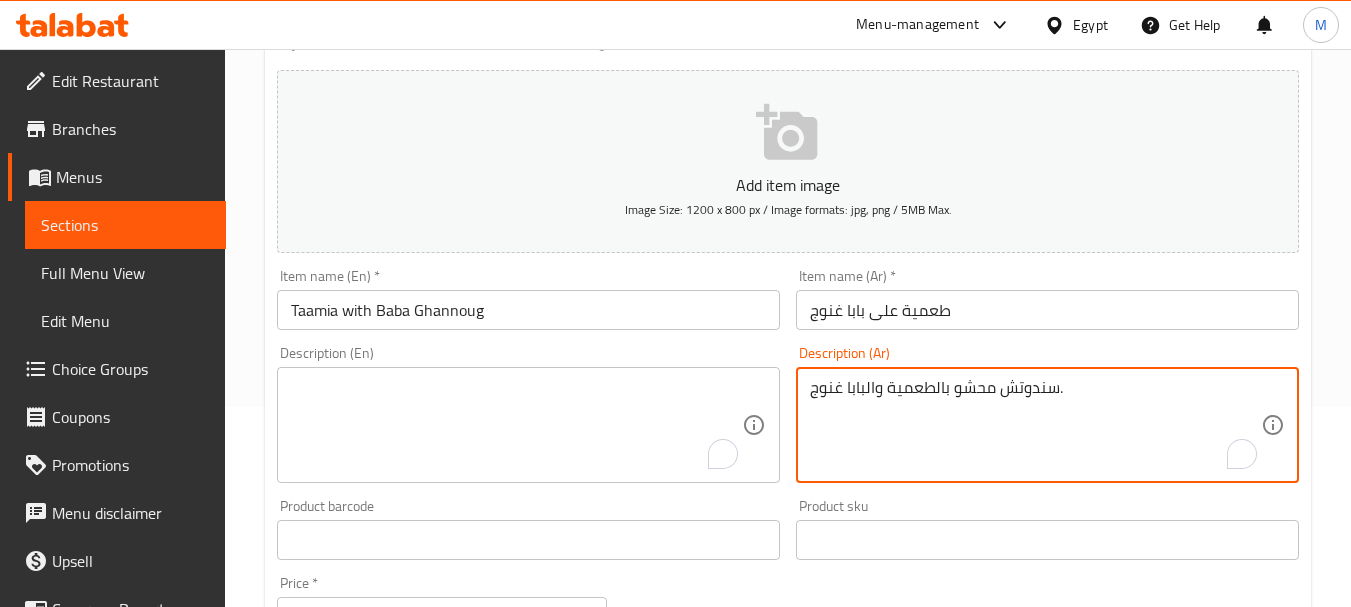 click on "سندوتش محشو بالطعمية والبابا غنوج." at bounding box center (1035, 425) 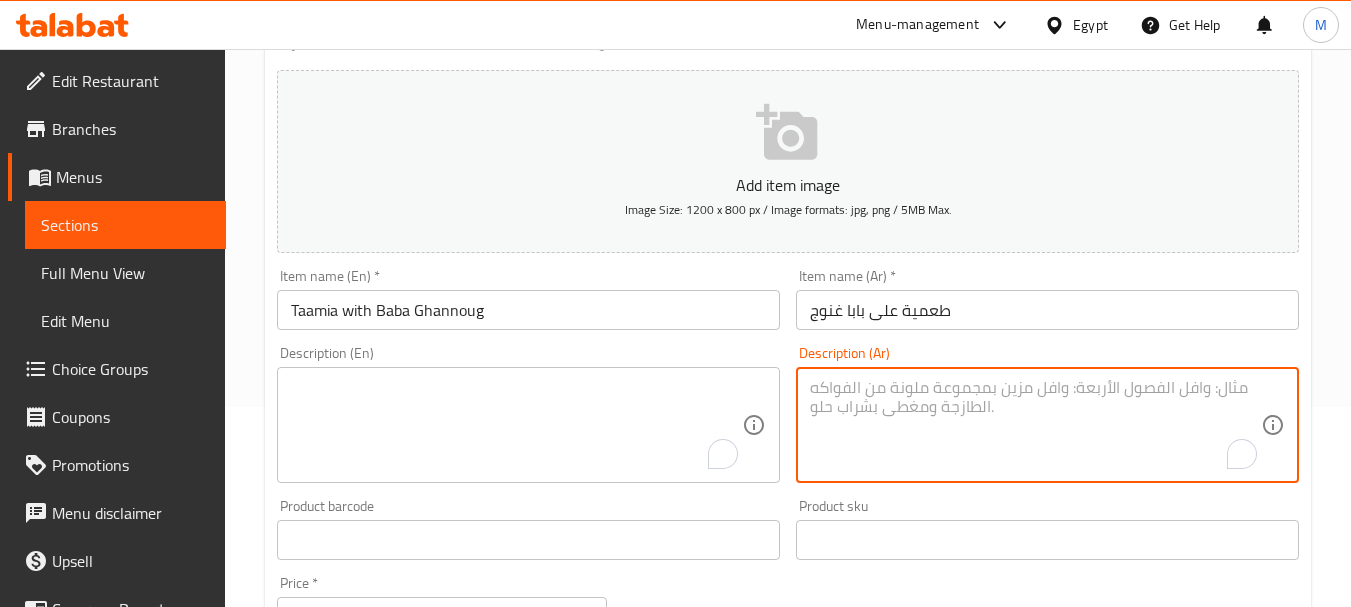 type 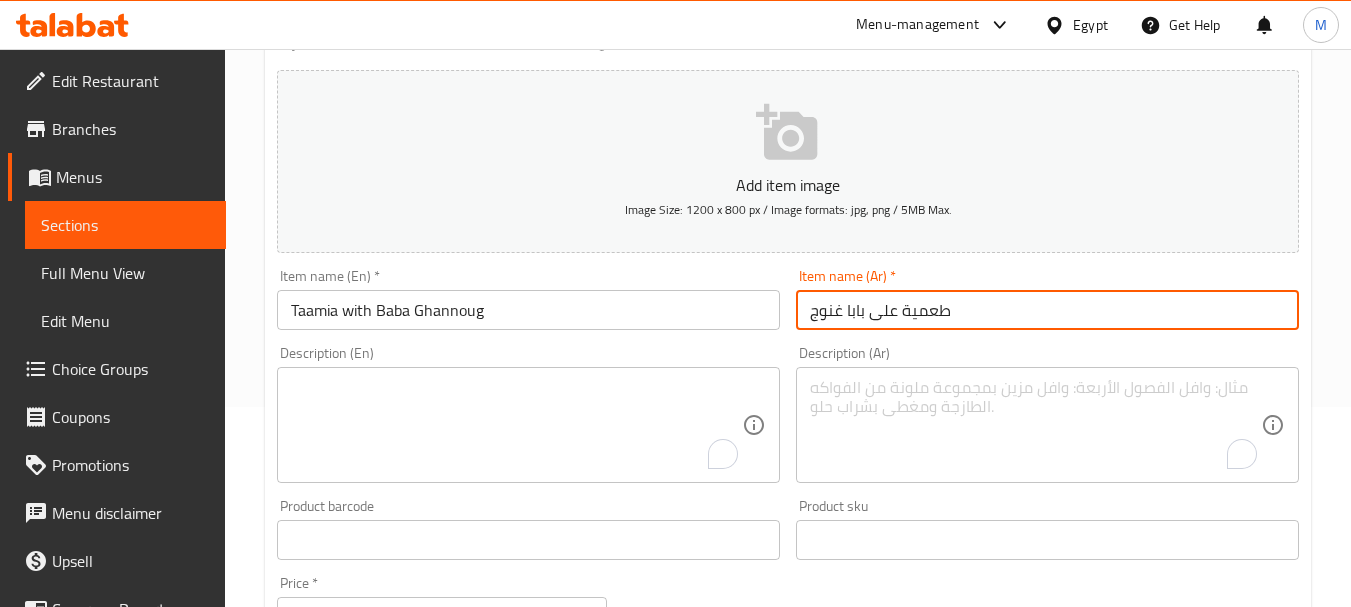 click on "Update" at bounding box center (398, 1171) 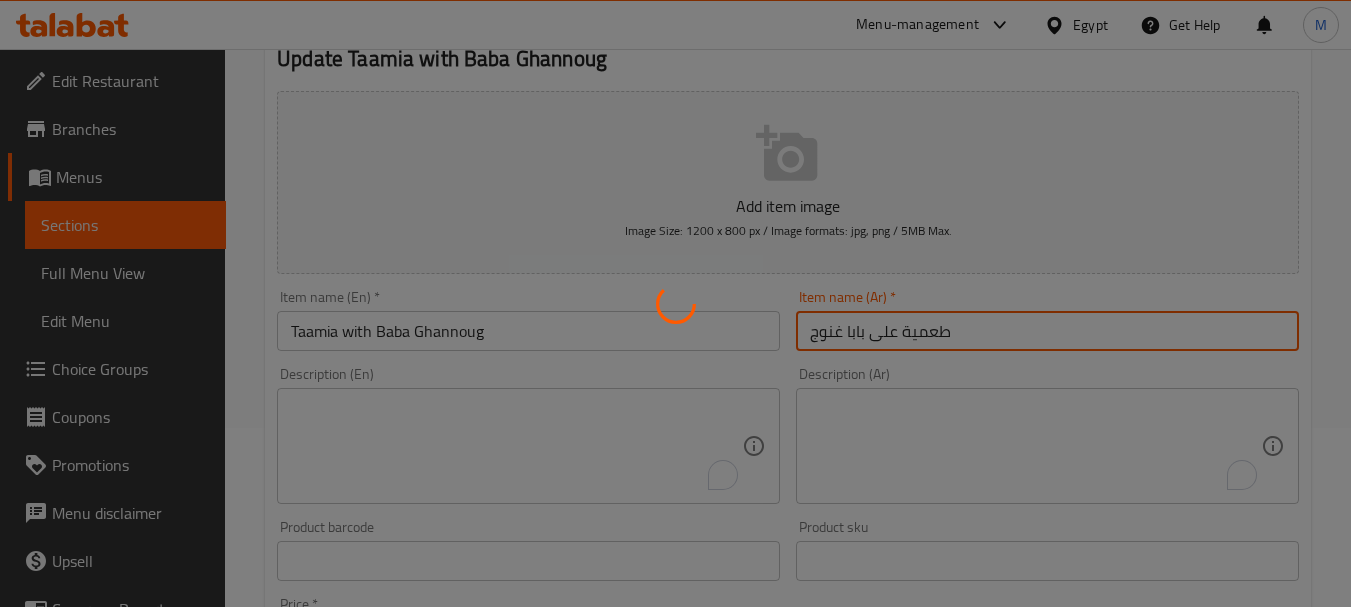 scroll, scrollTop: 0, scrollLeft: 0, axis: both 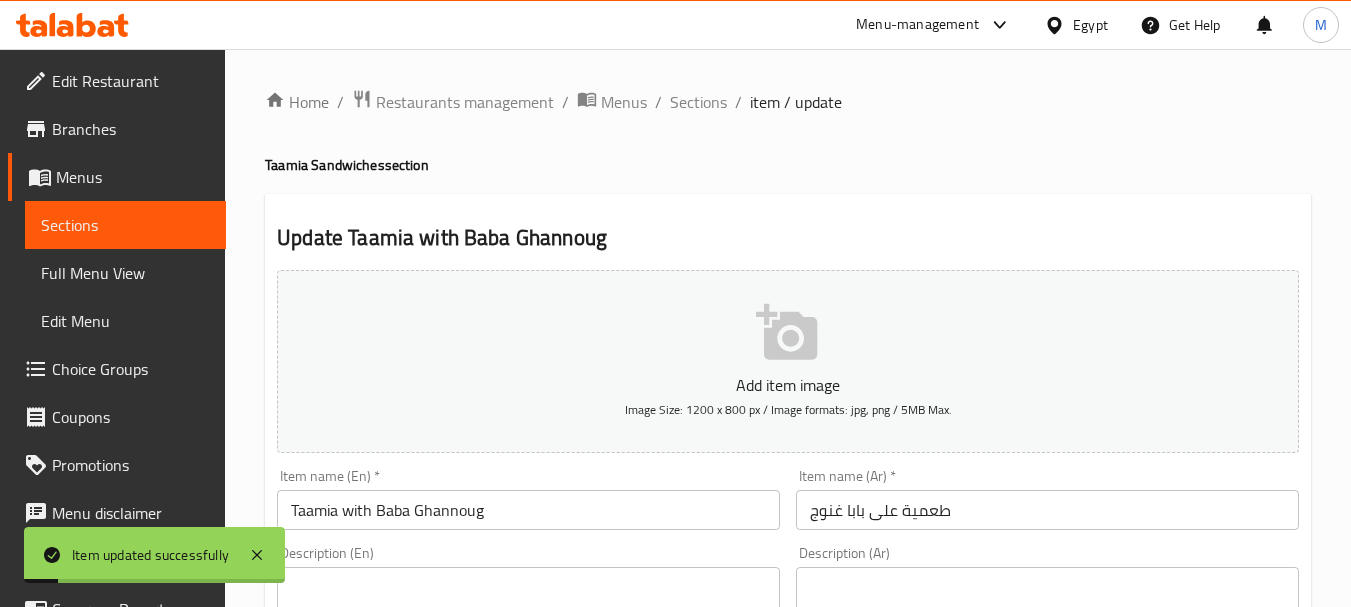 click on "Sections" at bounding box center (698, 102) 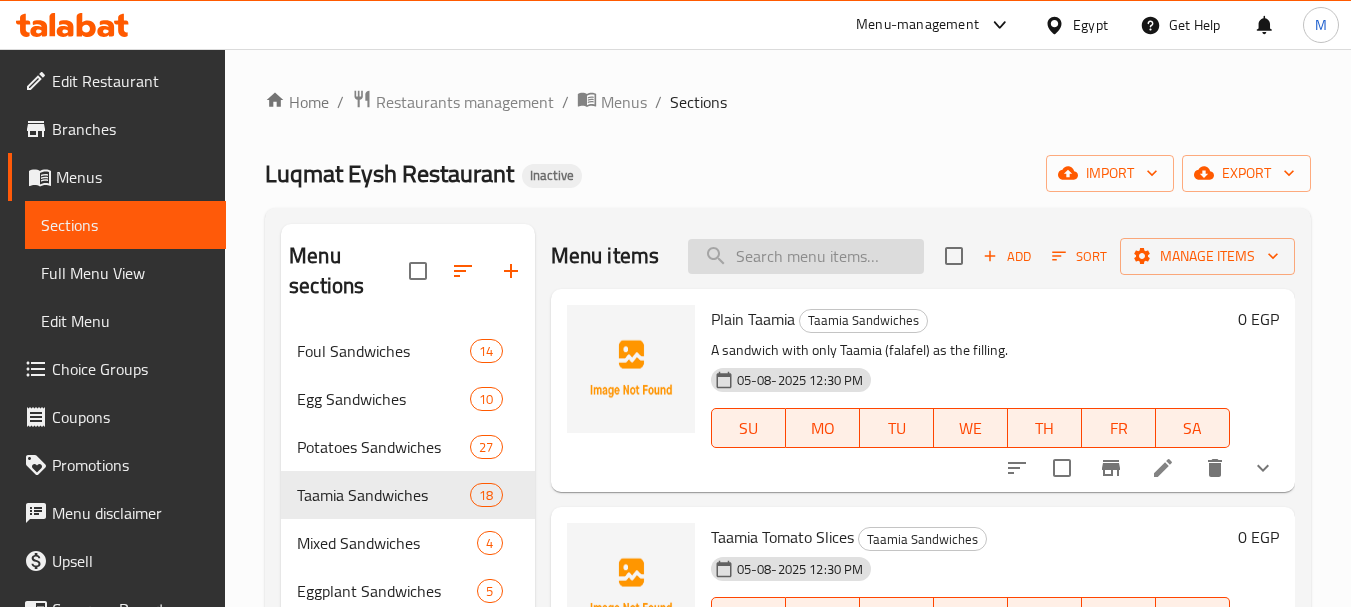 click at bounding box center [806, 256] 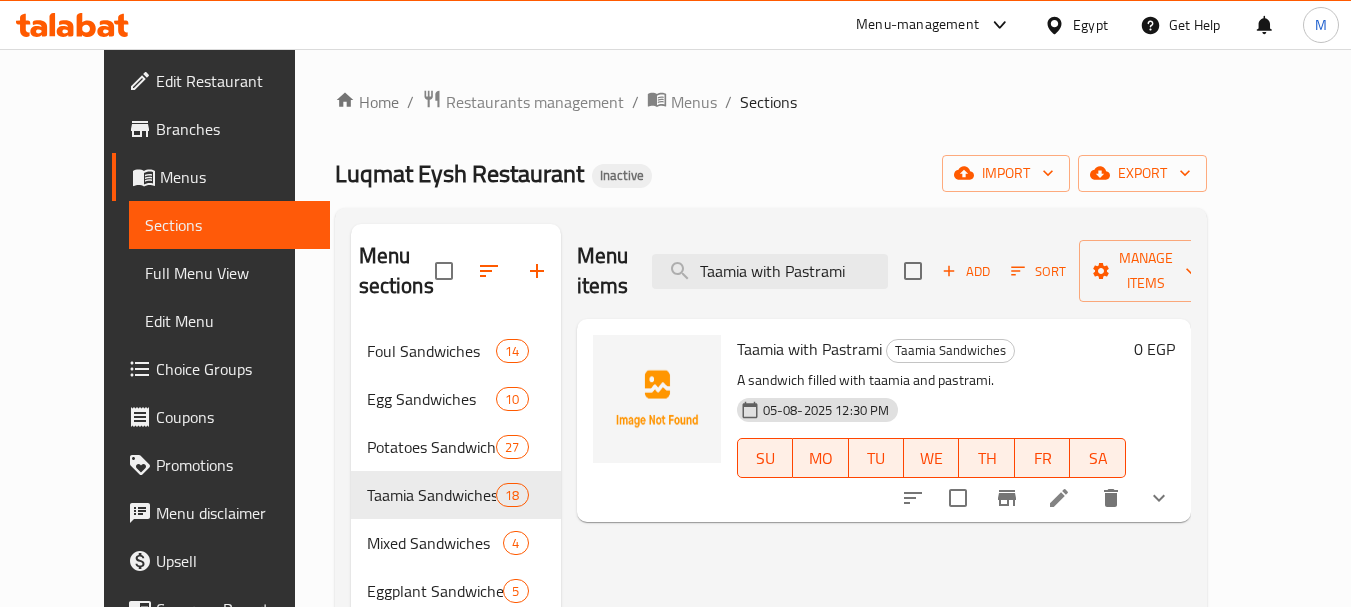 type on "Taamia with Pastrami" 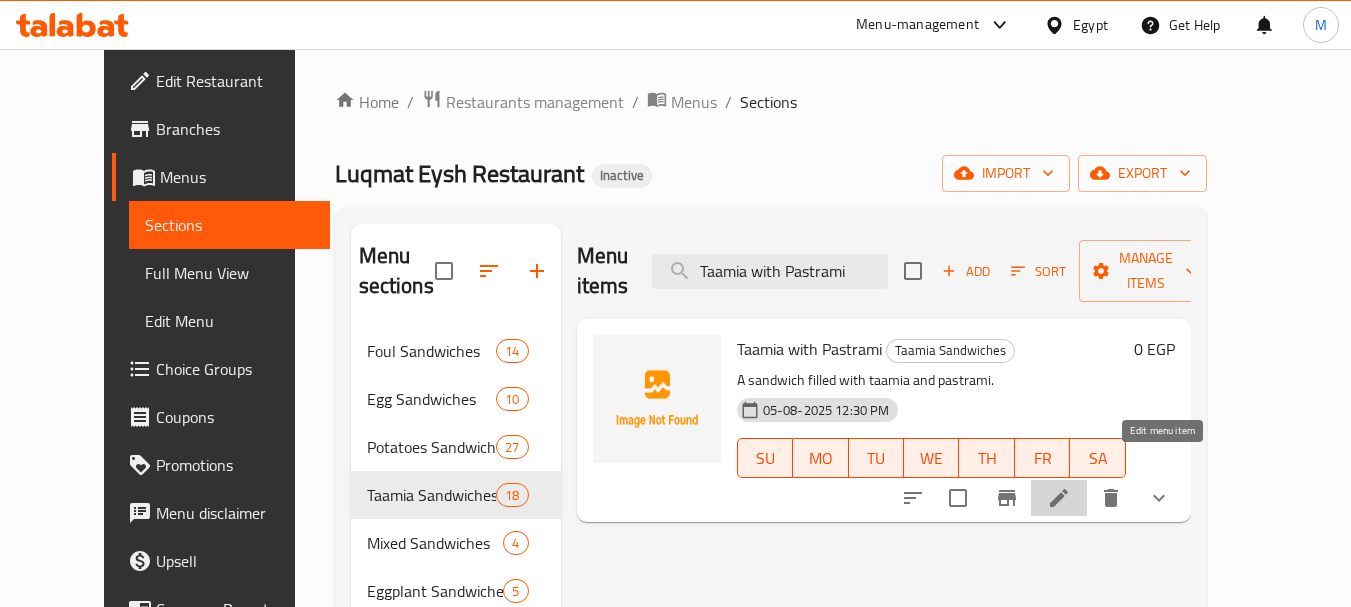 click 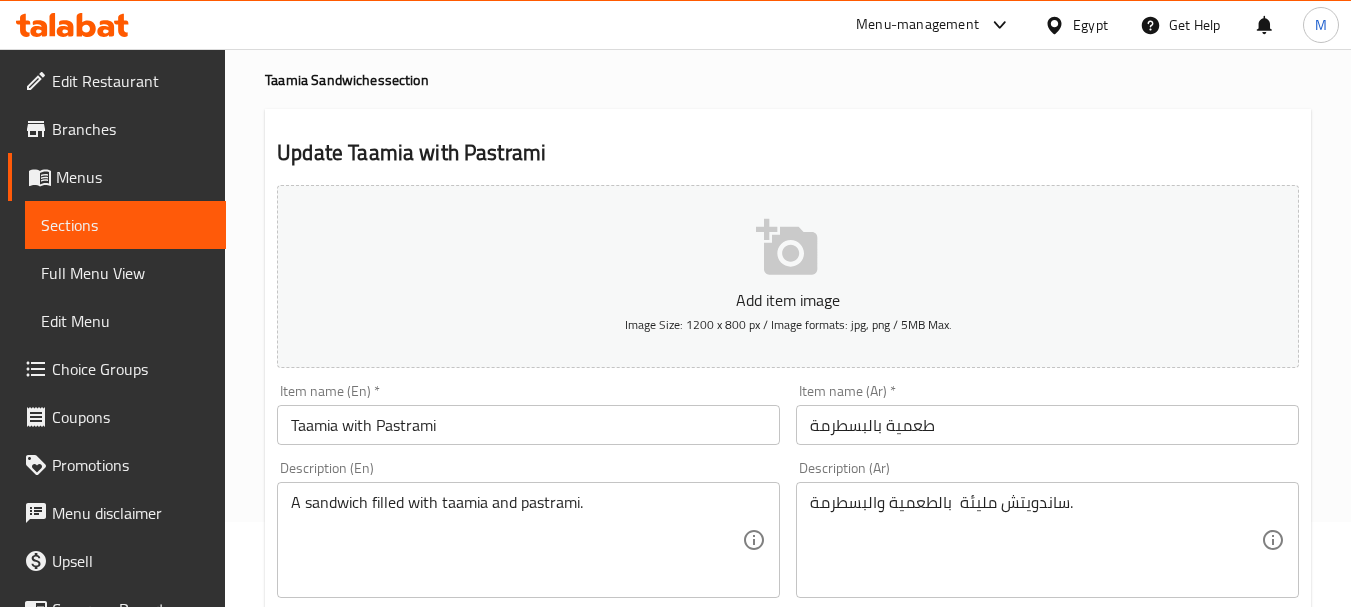 scroll, scrollTop: 200, scrollLeft: 0, axis: vertical 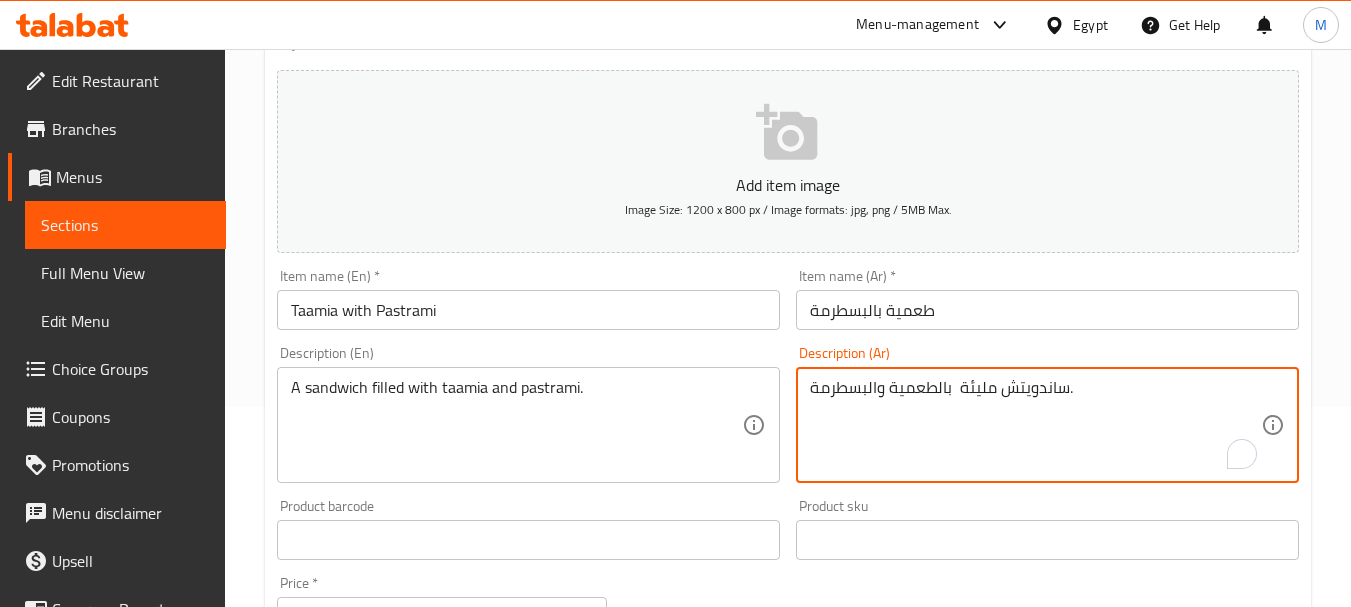 click on "ساندويتش مليئة  بالطعمية والبسطرمة." at bounding box center (1035, 425) 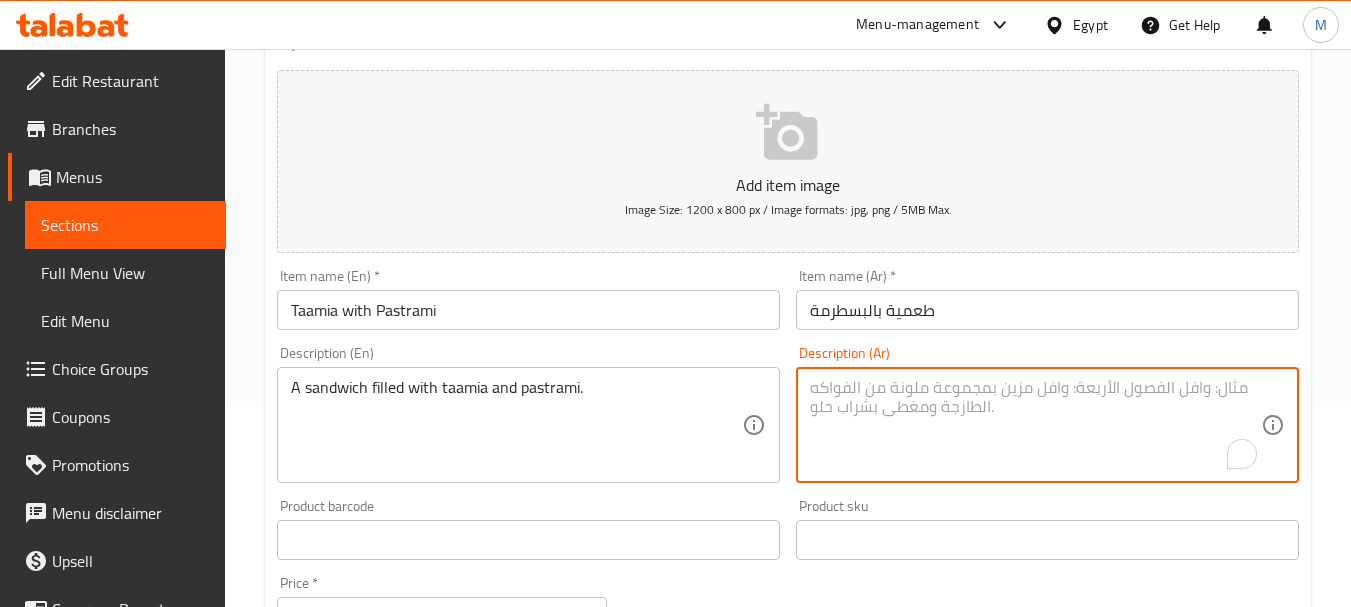 type 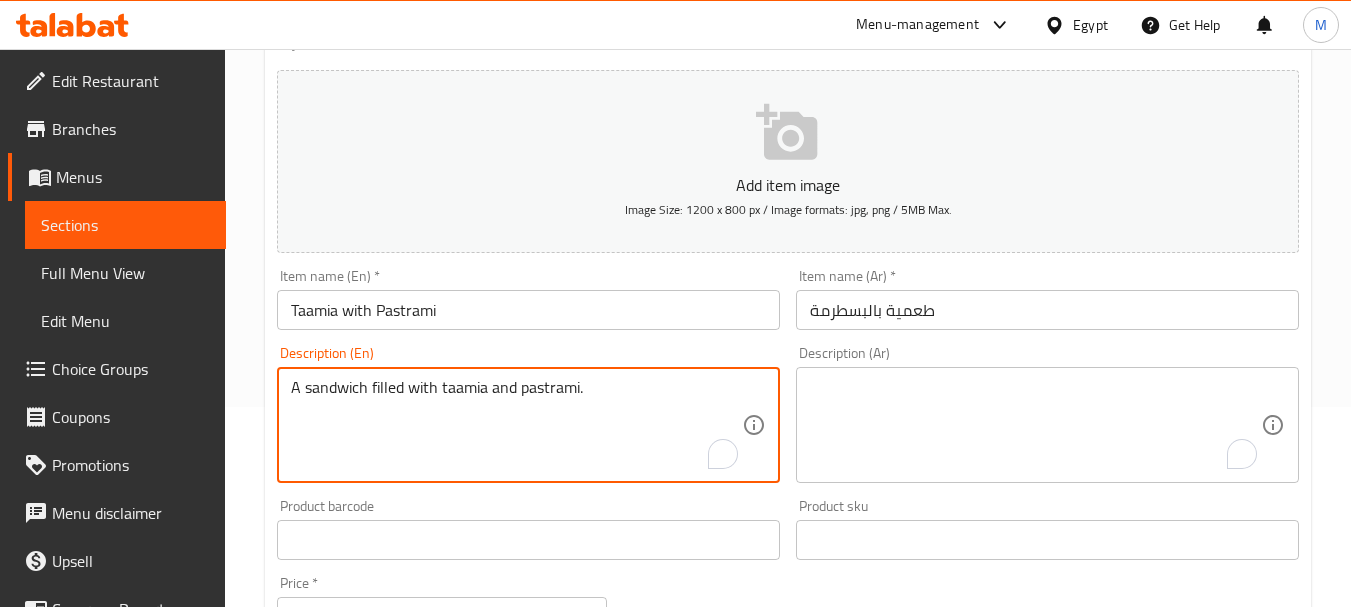 click on "A sandwich filled with taamia and pastrami." at bounding box center [516, 425] 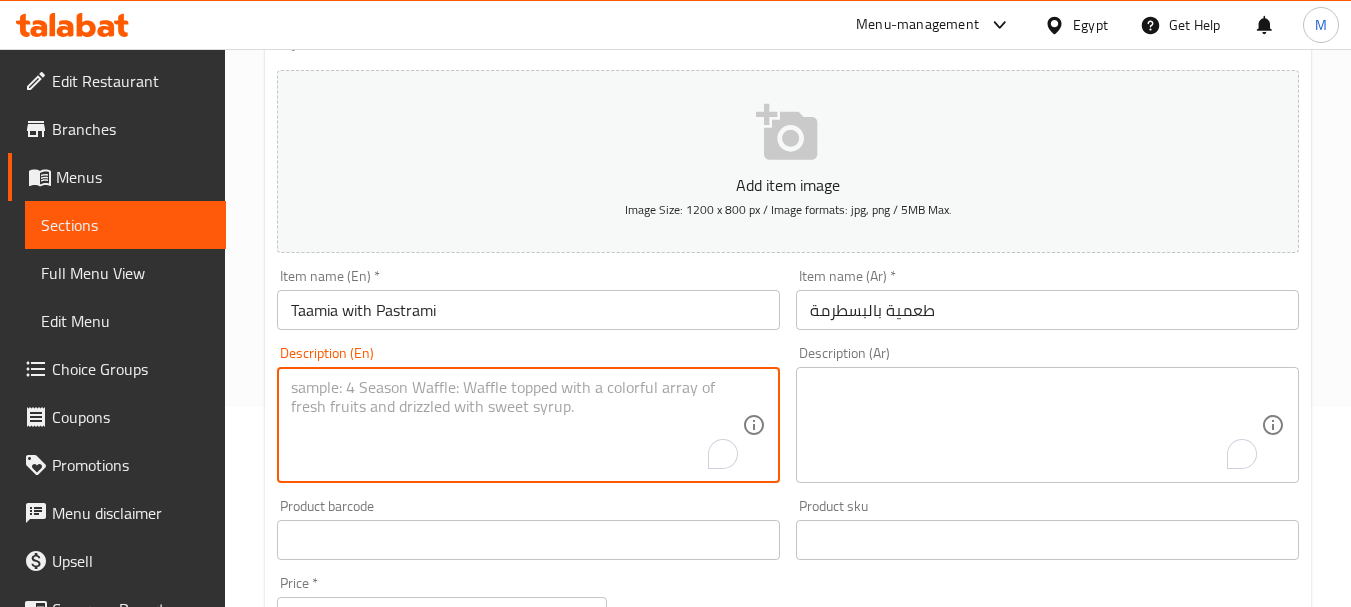type 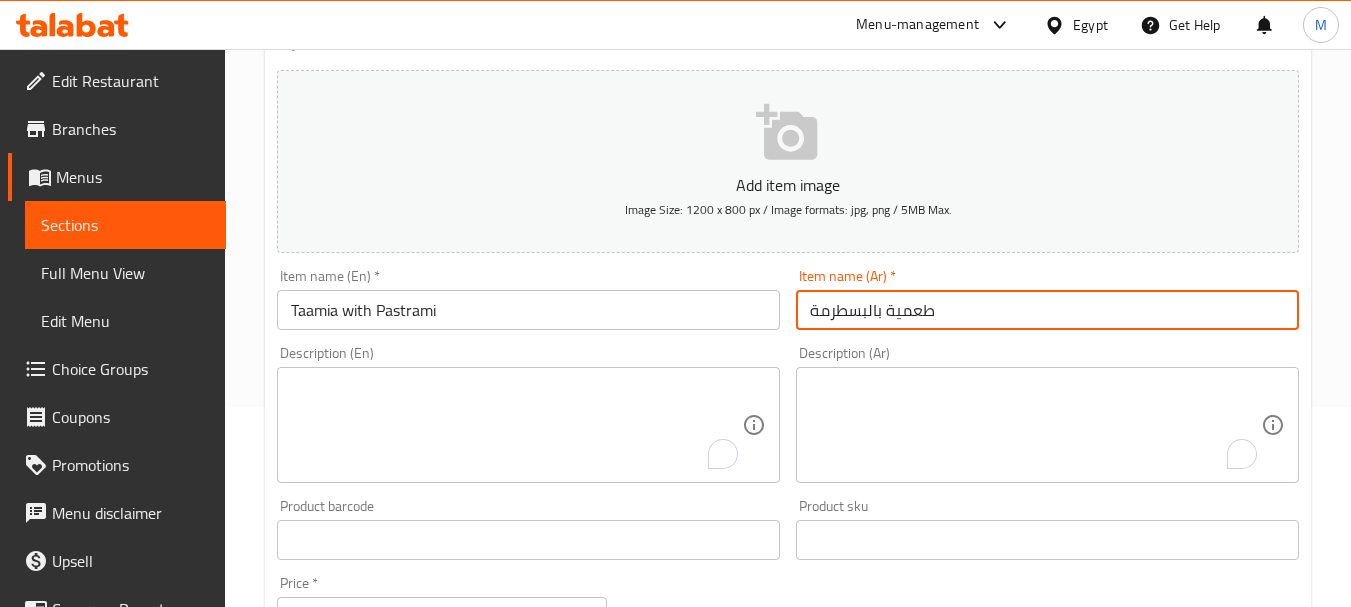click on "طعمية بالبسطرمة" at bounding box center (1047, 310) 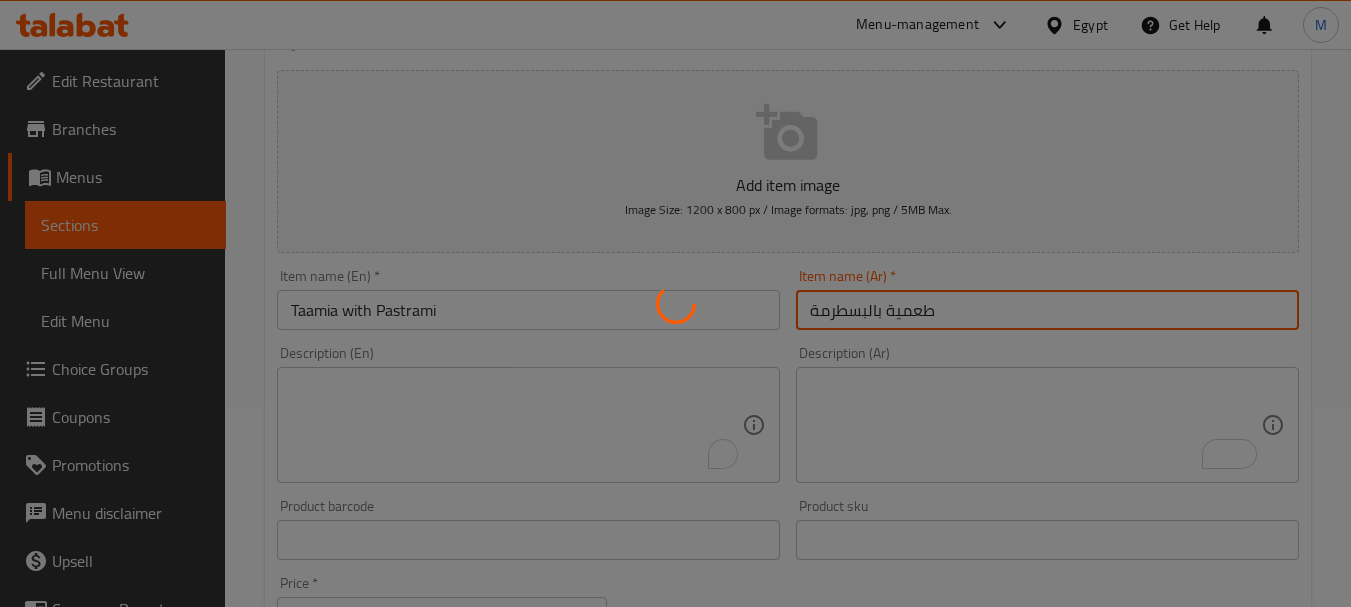 scroll, scrollTop: 0, scrollLeft: 0, axis: both 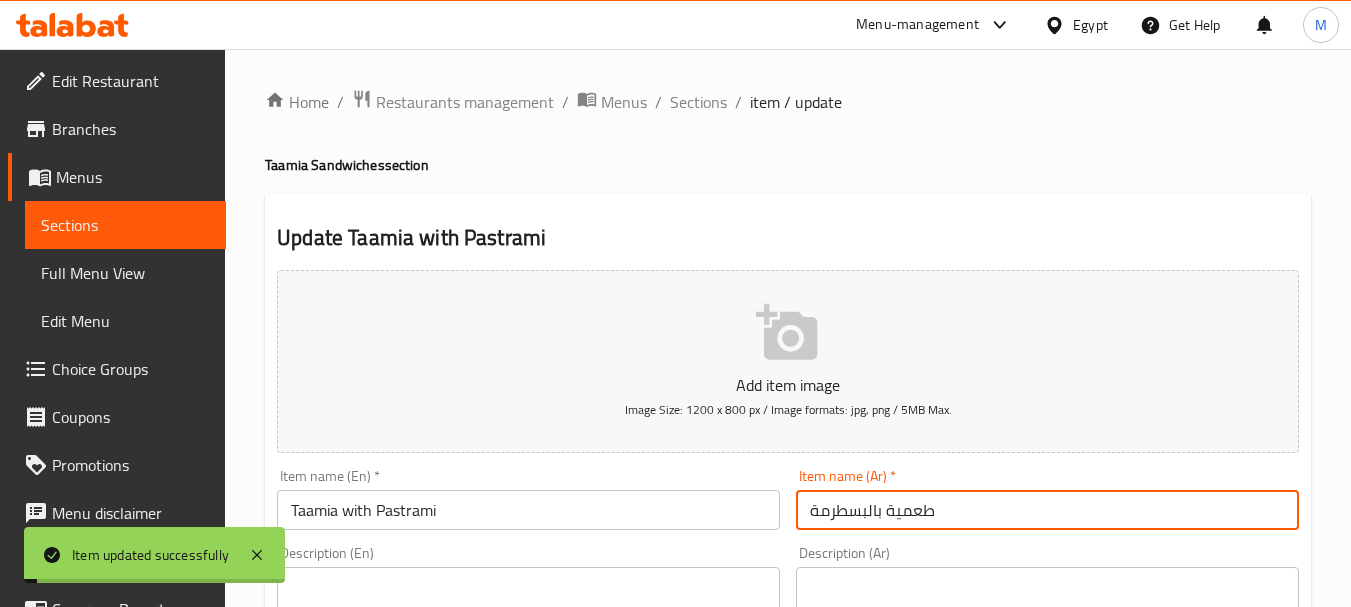 click on "Sections" at bounding box center [698, 102] 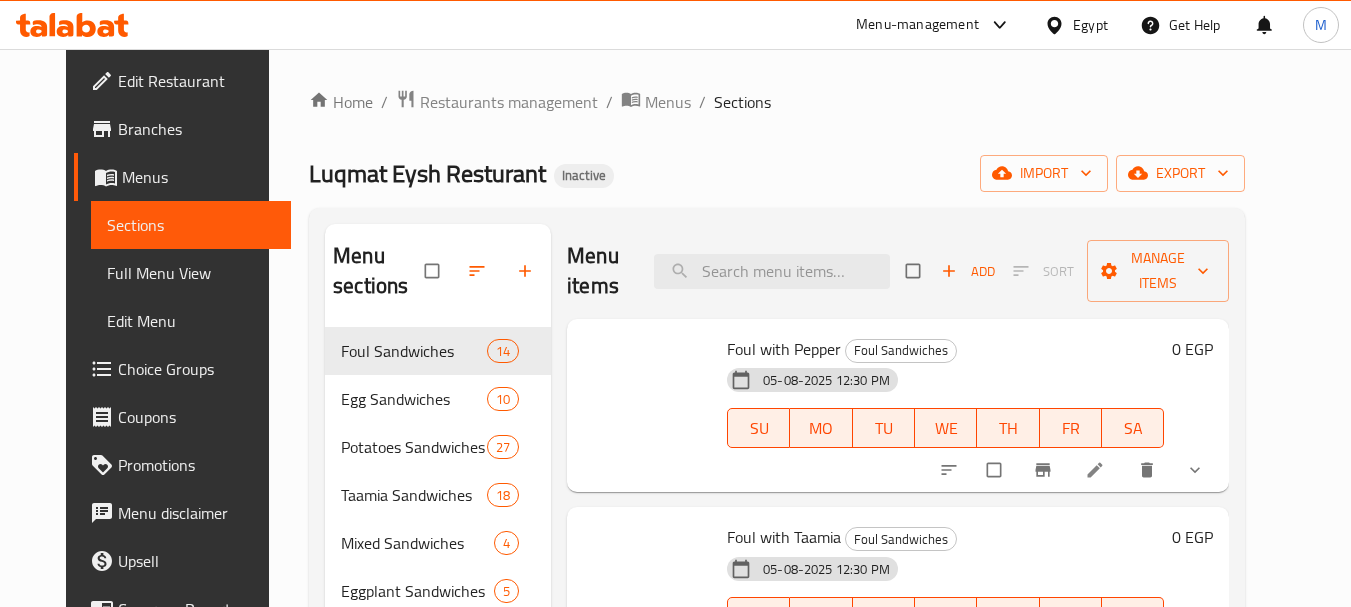scroll, scrollTop: 0, scrollLeft: 0, axis: both 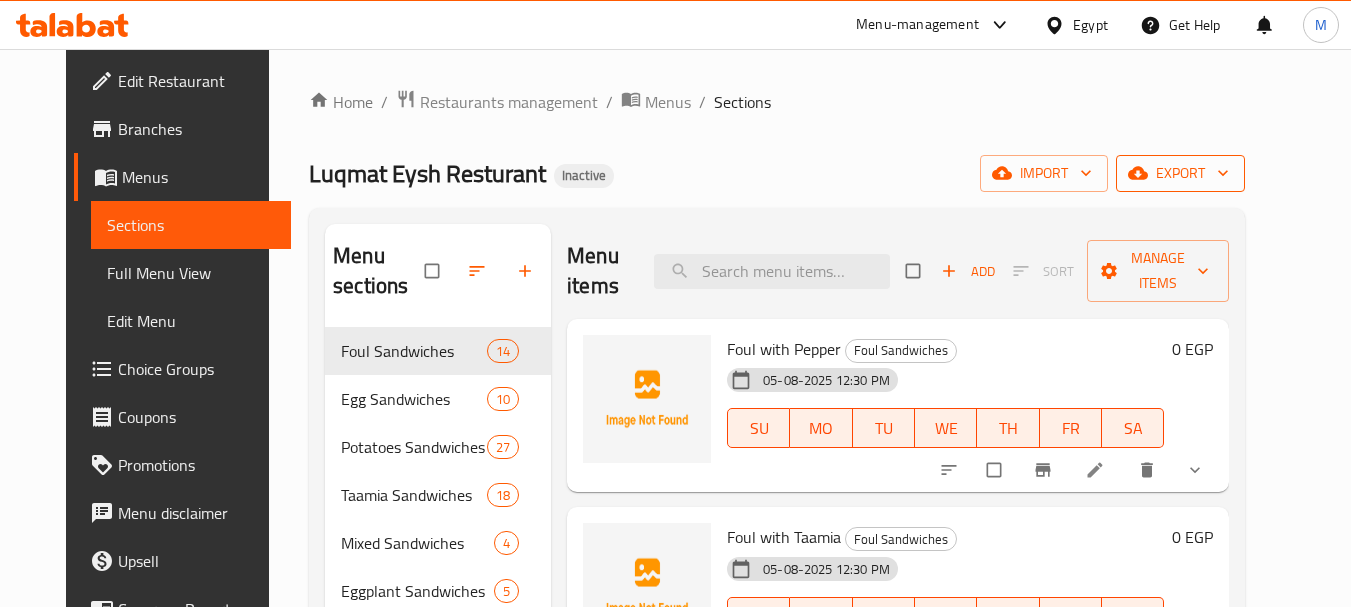 click on "export" at bounding box center [1180, 173] 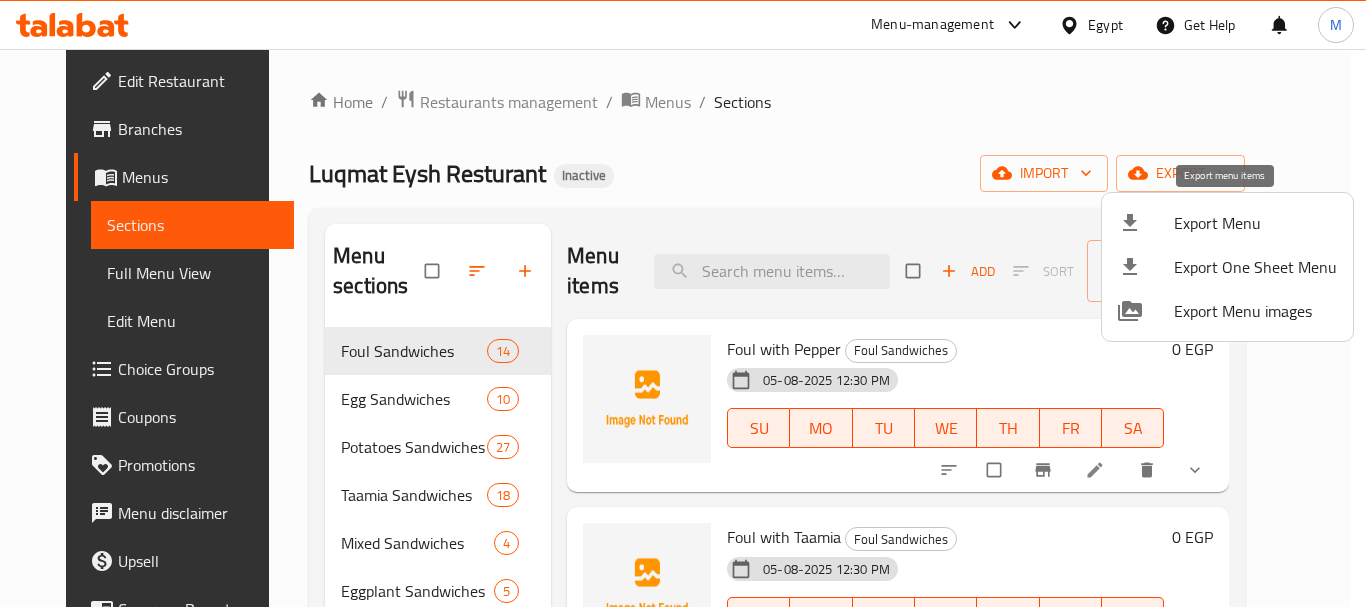 click on "Export Menu" at bounding box center (1255, 223) 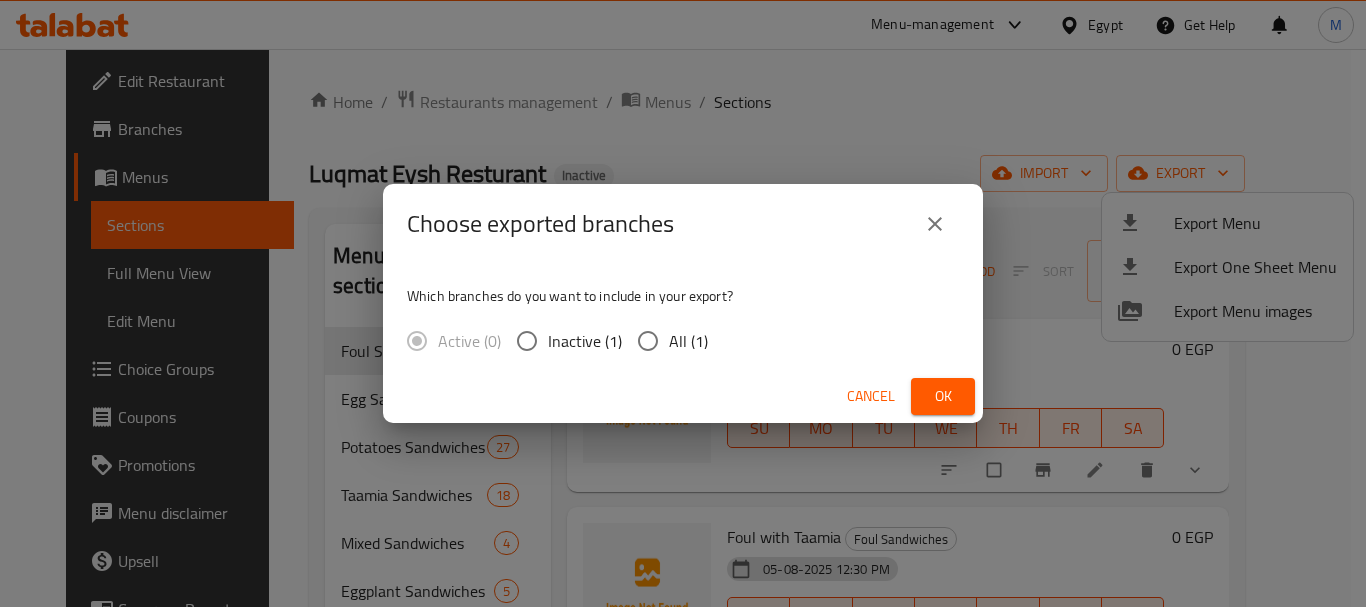 click on "All (1)" at bounding box center (688, 341) 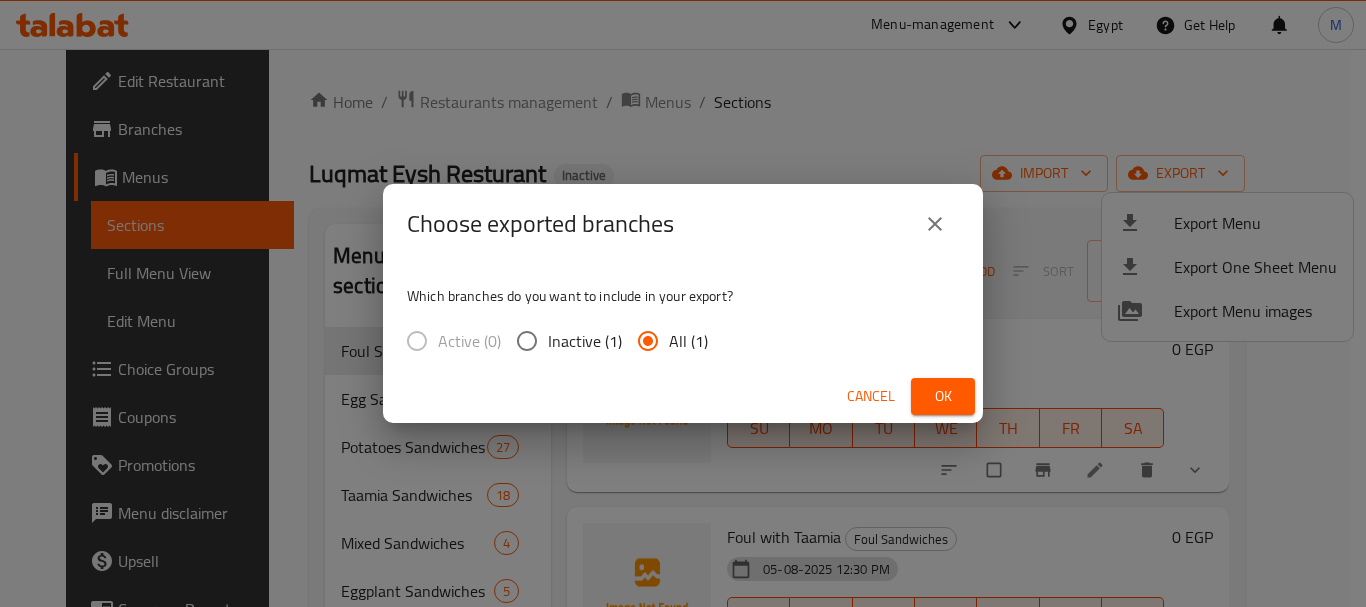drag, startPoint x: 878, startPoint y: 402, endPoint x: 428, endPoint y: 274, distance: 467.8504 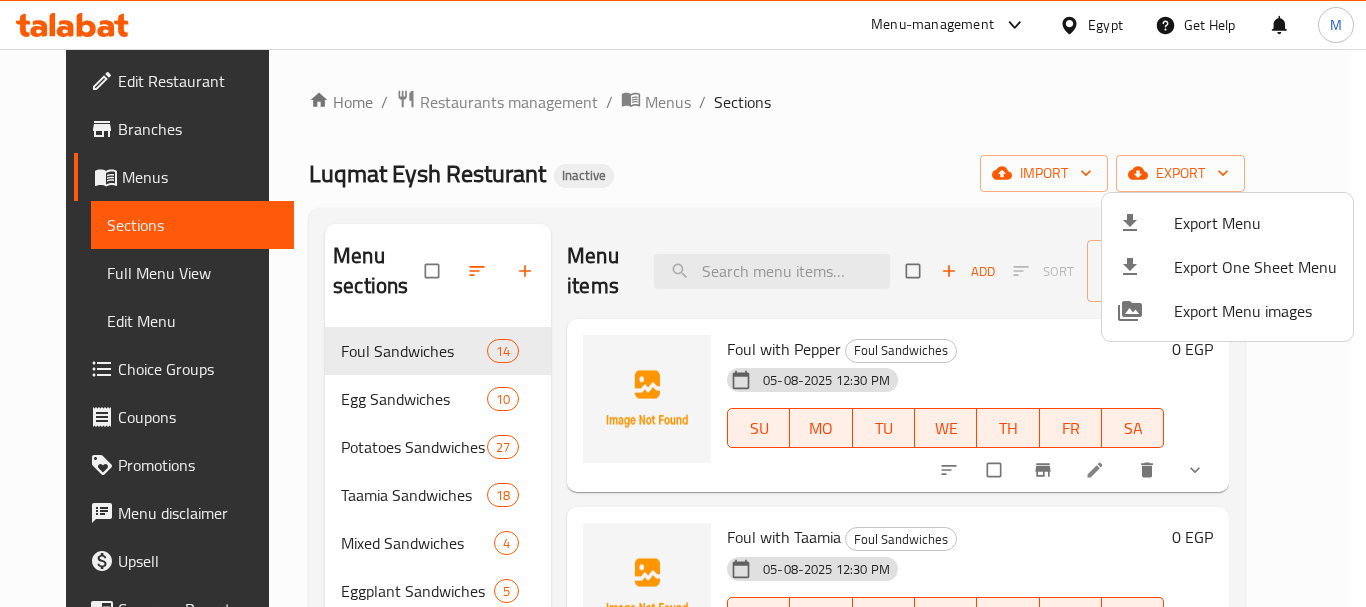 click at bounding box center (683, 303) 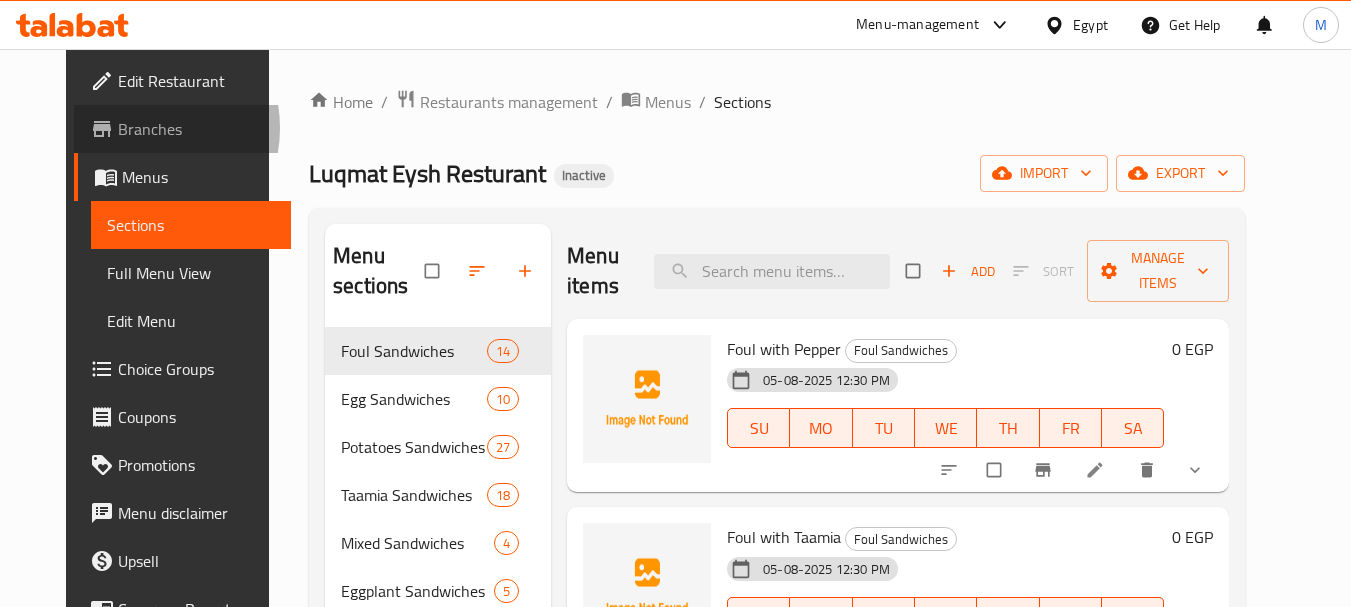 click on "Branches" at bounding box center (197, 129) 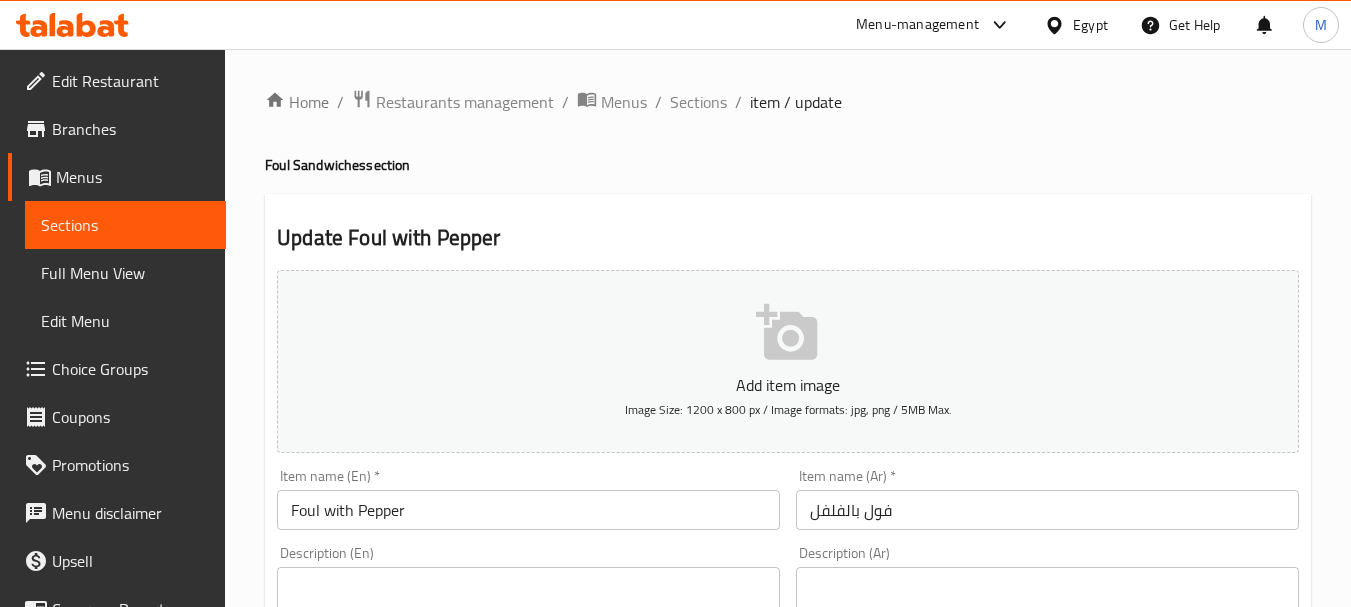 scroll, scrollTop: 0, scrollLeft: 0, axis: both 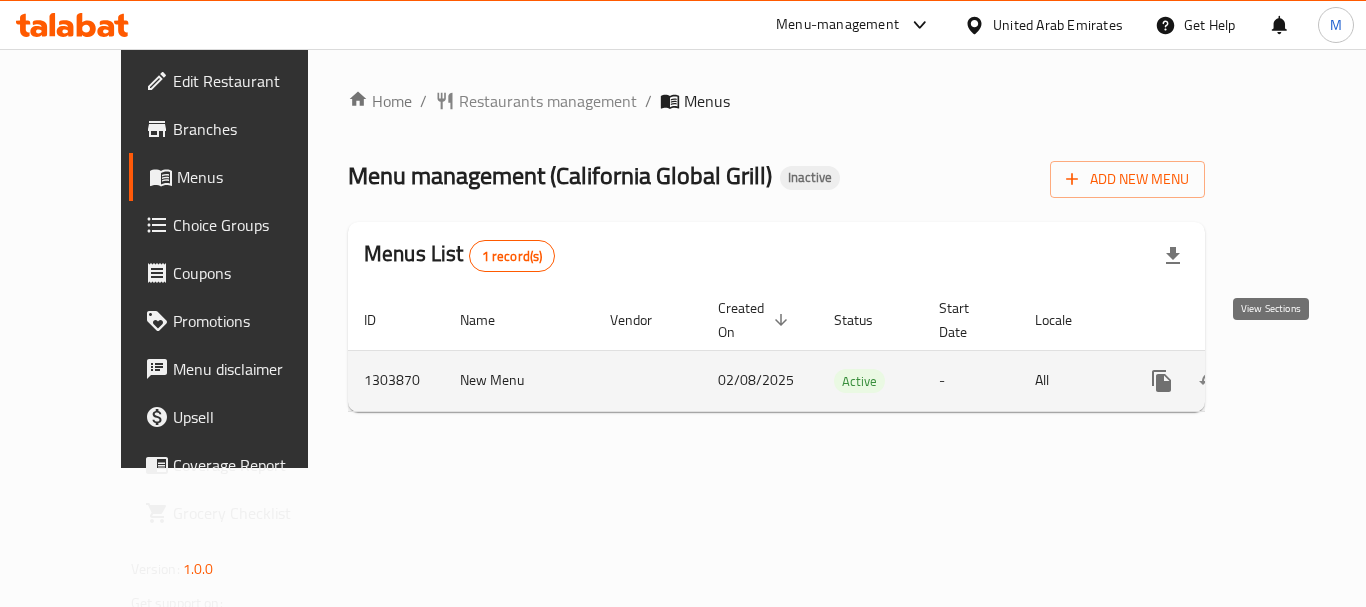 click at bounding box center (1306, 381) 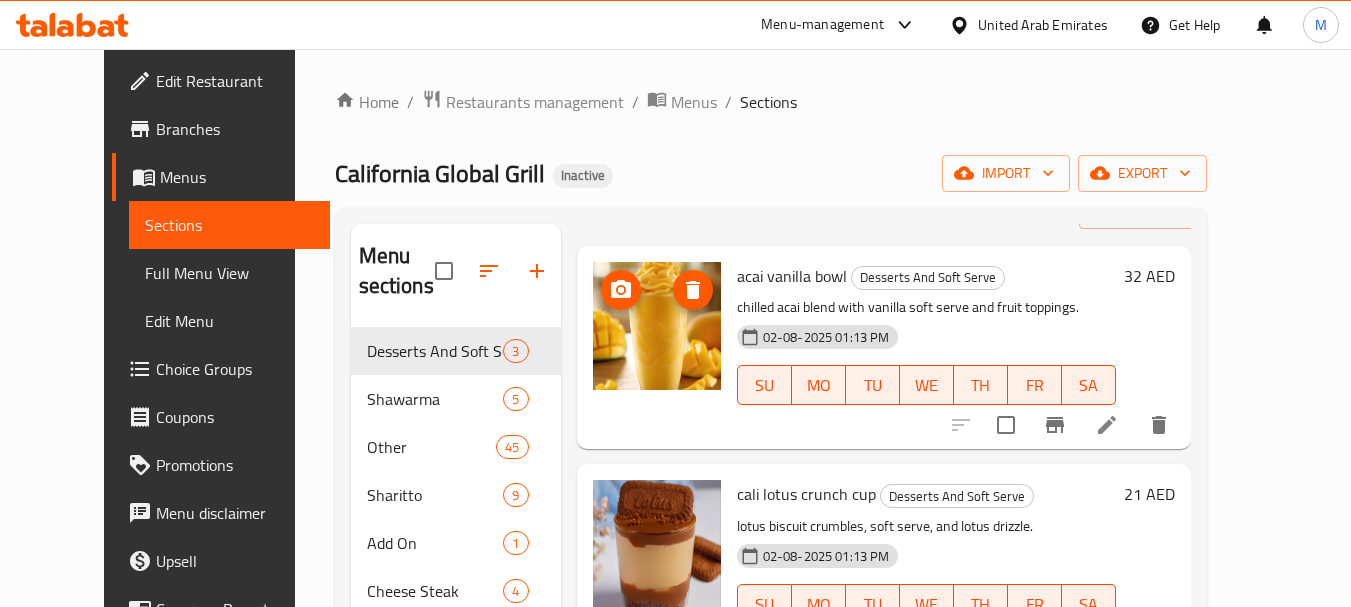 scroll, scrollTop: 128, scrollLeft: 0, axis: vertical 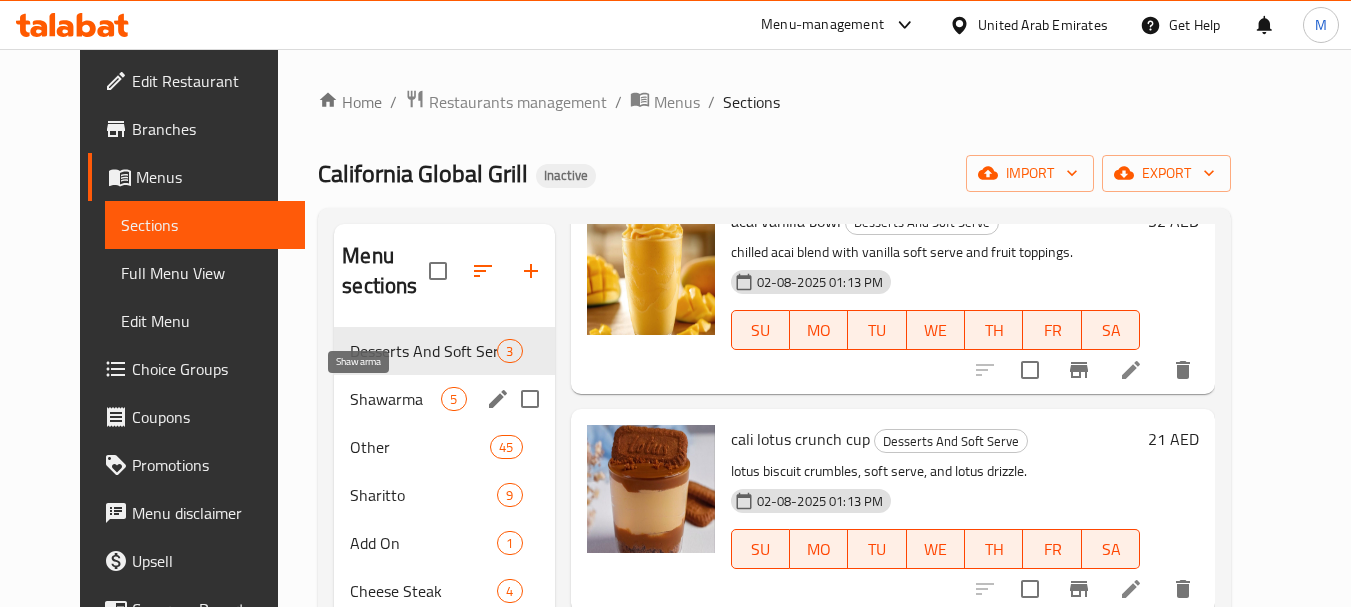 click on "Shawarma" at bounding box center [395, 399] 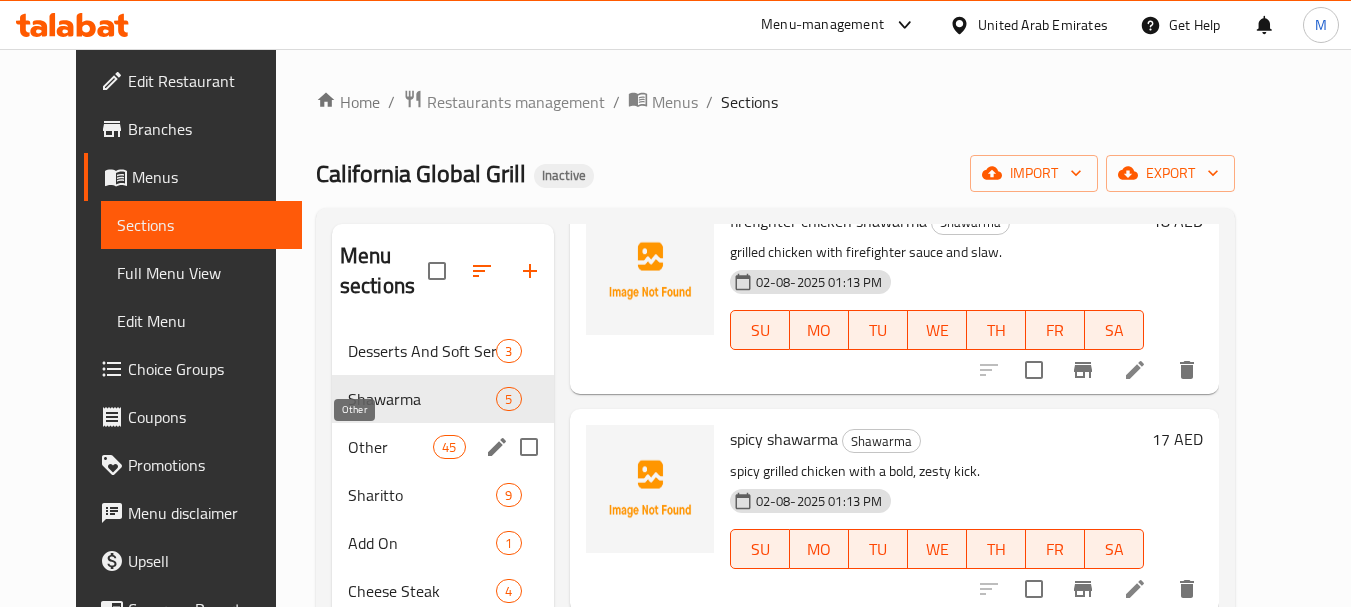 click on "Other" at bounding box center (390, 447) 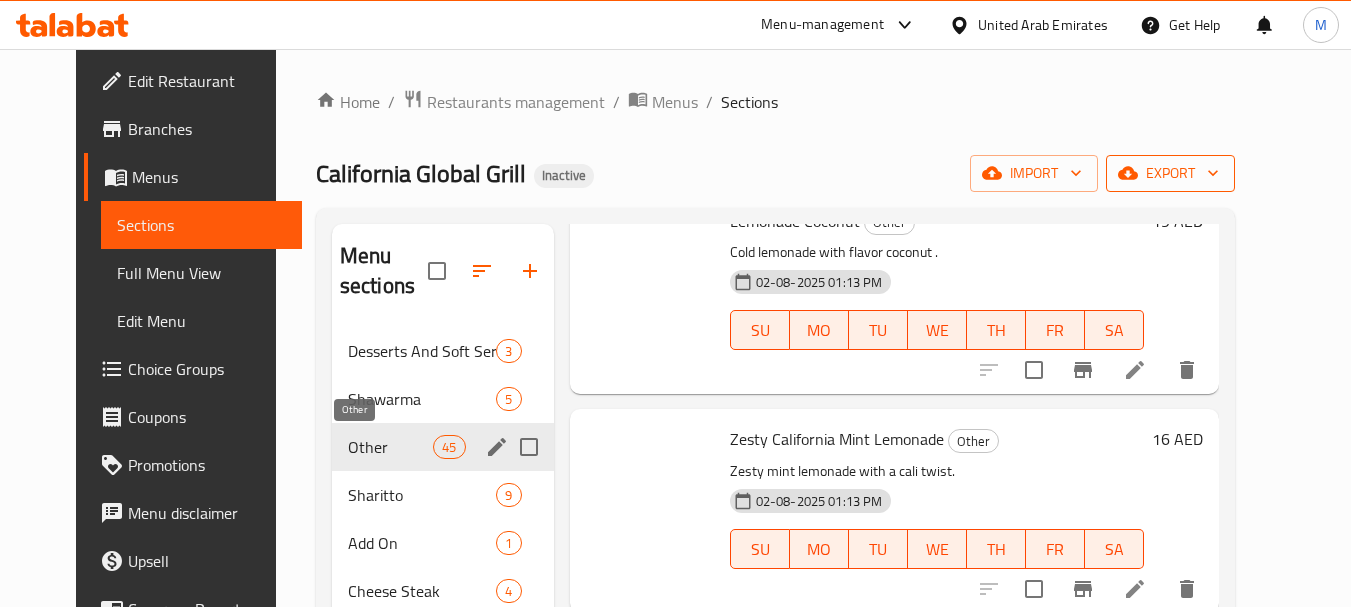 click on "export" at bounding box center [1170, 173] 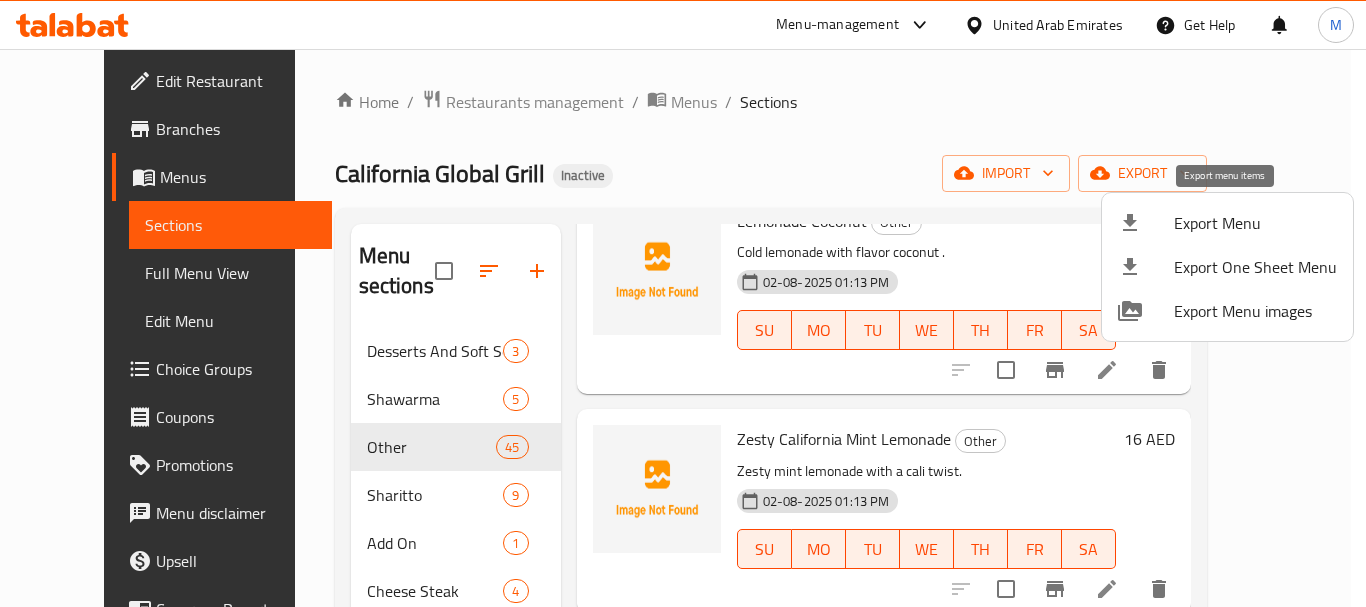 click on "Export Menu" at bounding box center (1255, 223) 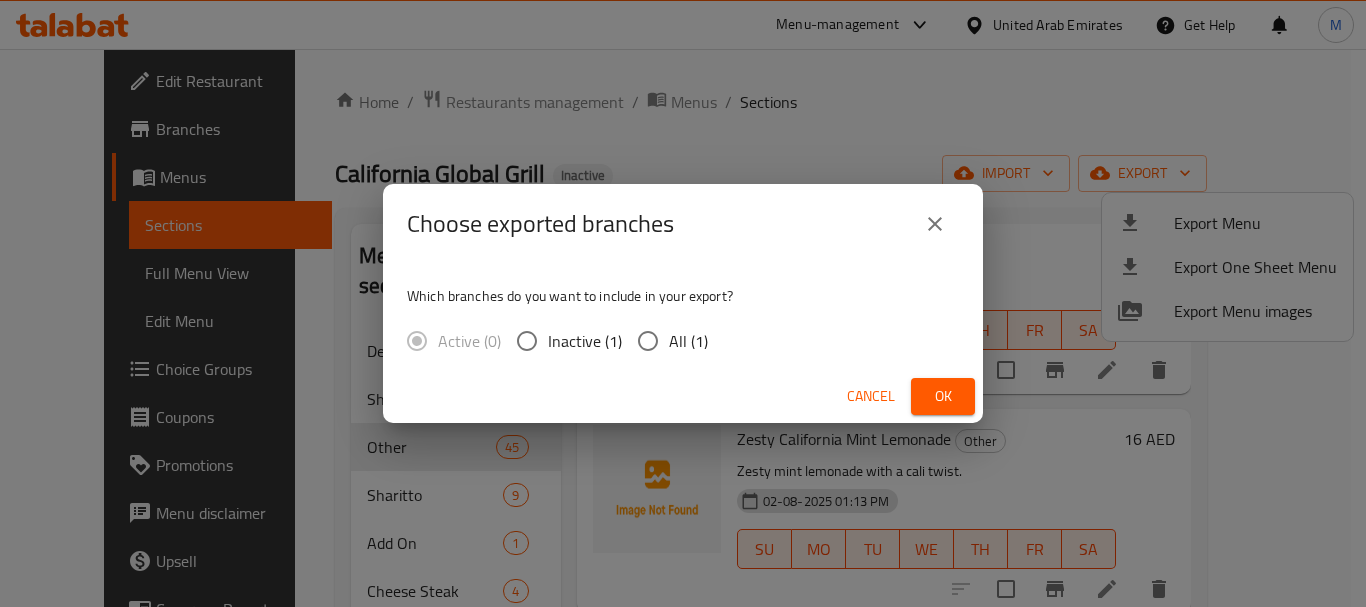 click on "All (1)" at bounding box center (648, 341) 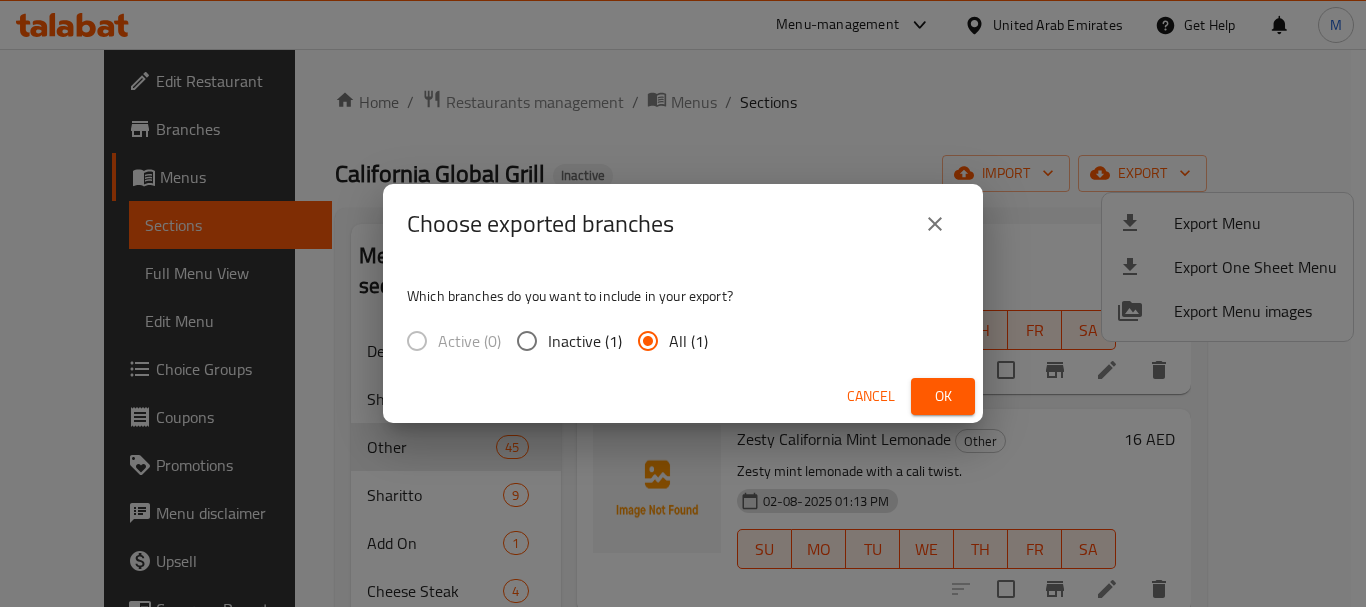 click on "Ok" at bounding box center [943, 396] 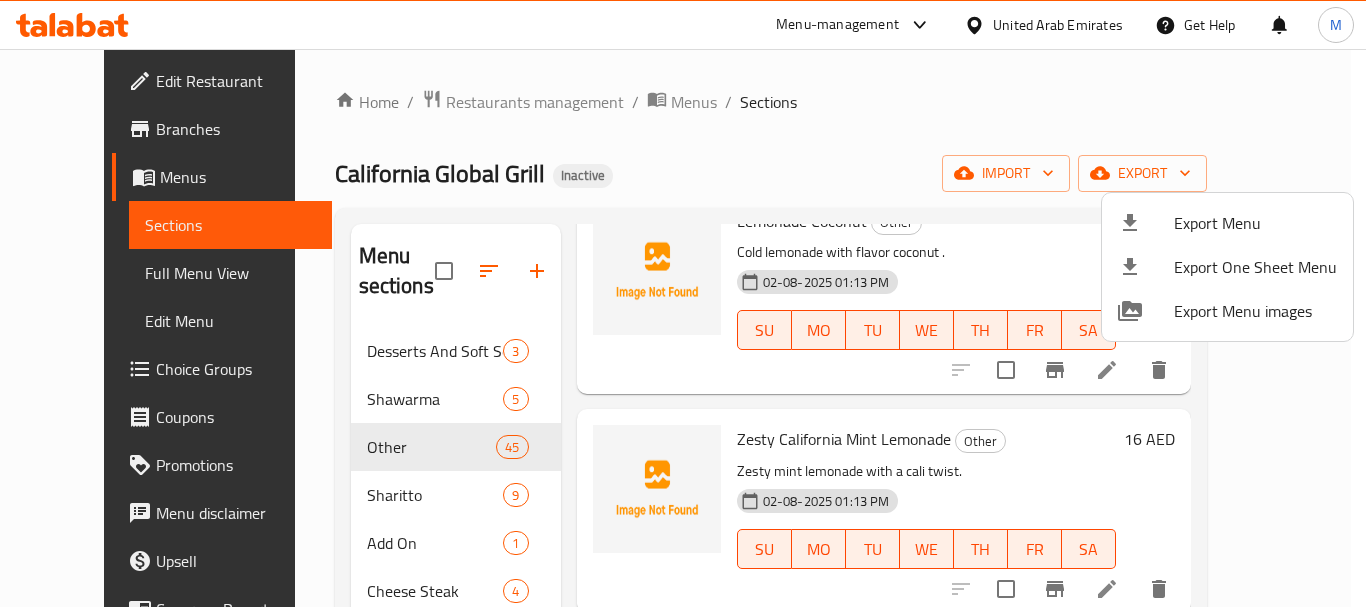 click at bounding box center (683, 303) 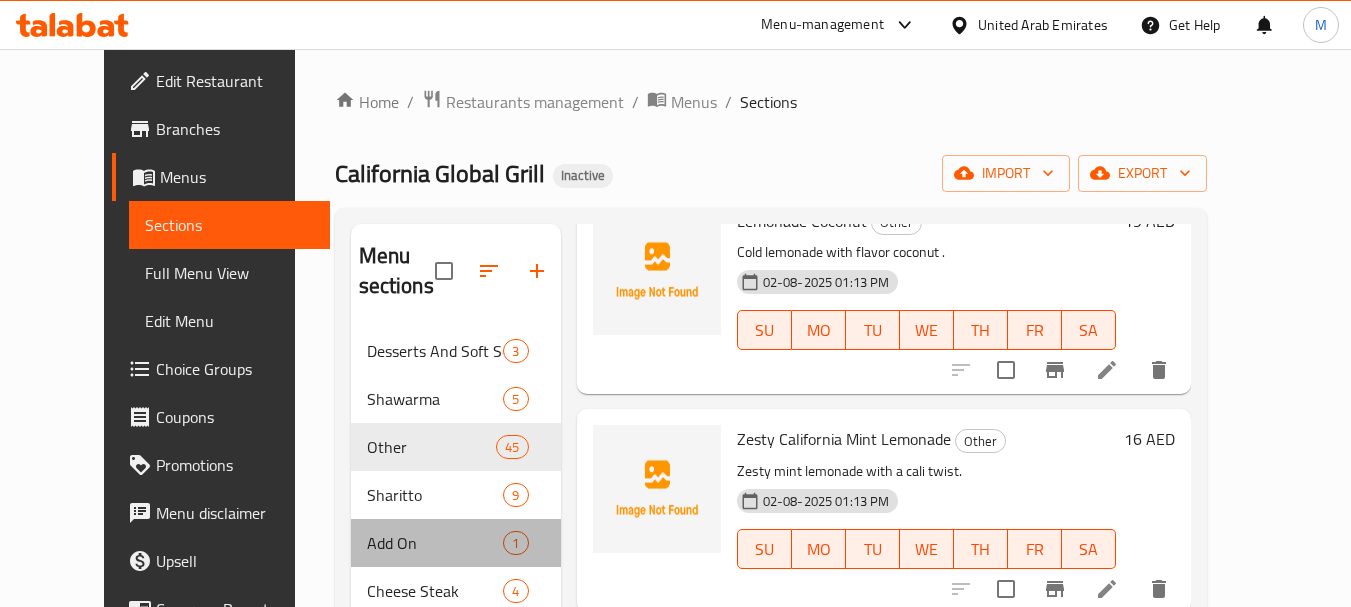 drag, startPoint x: 350, startPoint y: 525, endPoint x: 352, endPoint y: 494, distance: 31.06445 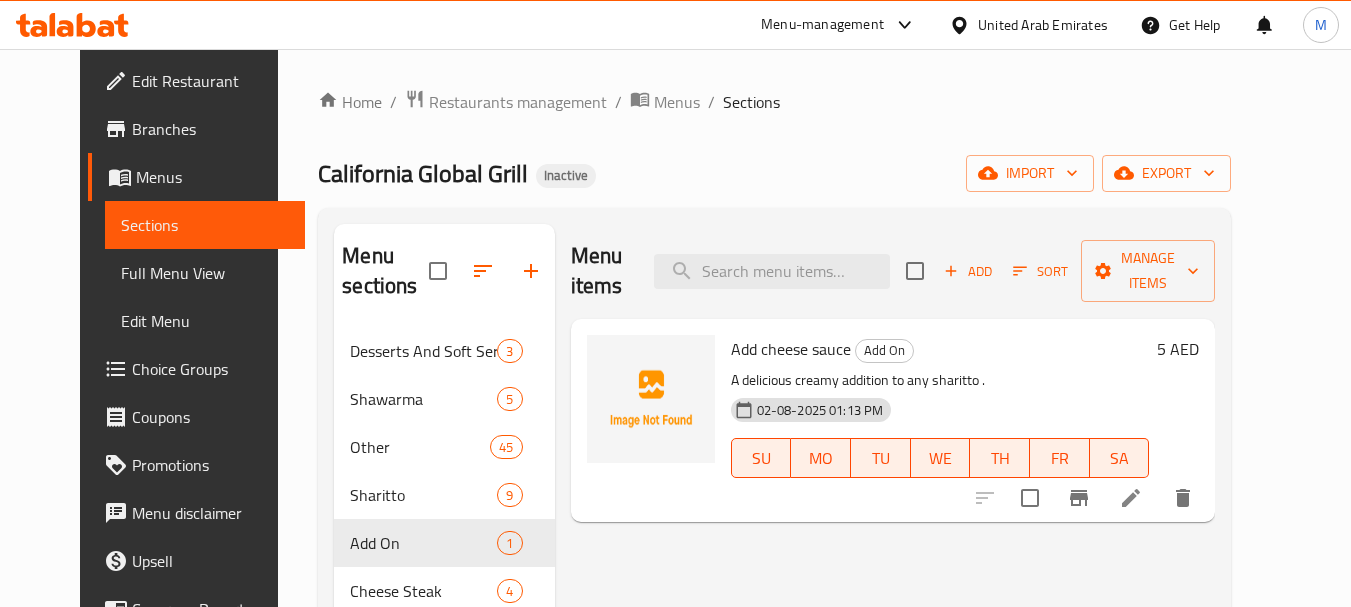 scroll, scrollTop: 280, scrollLeft: 0, axis: vertical 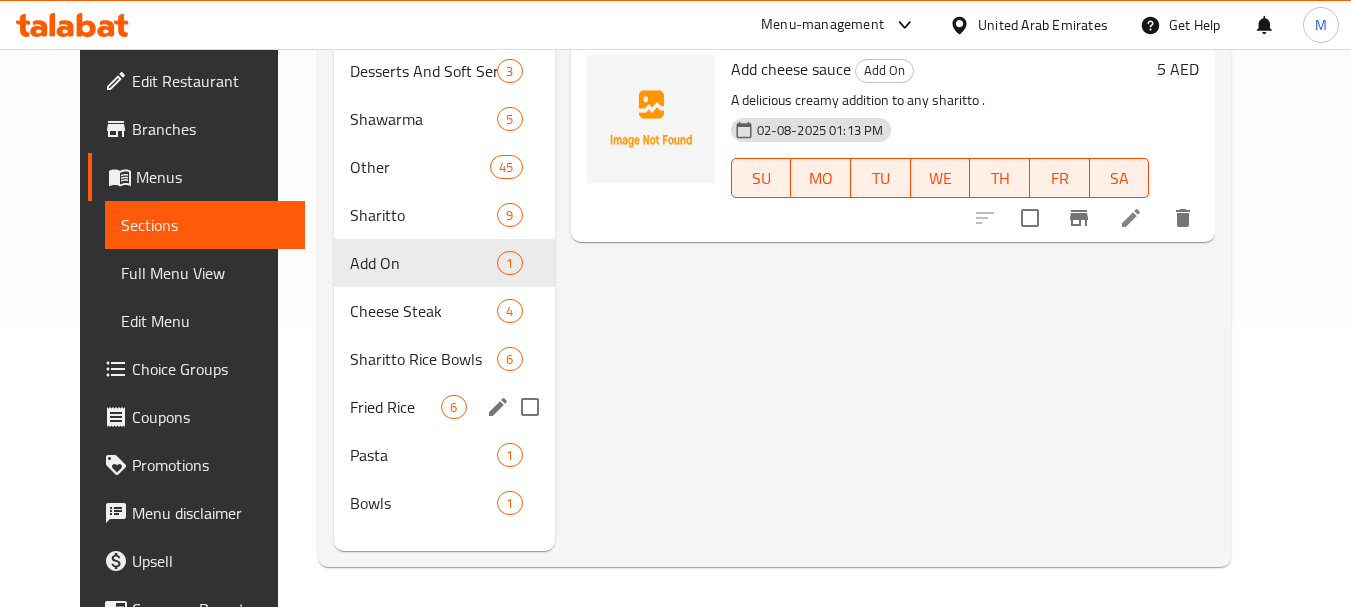 click on "Fried Rice 6" at bounding box center (444, 407) 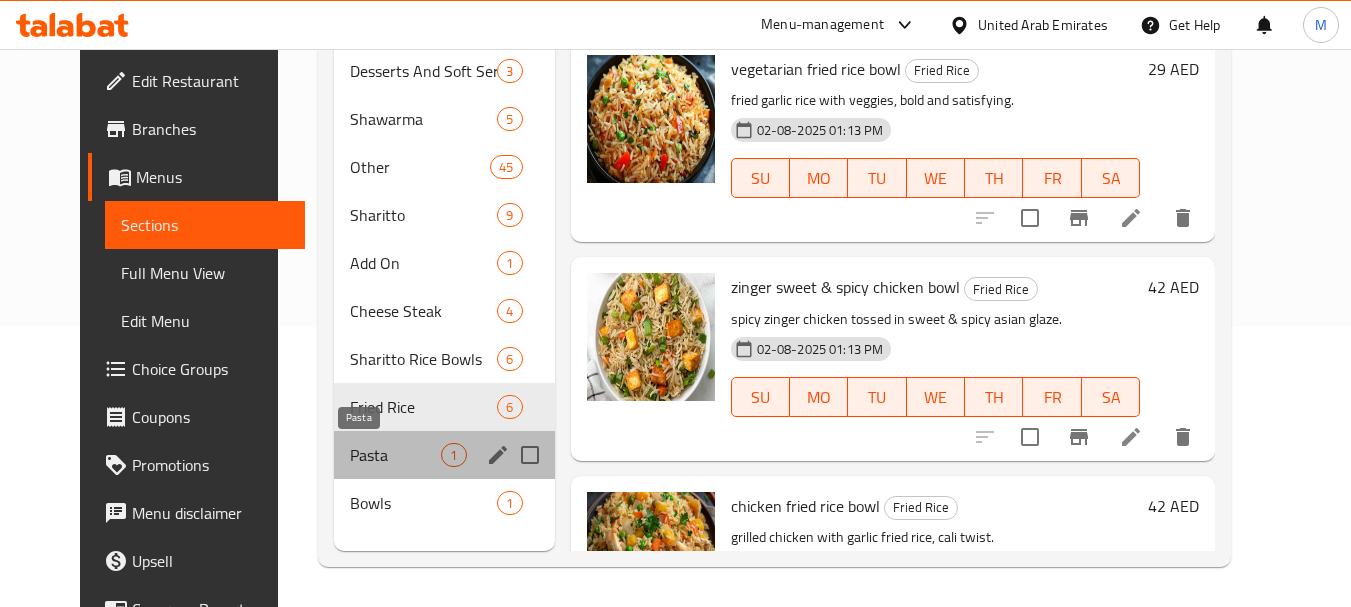 click on "Pasta" at bounding box center [395, 455] 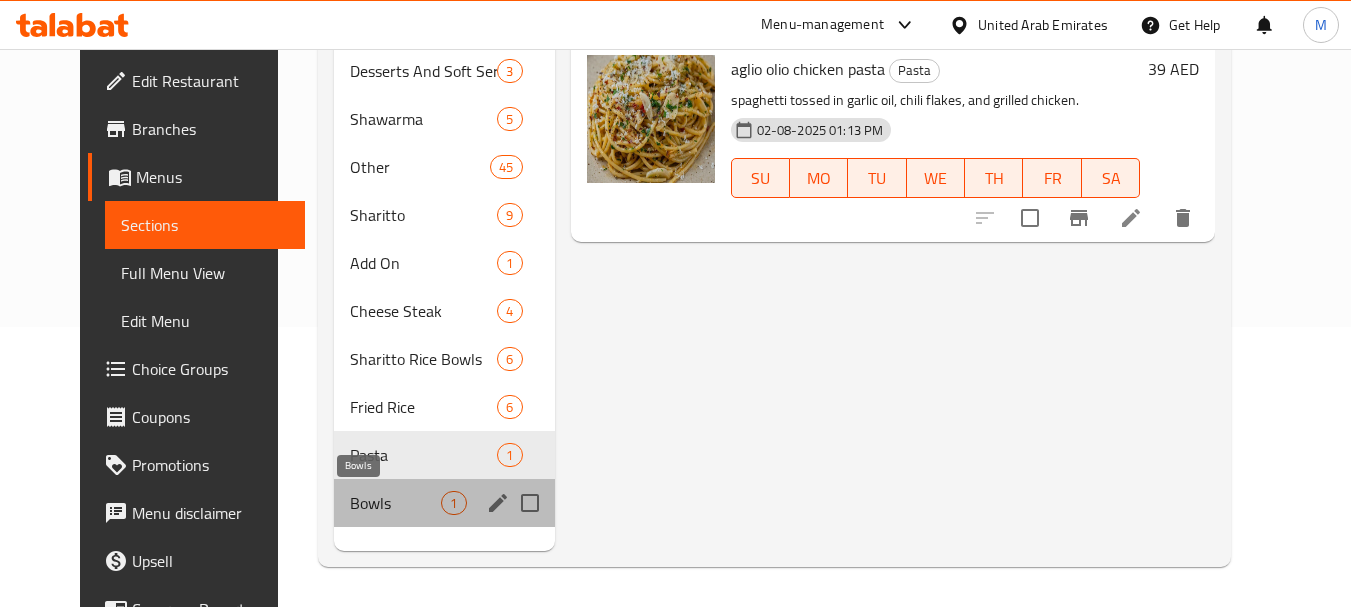 click on "Bowls" at bounding box center (395, 503) 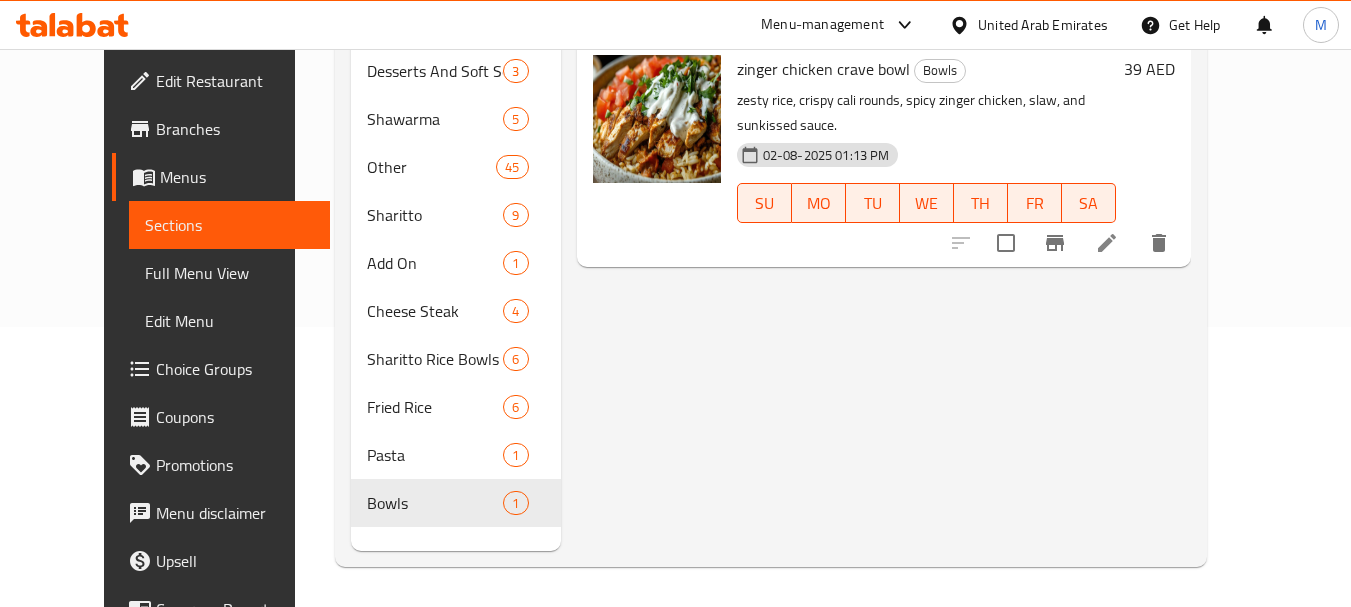 scroll, scrollTop: 0, scrollLeft: 0, axis: both 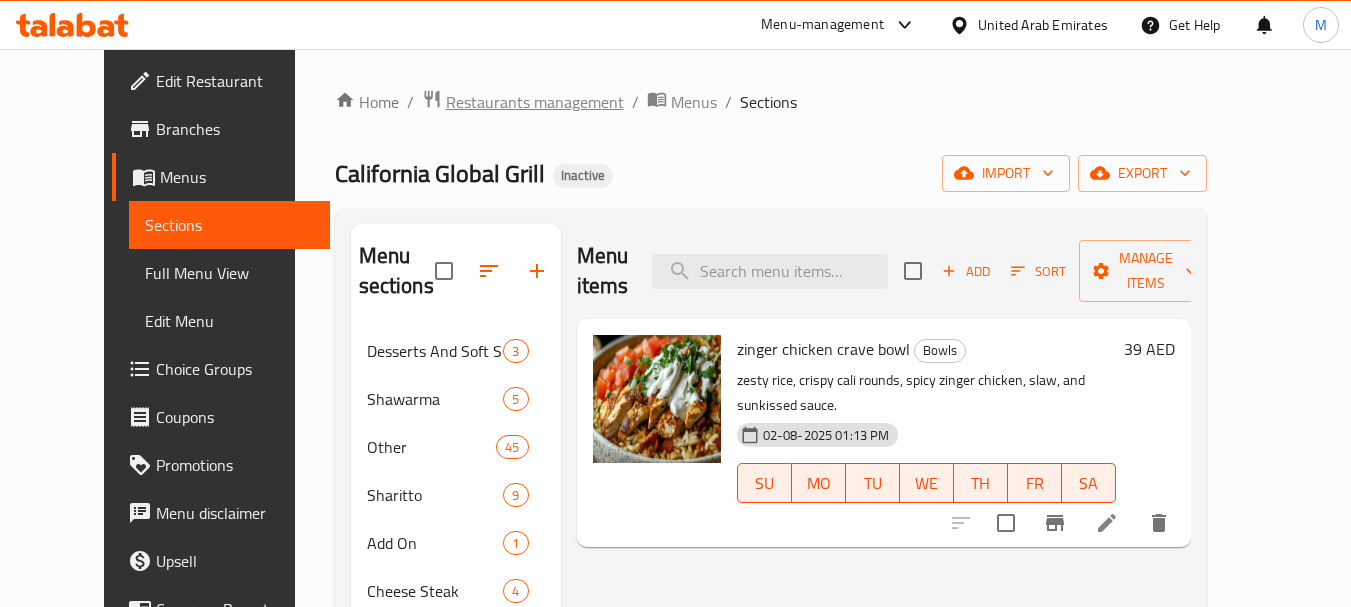 click on "Restaurants management" at bounding box center [535, 102] 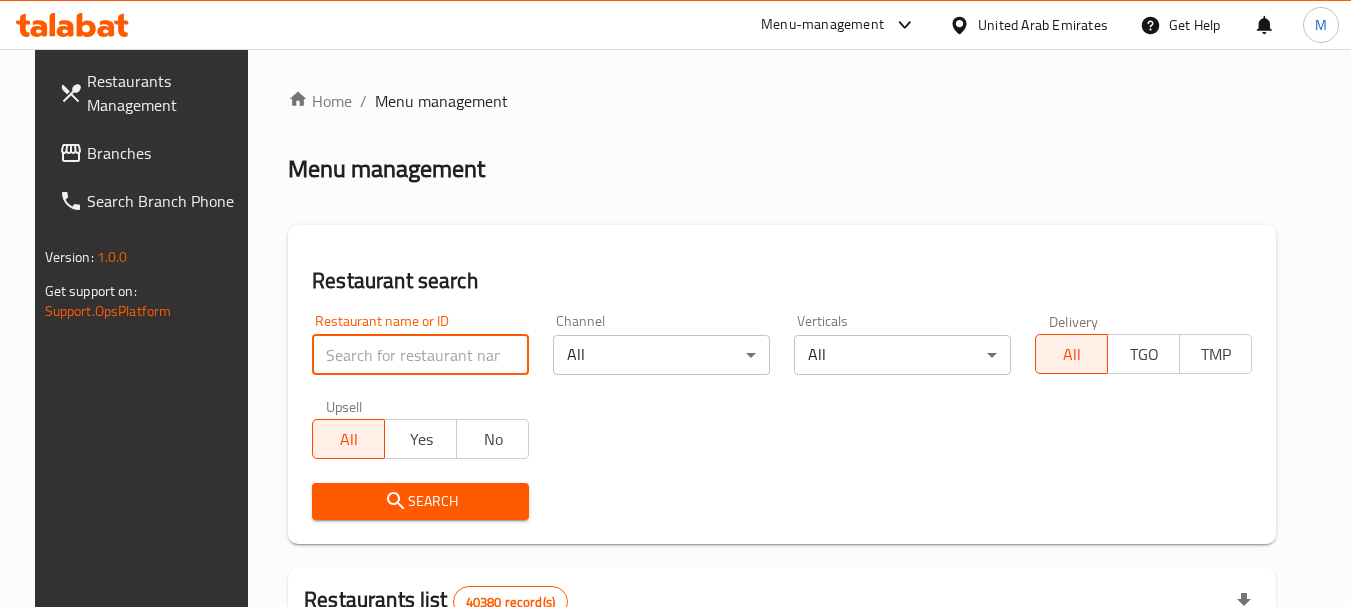 paste on "Hangout Cafe - Novotel [CITY] [COUNTRY]" 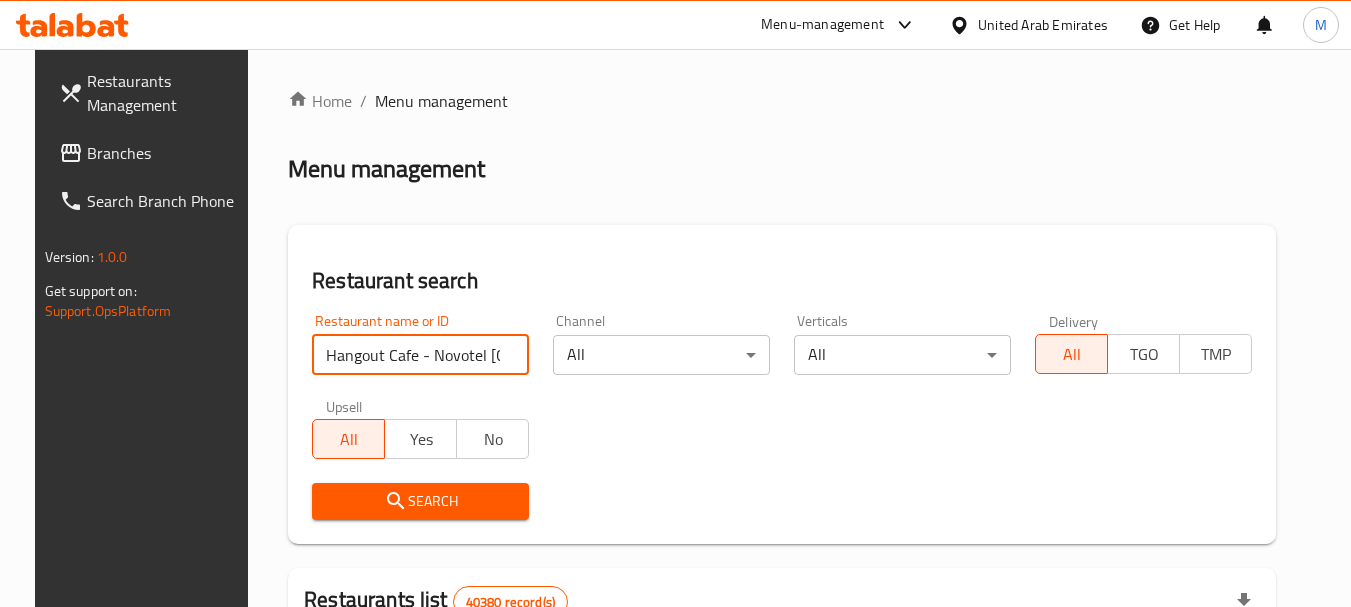 scroll, scrollTop: 0, scrollLeft: 36, axis: horizontal 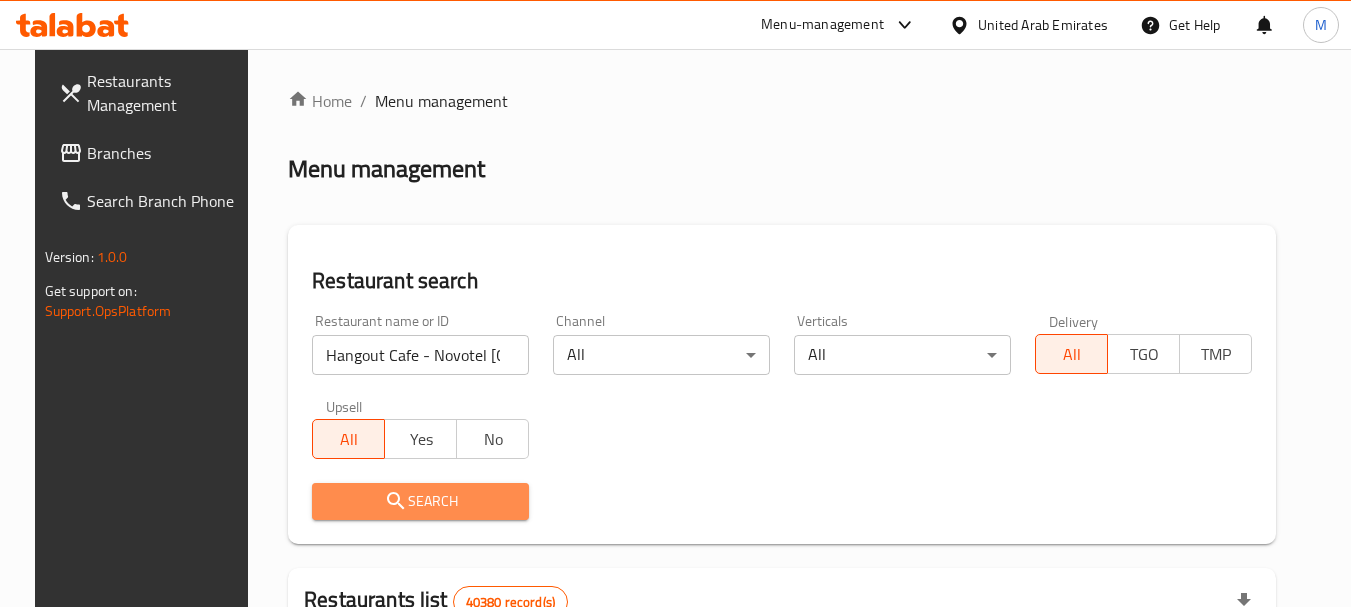 click on "Search" at bounding box center (420, 501) 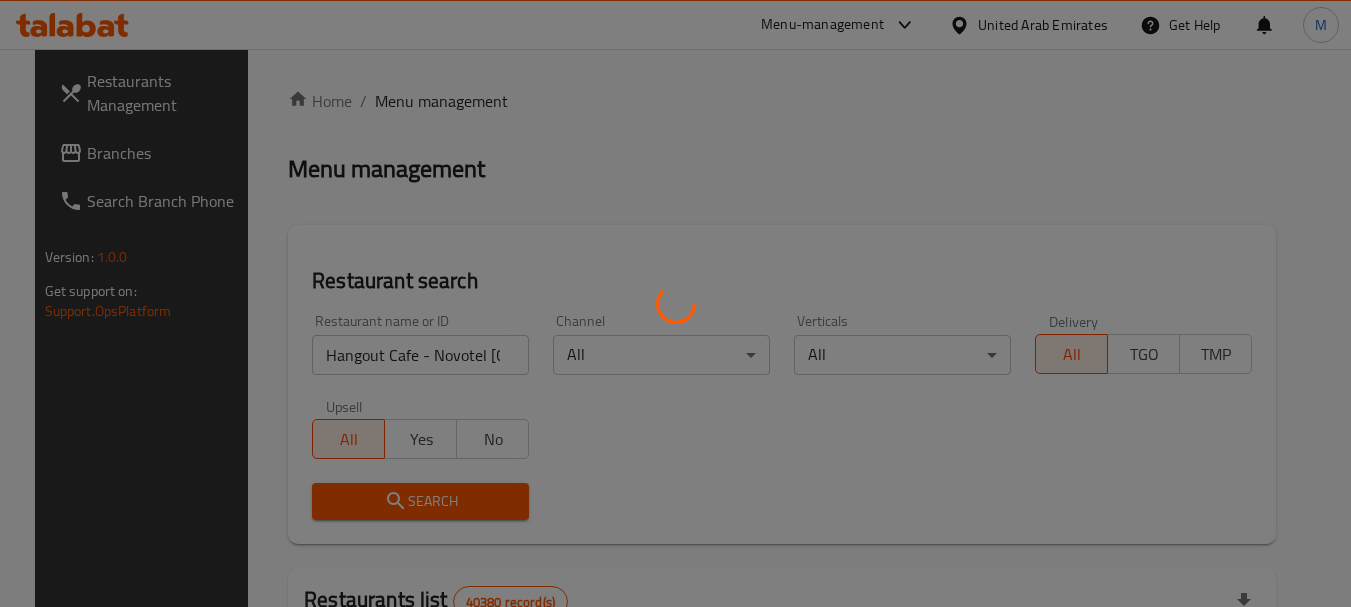 click at bounding box center (675, 303) 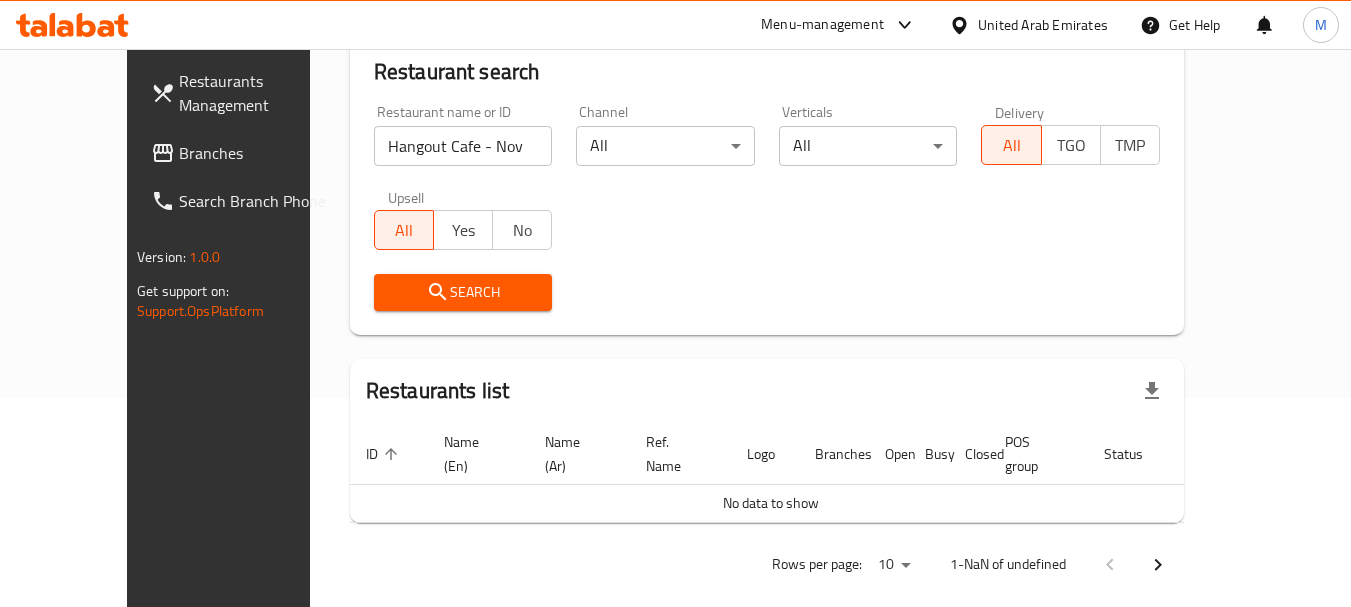 scroll, scrollTop: 210, scrollLeft: 0, axis: vertical 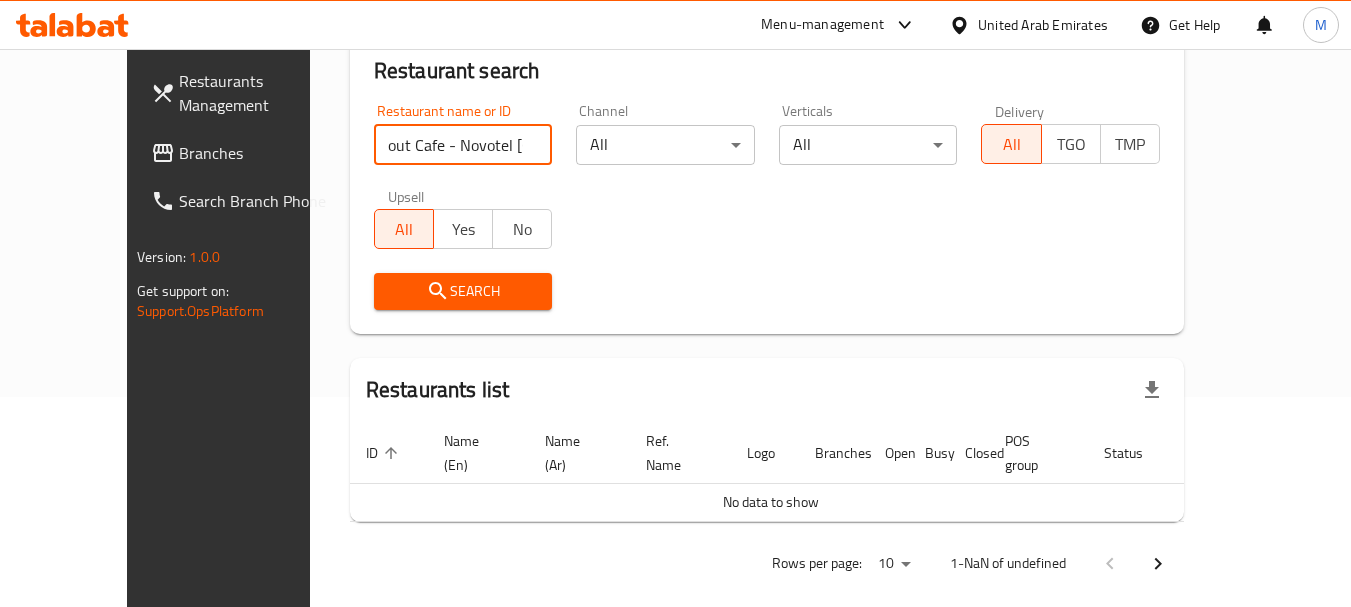 drag, startPoint x: 461, startPoint y: 140, endPoint x: 529, endPoint y: 160, distance: 70.88018 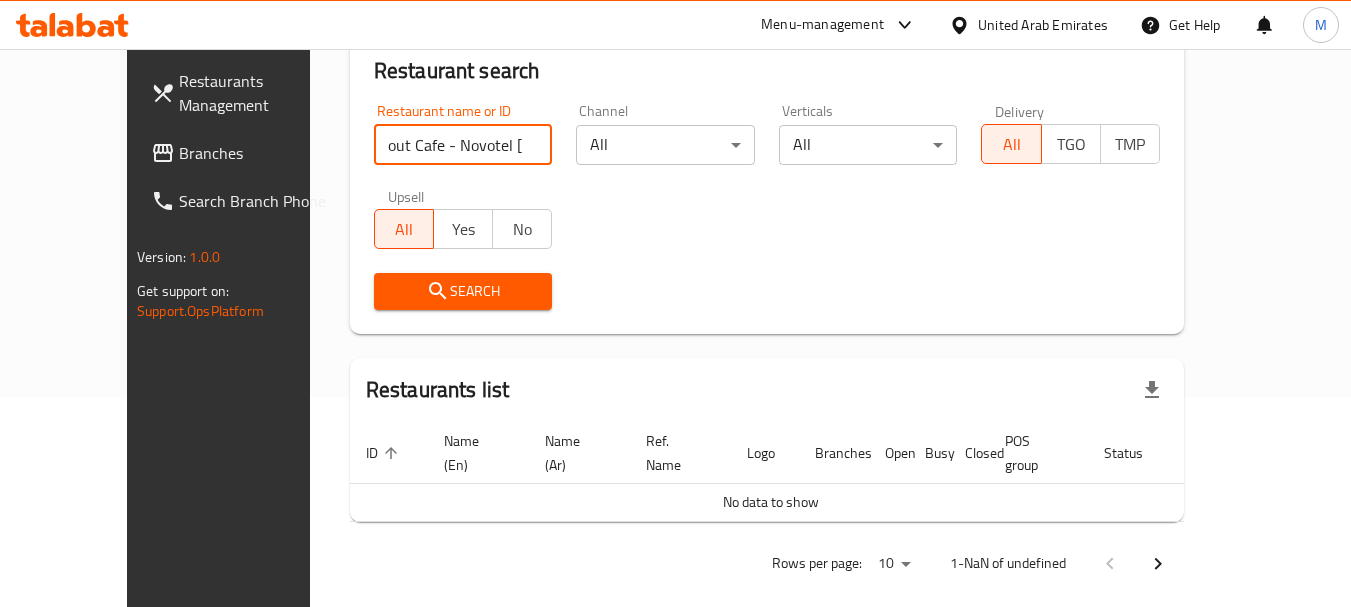 scroll, scrollTop: 0, scrollLeft: 0, axis: both 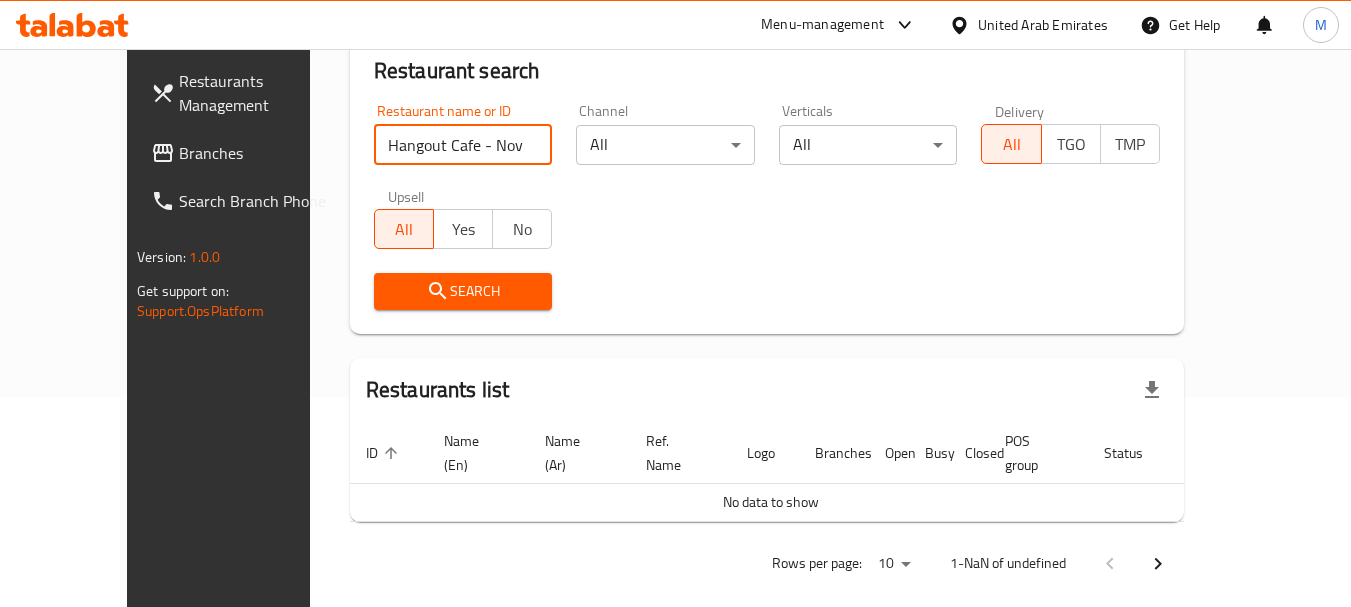 click on "Search" at bounding box center (463, 291) 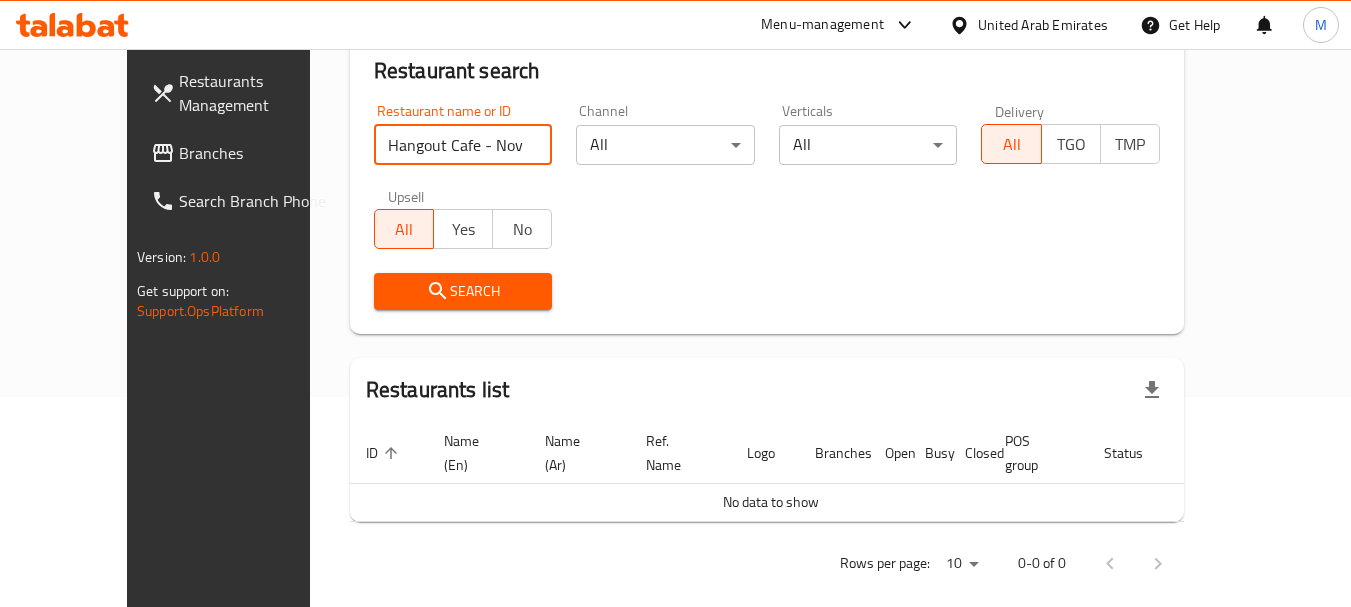 drag, startPoint x: 407, startPoint y: 144, endPoint x: 257, endPoint y: 143, distance: 150.00333 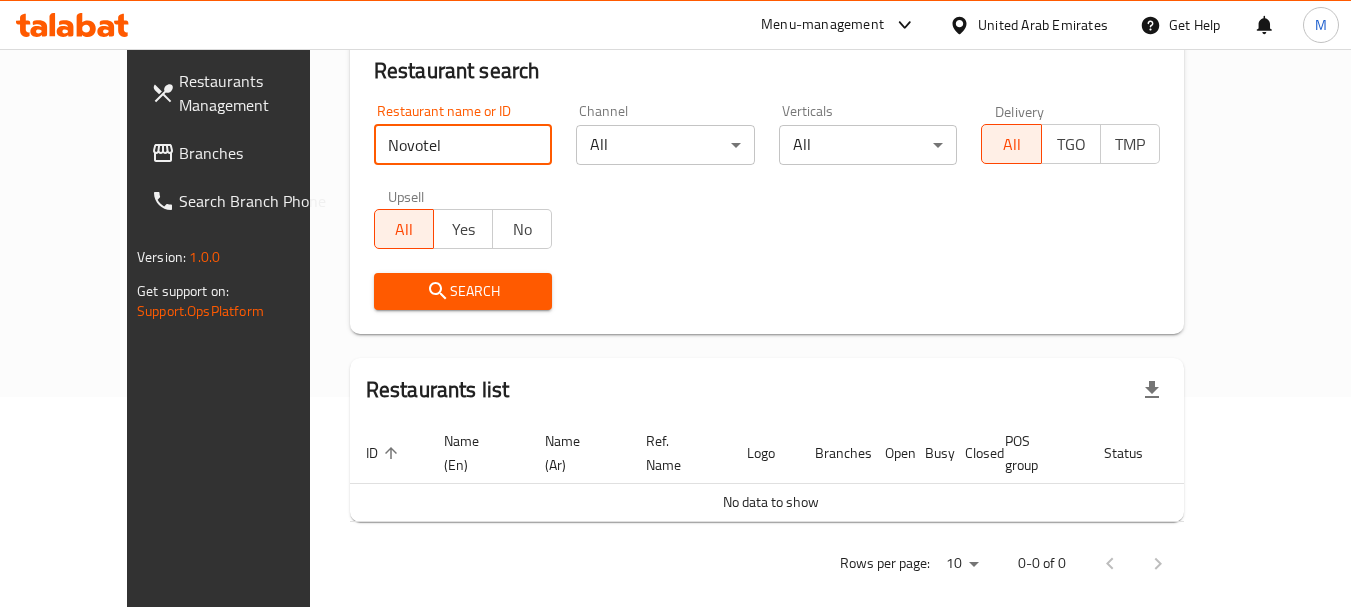 type on "Novotel" 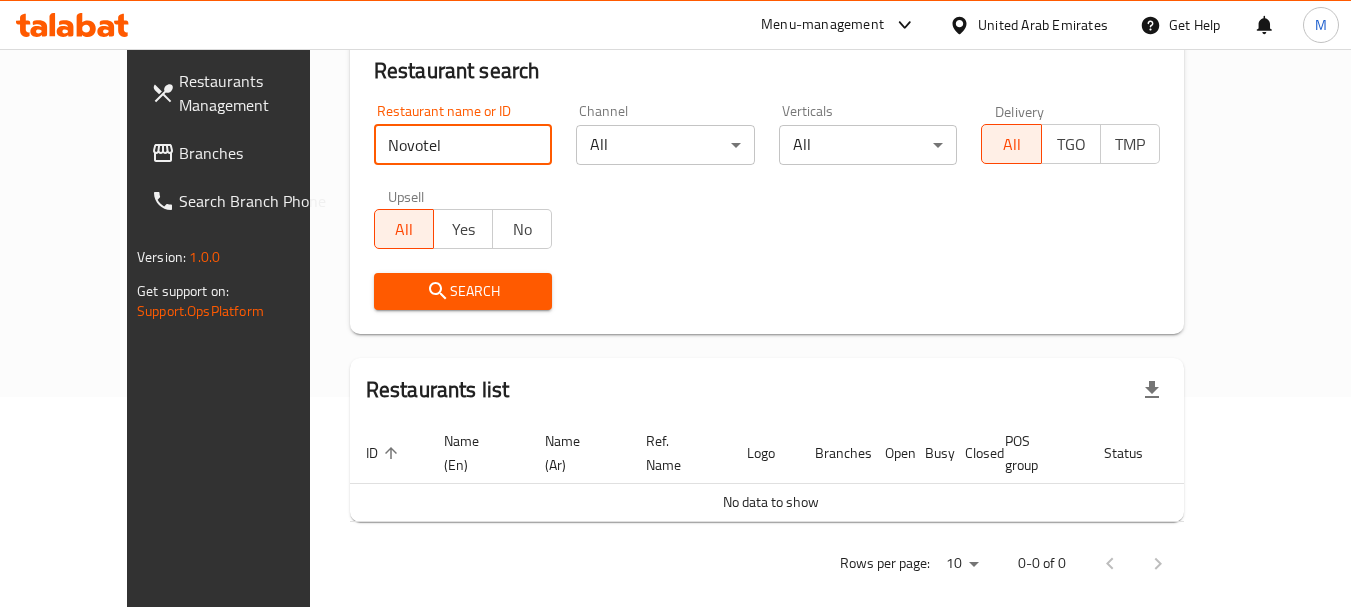 click on "Branches" at bounding box center [258, 153] 